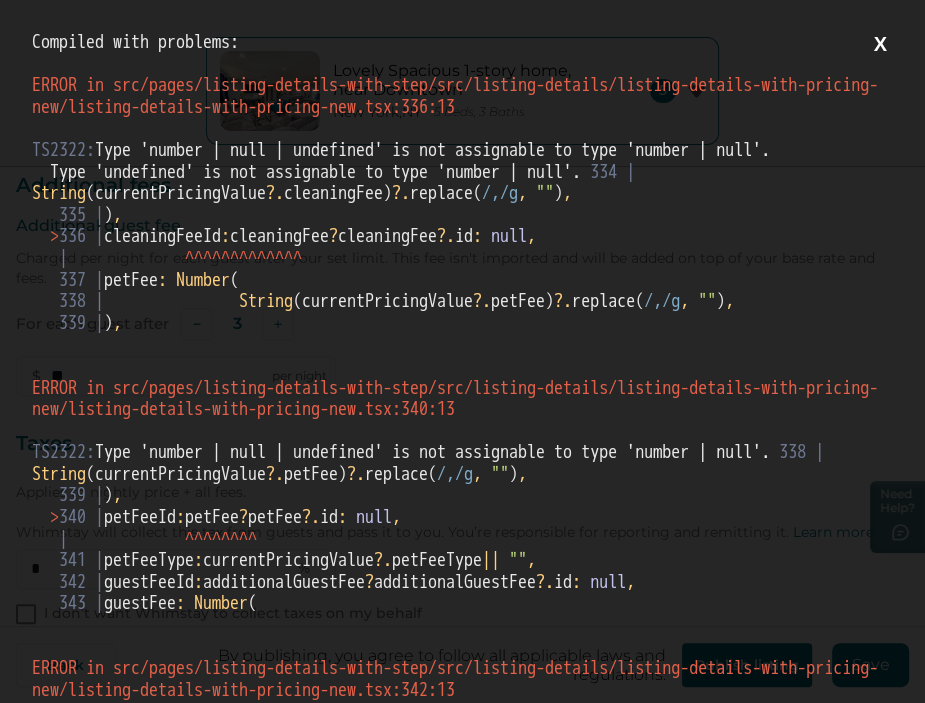 scroll, scrollTop: 0, scrollLeft: 0, axis: both 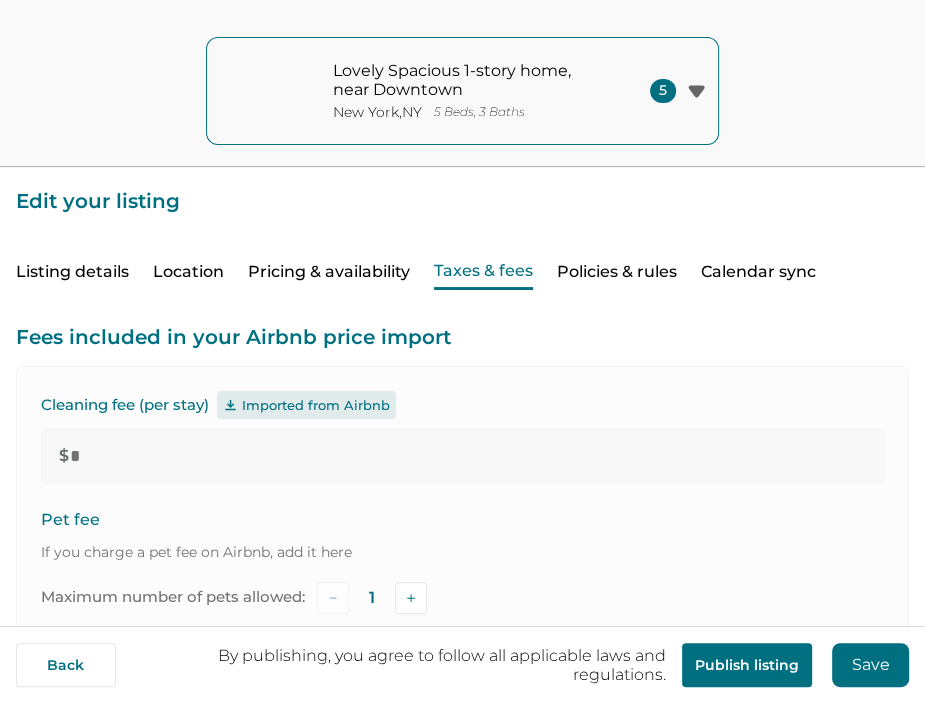 click on "Lovely Spacious 1-story home, near Downtown [CITY], [STATE] 5 Beds, 3 Baths 5 Lovely Spacious 1-story home, near Downtown [CITY], [STATE] New 1bdrm near Art District Fairy-tale Luxury Space Single story pet friendly home! Stylish 1 bedroom close to Freemont St. Load More" at bounding box center [462, 83] 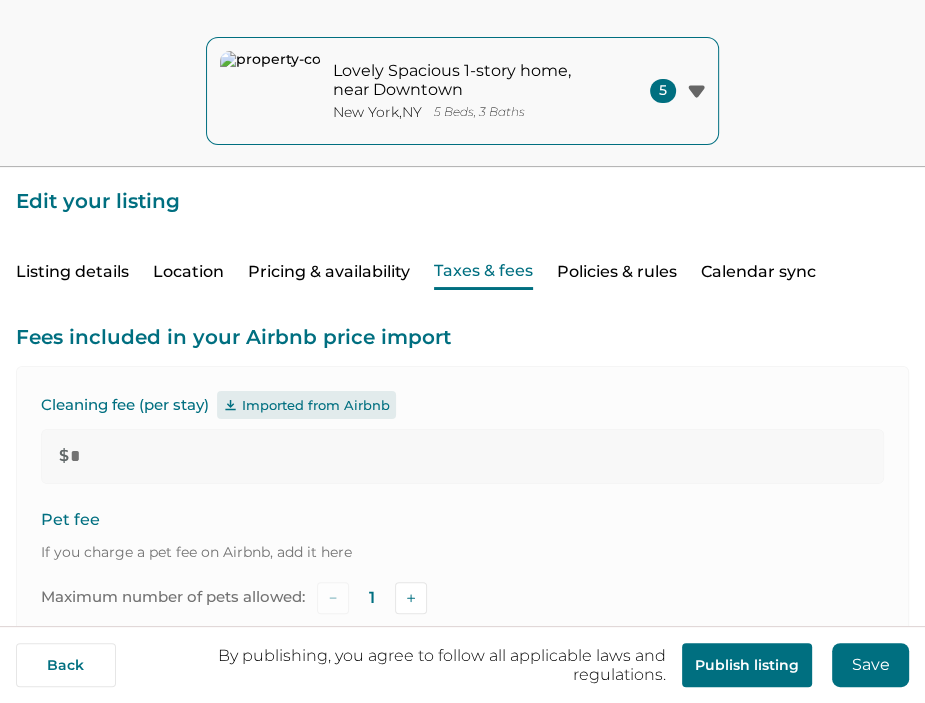 click on "Lovely Spacious 1-story home, near Downtown [CITY], [STATE] 5 Beds, 3 Baths 5 Lovely Spacious 1-story home, near Downtown [CITY], [STATE] New 1bdrm near Art District Fairy-tale Luxury Space Single story pet friendly home! Stylish 1 bedroom close to Freemont St. Load More" at bounding box center (462, 83) 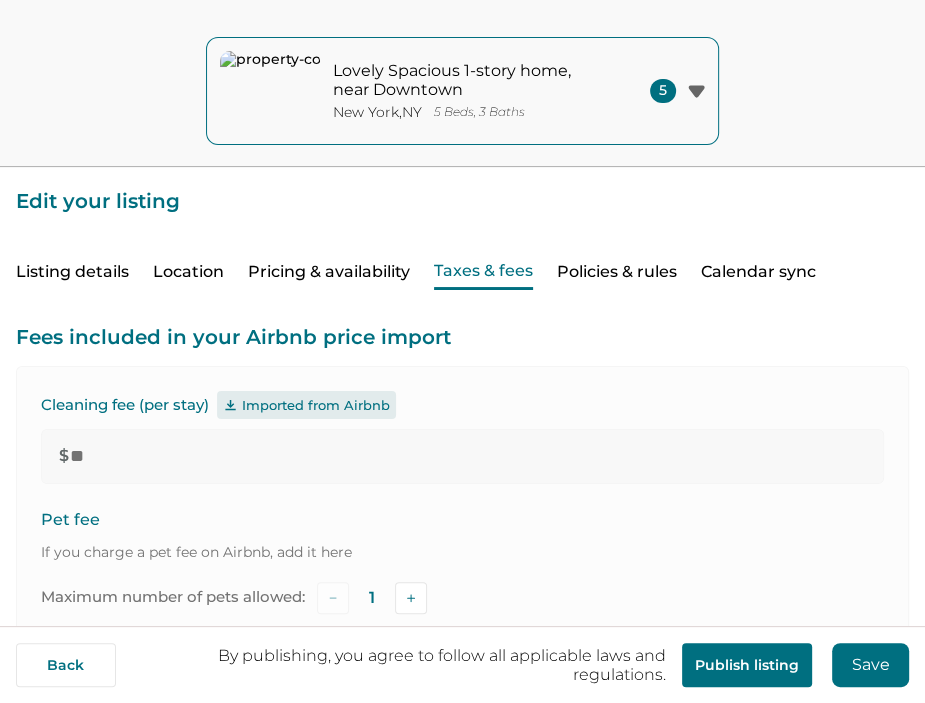 type on "*" 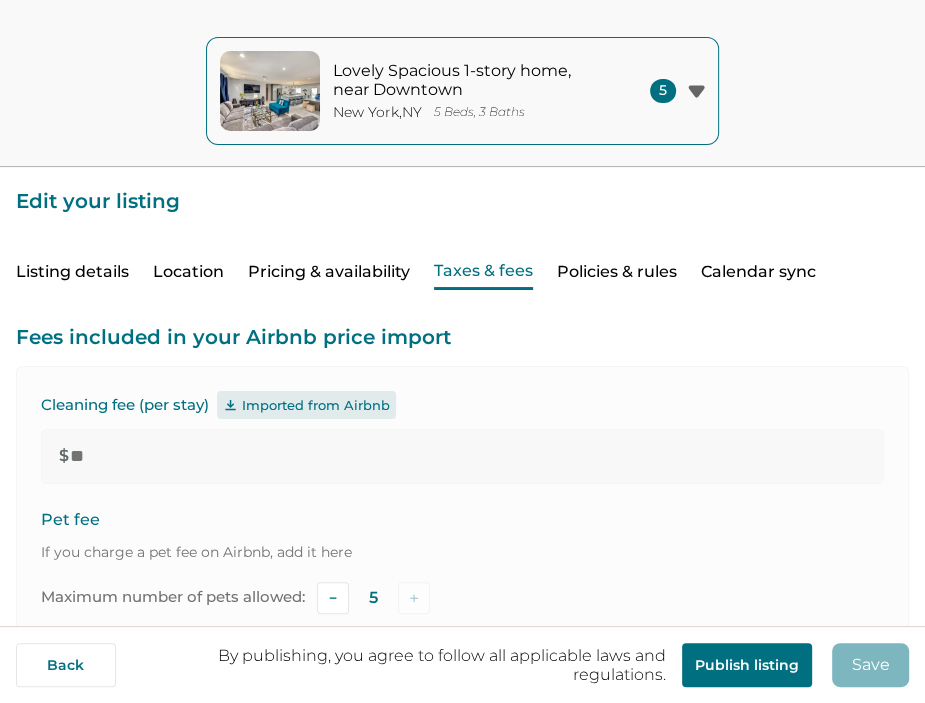 scroll, scrollTop: 0, scrollLeft: 0, axis: both 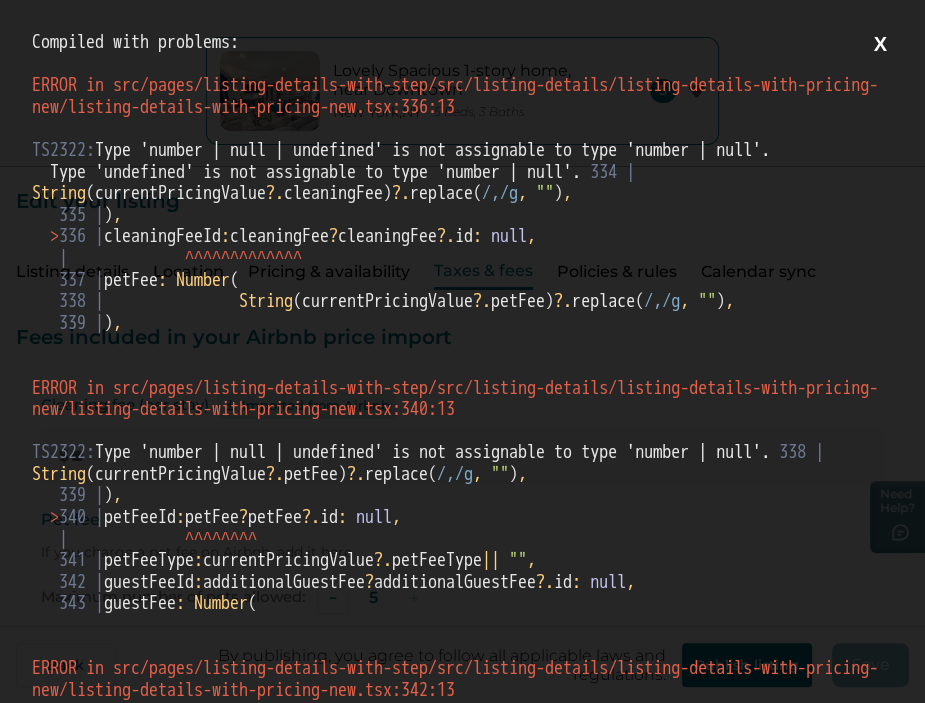click on "X" at bounding box center (880, 44) 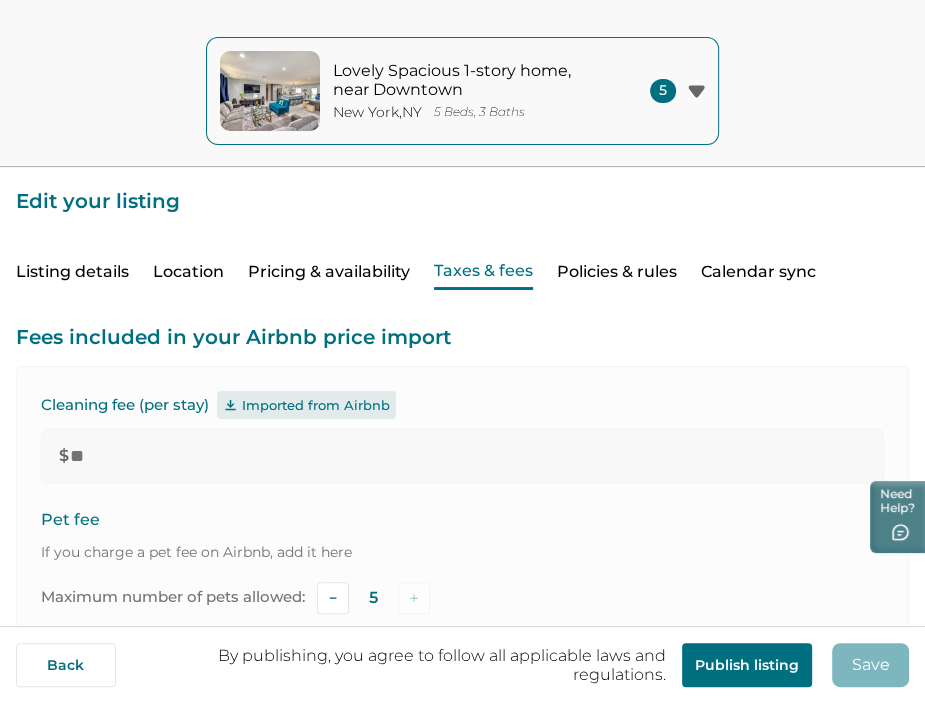scroll, scrollTop: 300, scrollLeft: 0, axis: vertical 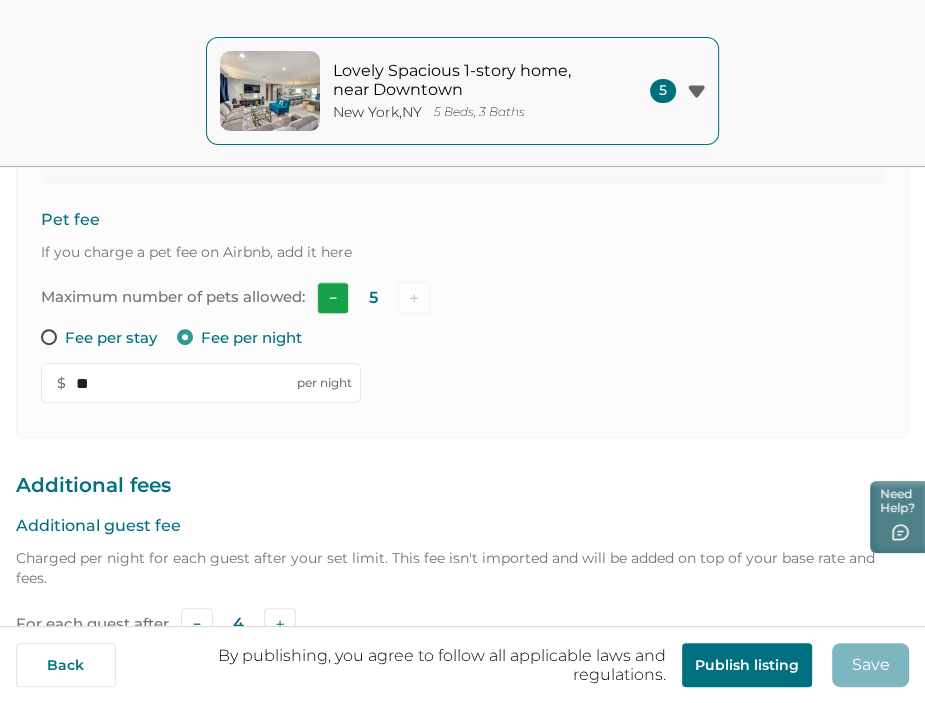 click at bounding box center (333, 298) 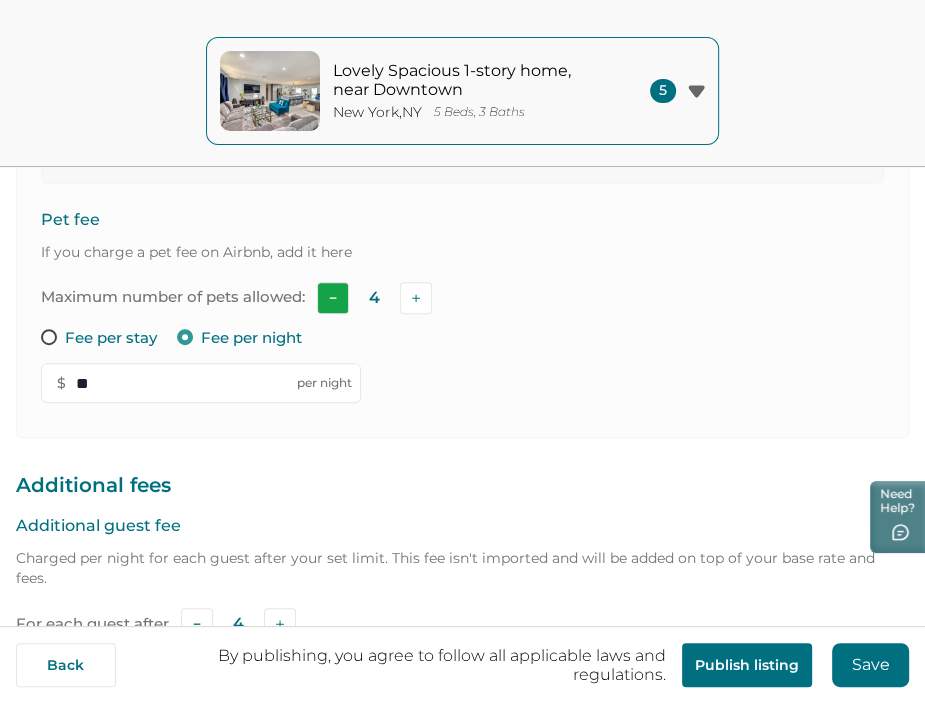 click at bounding box center [333, 298] 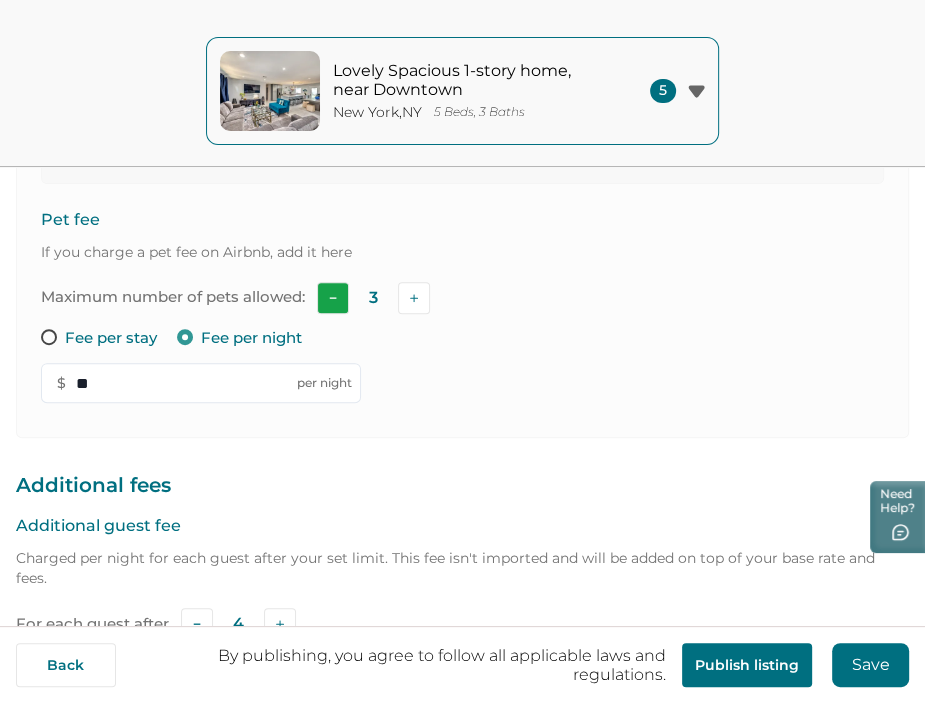 click at bounding box center (333, 298) 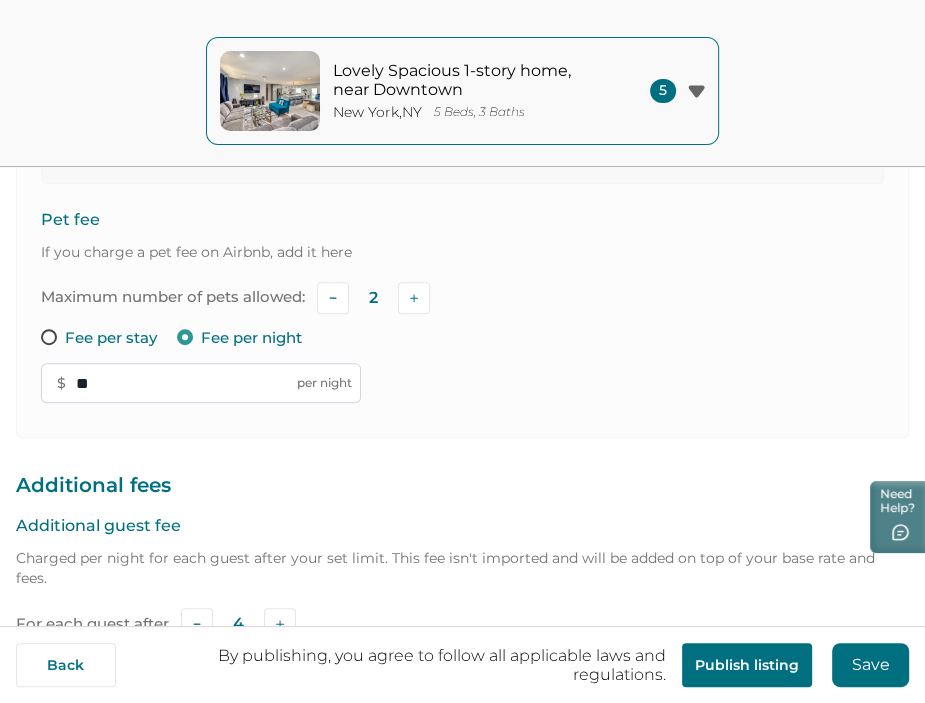 drag, startPoint x: 112, startPoint y: 386, endPoint x: 53, endPoint y: 384, distance: 59.03389 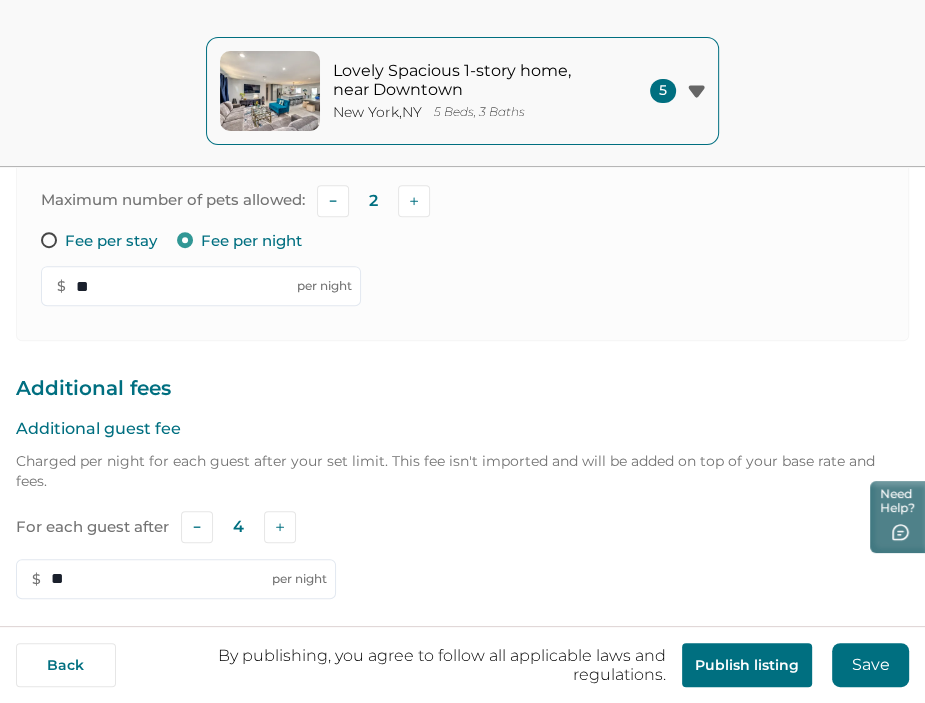 scroll, scrollTop: 500, scrollLeft: 0, axis: vertical 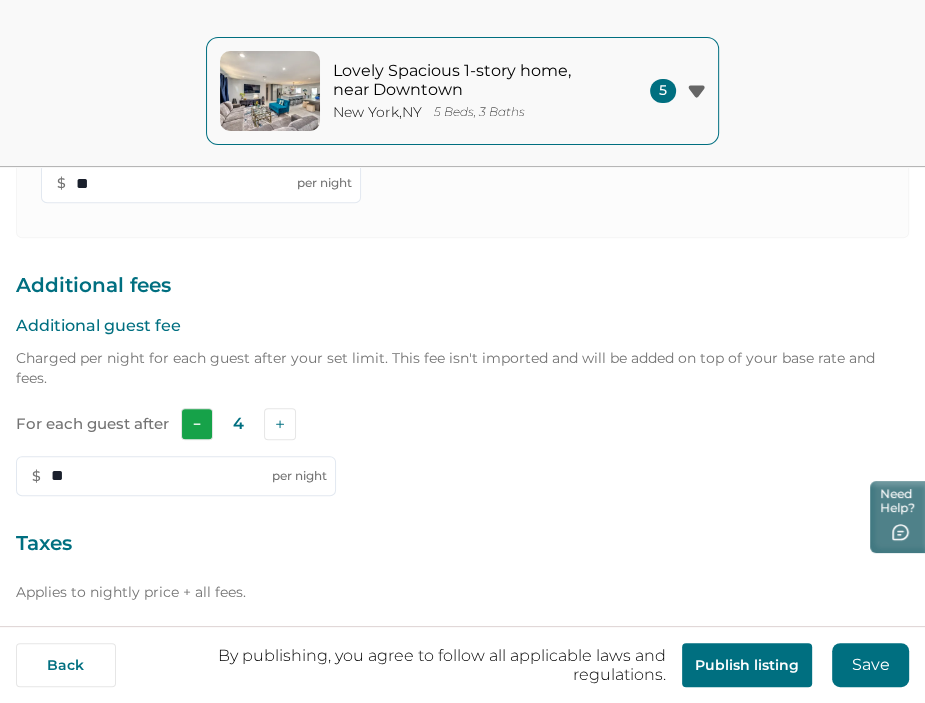 type on "**" 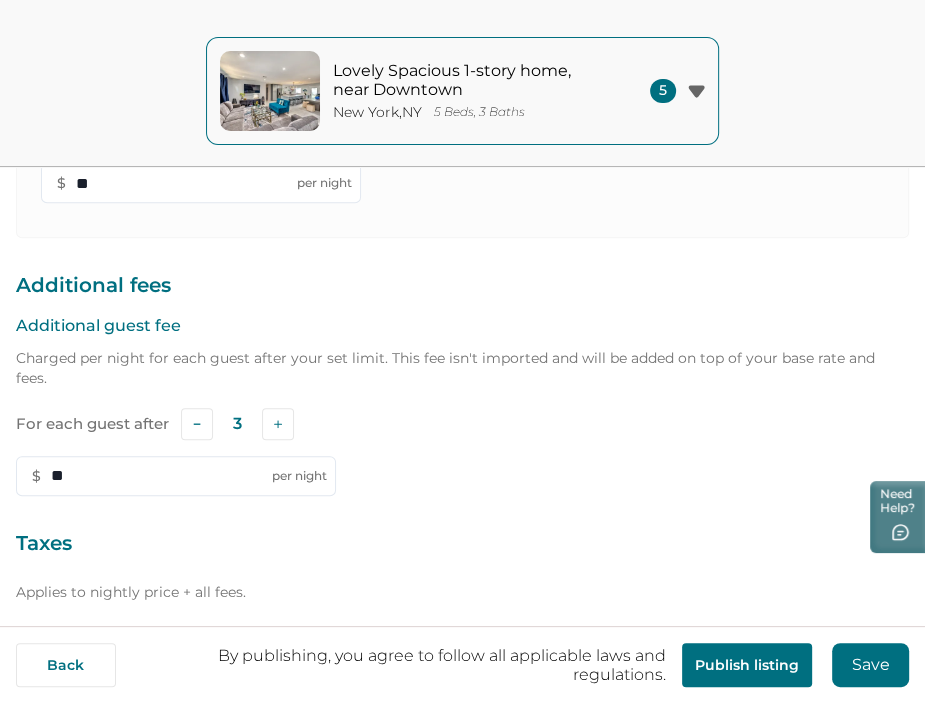 scroll, scrollTop: 300, scrollLeft: 0, axis: vertical 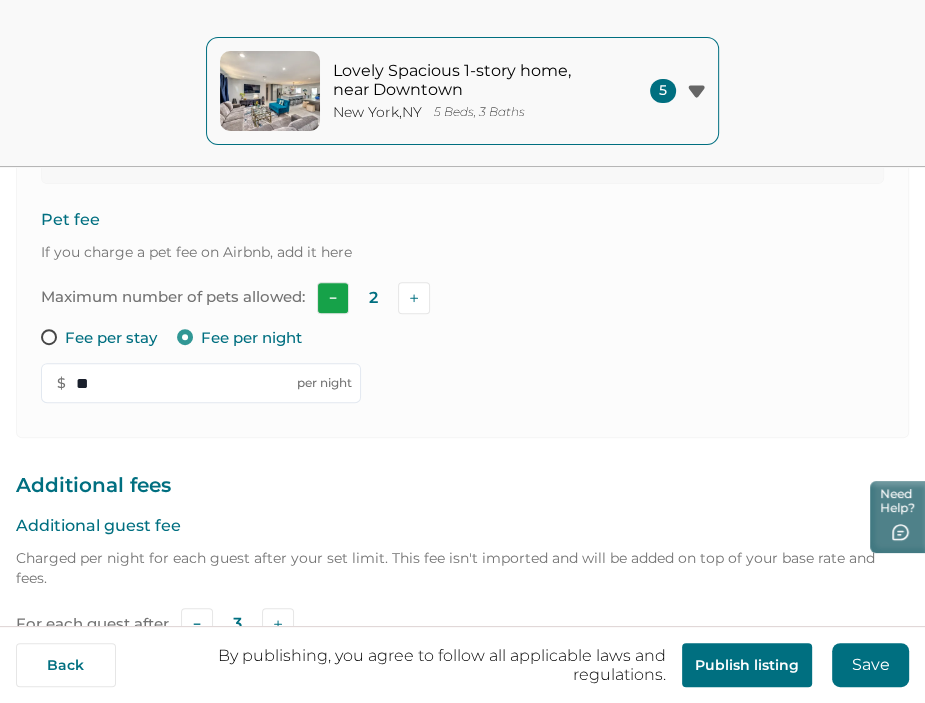 click at bounding box center [333, 298] 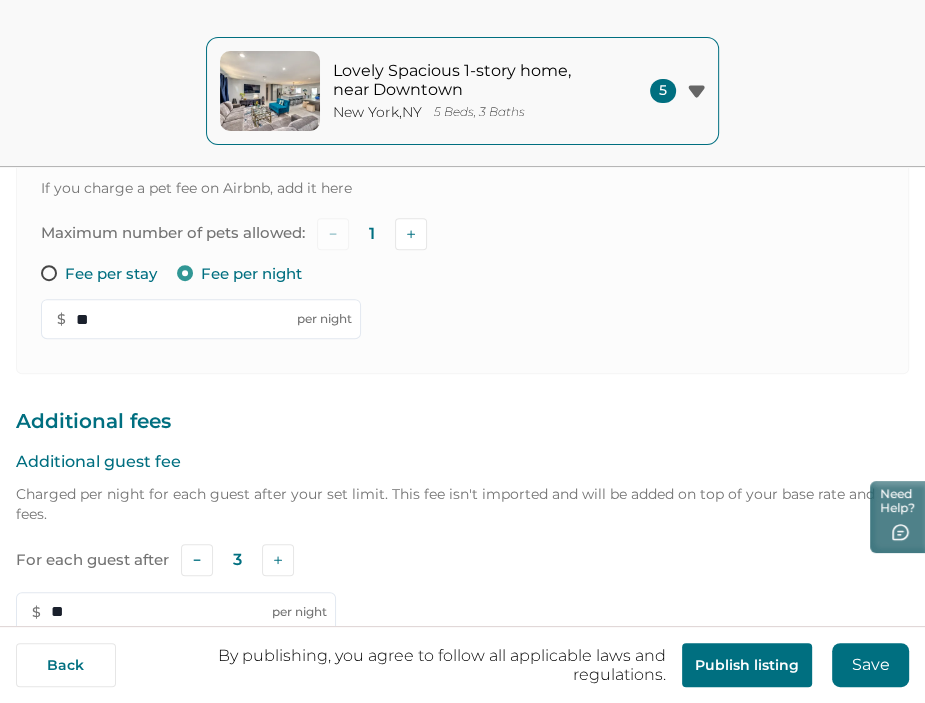 scroll, scrollTop: 400, scrollLeft: 0, axis: vertical 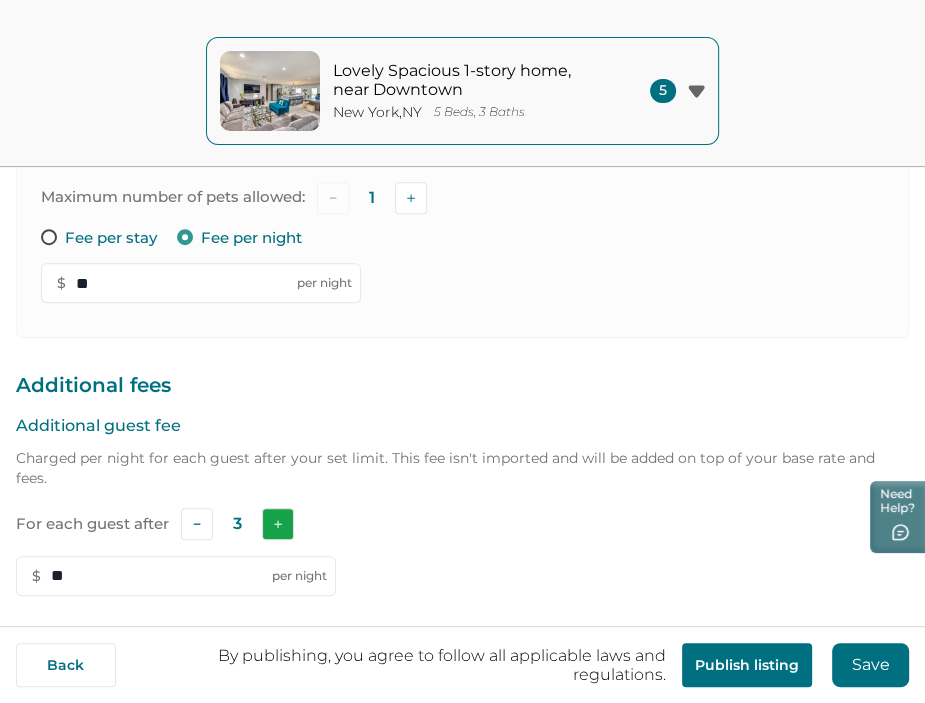 click at bounding box center [278, 524] 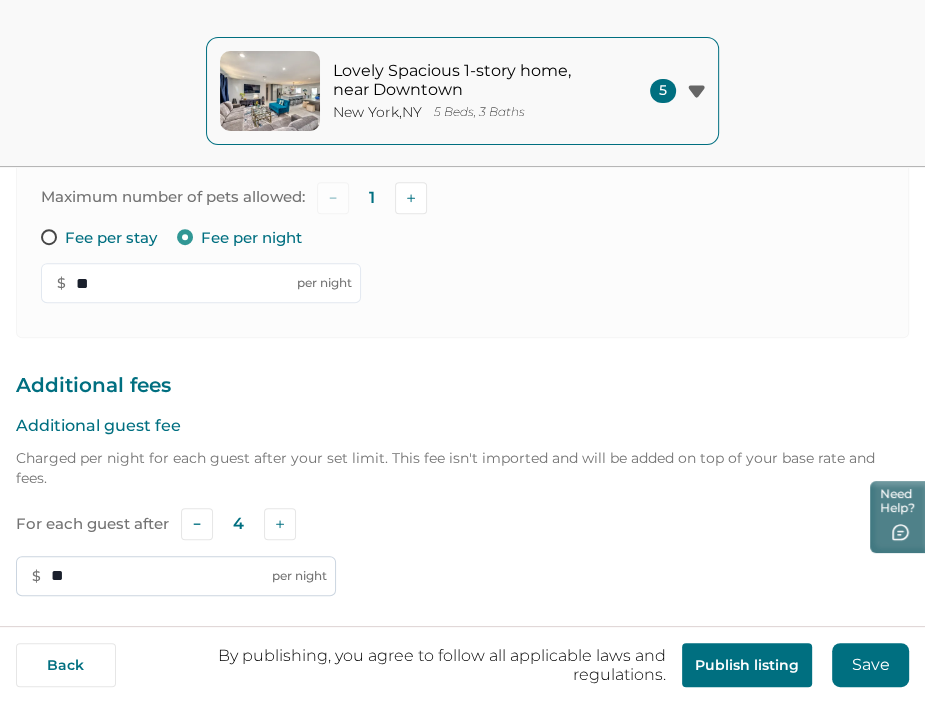 drag, startPoint x: 75, startPoint y: 561, endPoint x: 47, endPoint y: 552, distance: 29.410883 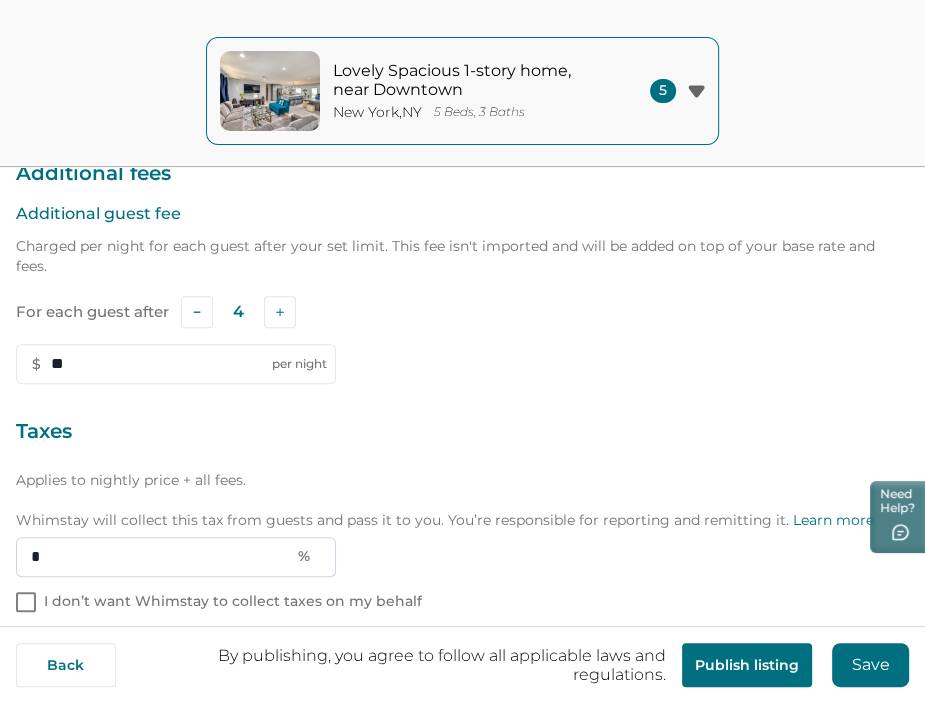 scroll, scrollTop: 615, scrollLeft: 0, axis: vertical 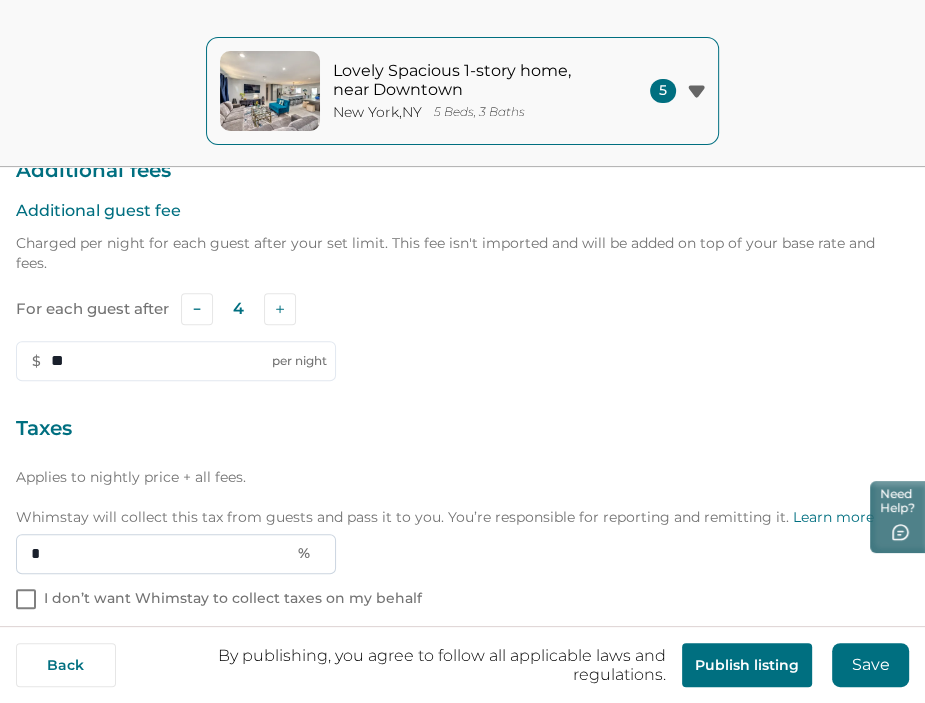 type on "**" 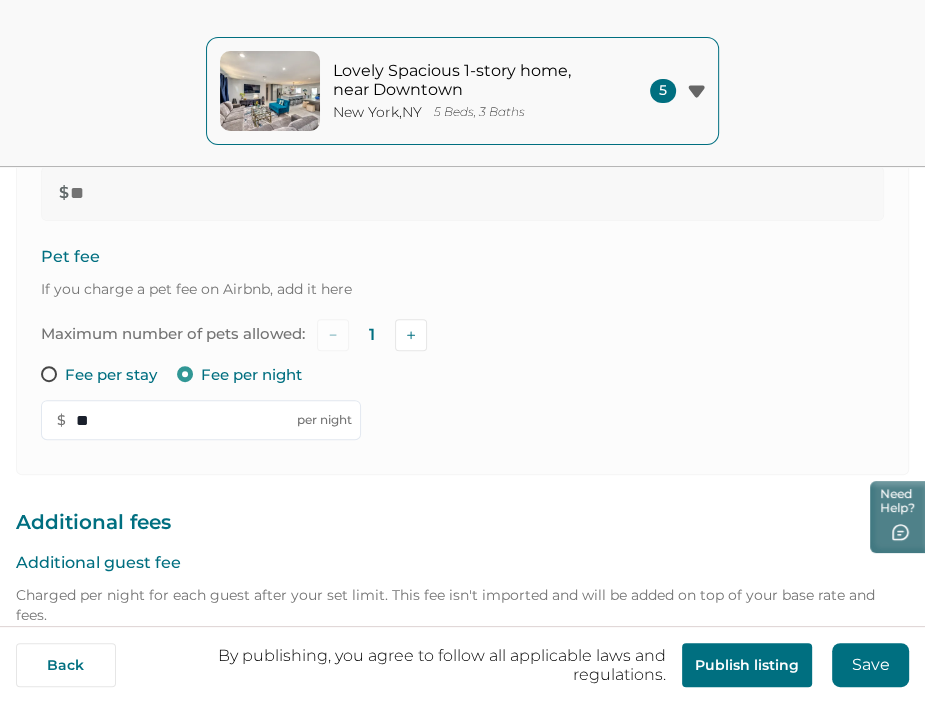 scroll, scrollTop: 415, scrollLeft: 0, axis: vertical 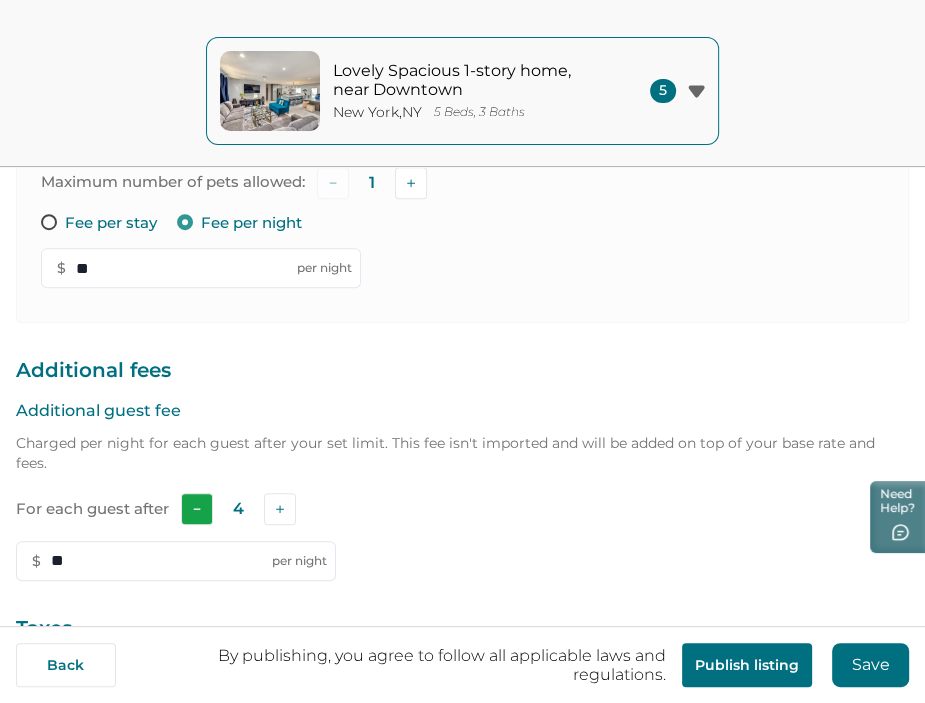 click at bounding box center [197, 509] 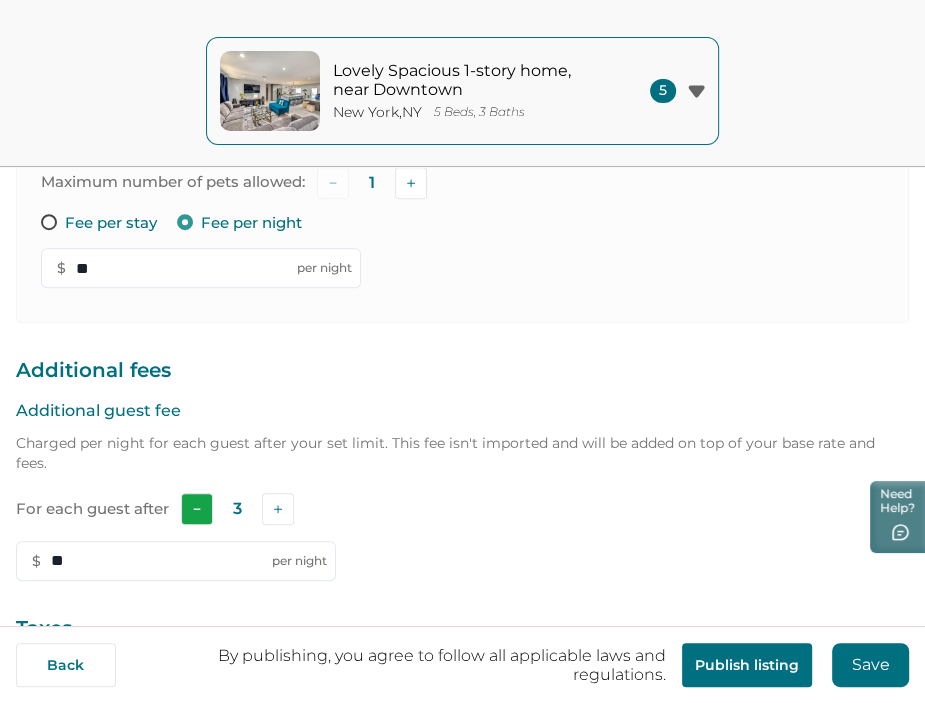 click at bounding box center (197, 509) 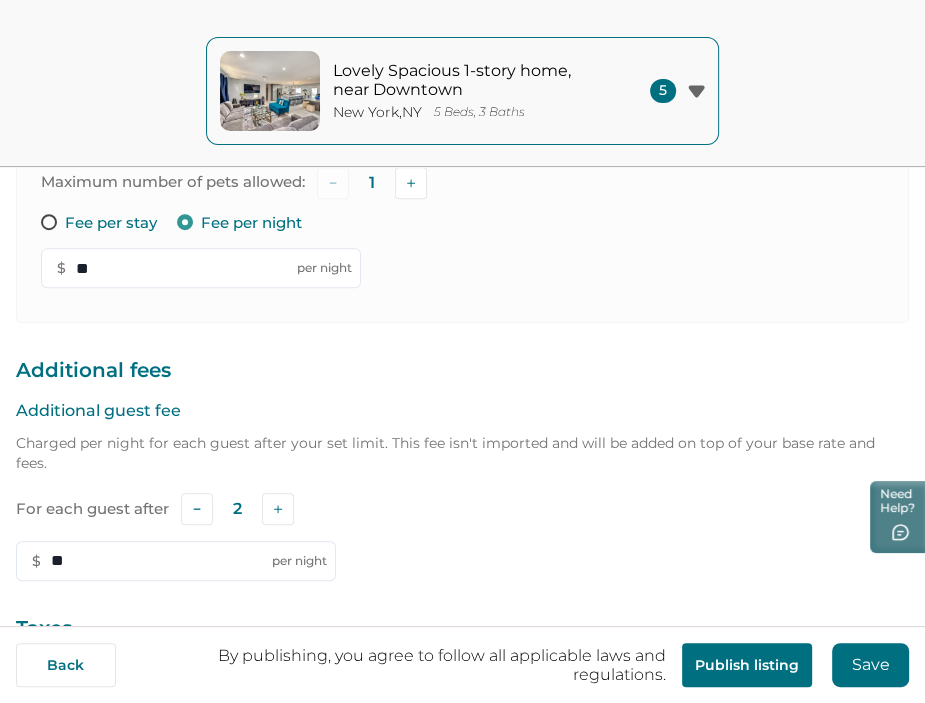 scroll, scrollTop: 615, scrollLeft: 0, axis: vertical 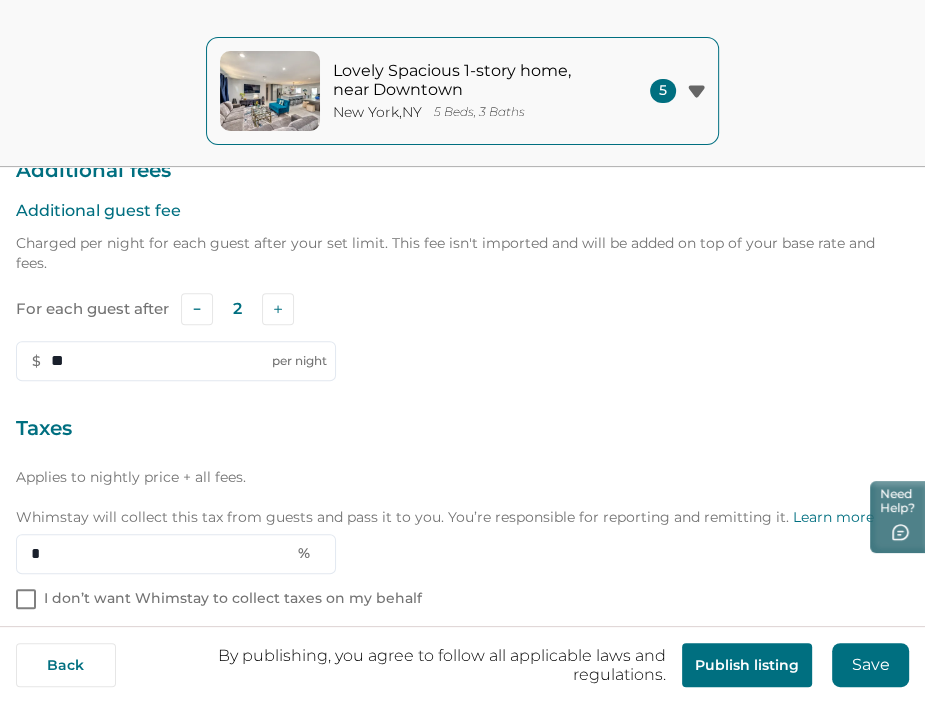 click on "Save" at bounding box center [870, 665] 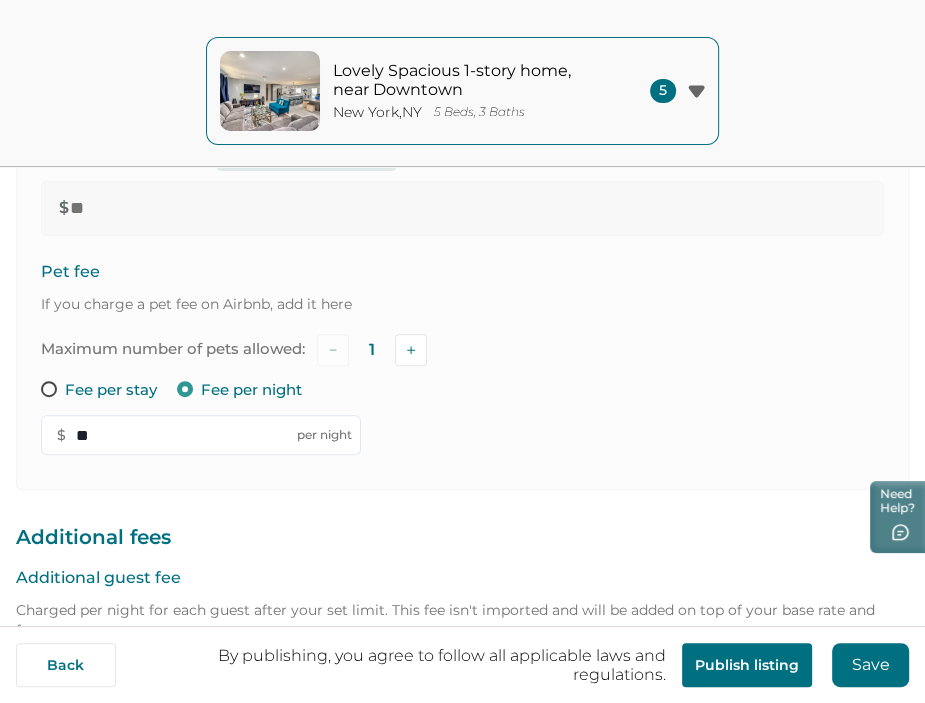 scroll, scrollTop: 215, scrollLeft: 0, axis: vertical 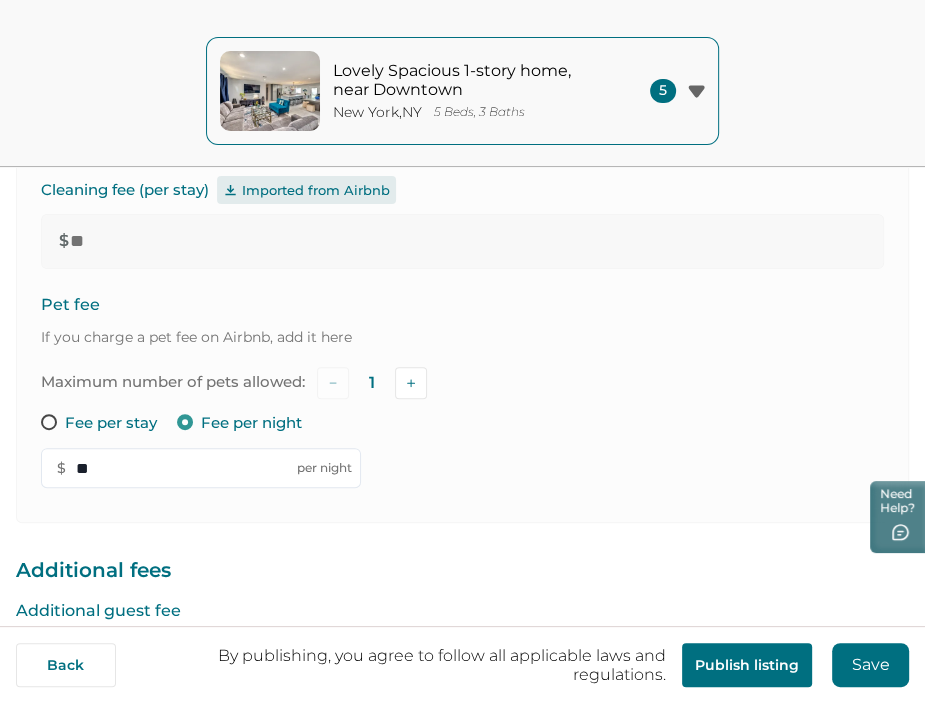 click on "Fee per stay" at bounding box center [111, 423] 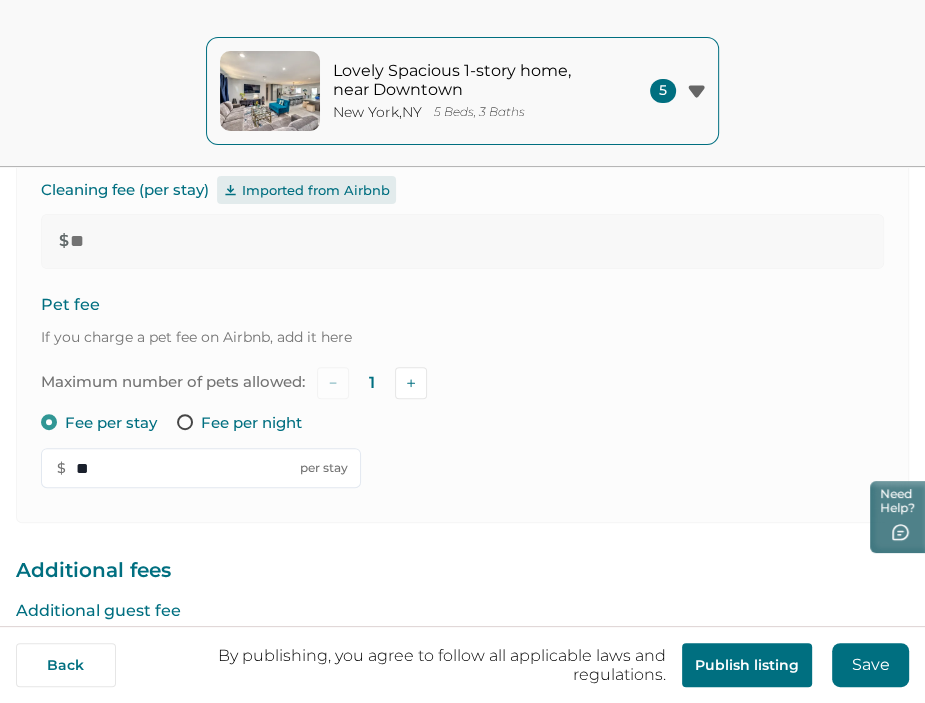 click on "Save" at bounding box center [870, 665] 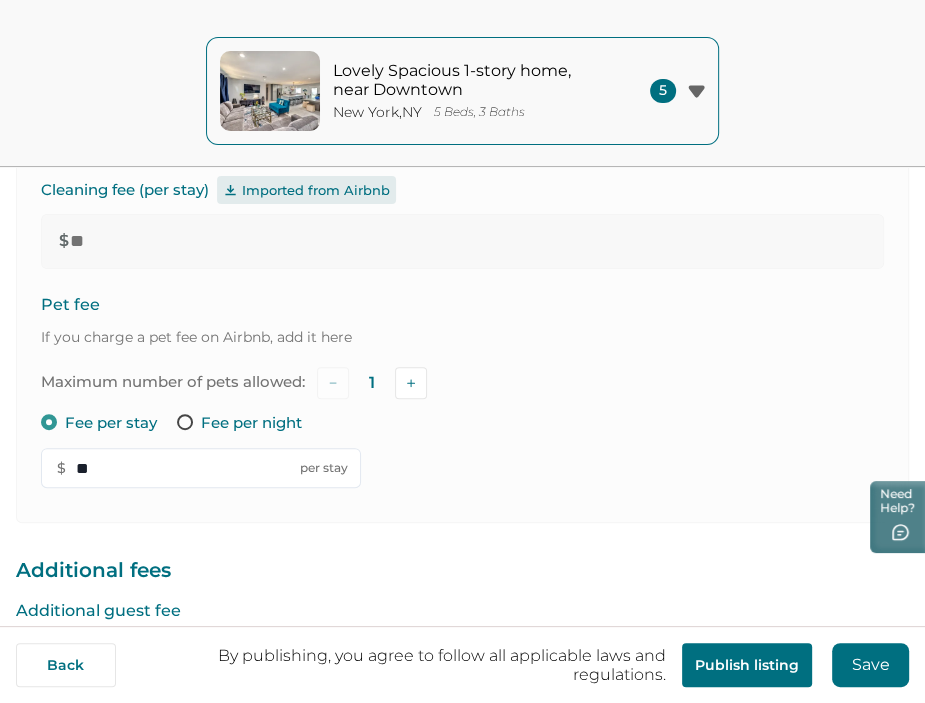 drag, startPoint x: 313, startPoint y: 423, endPoint x: 191, endPoint y: 421, distance: 122.016396 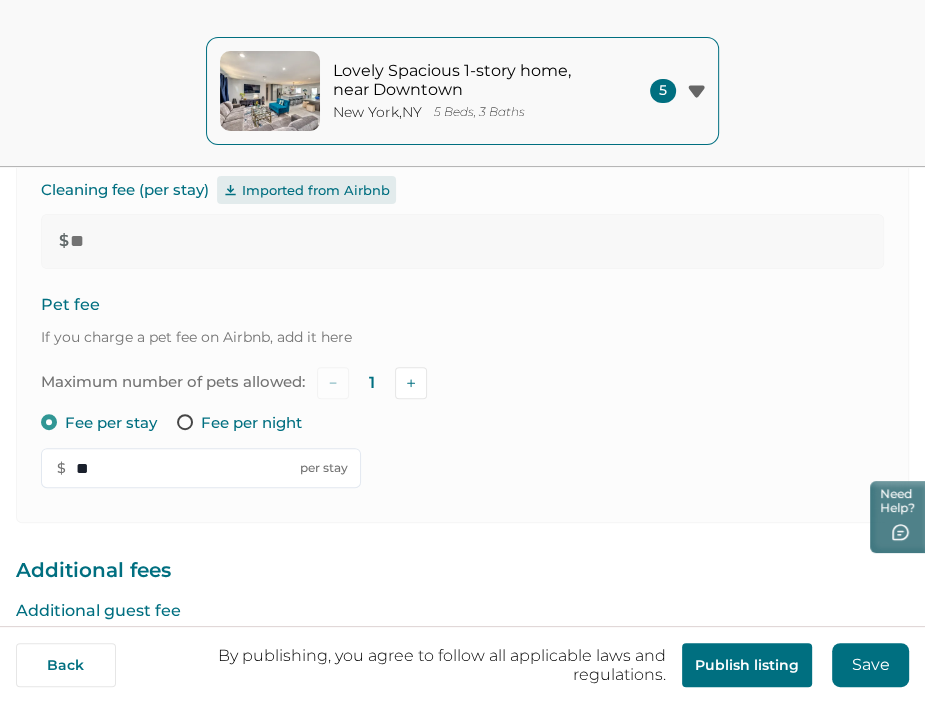 click on "Fee per night" at bounding box center (251, 423) 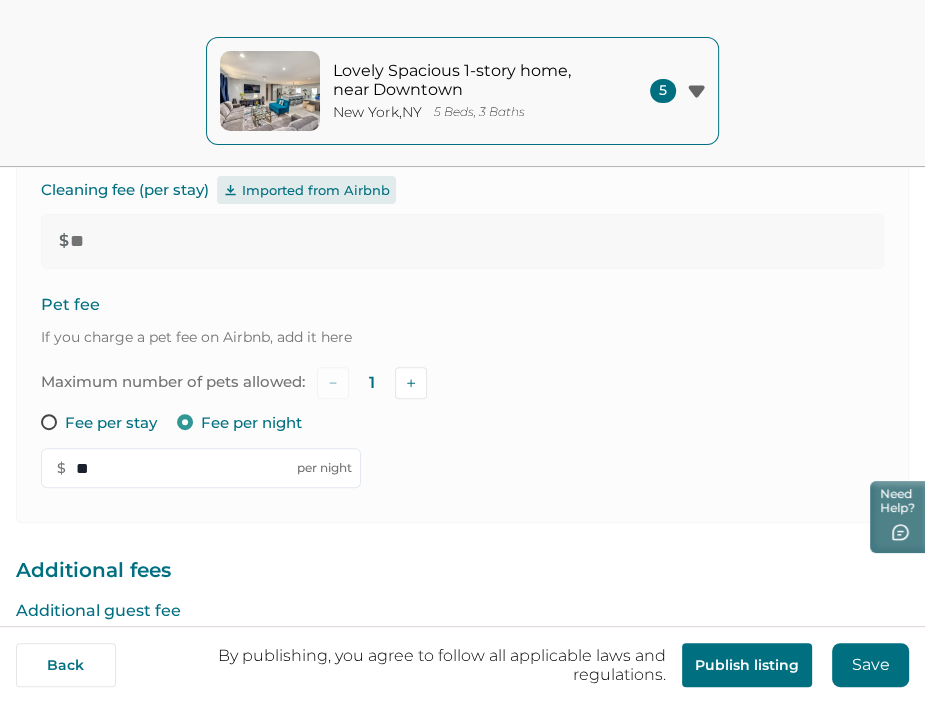 click on "Fee per night" at bounding box center [251, 423] 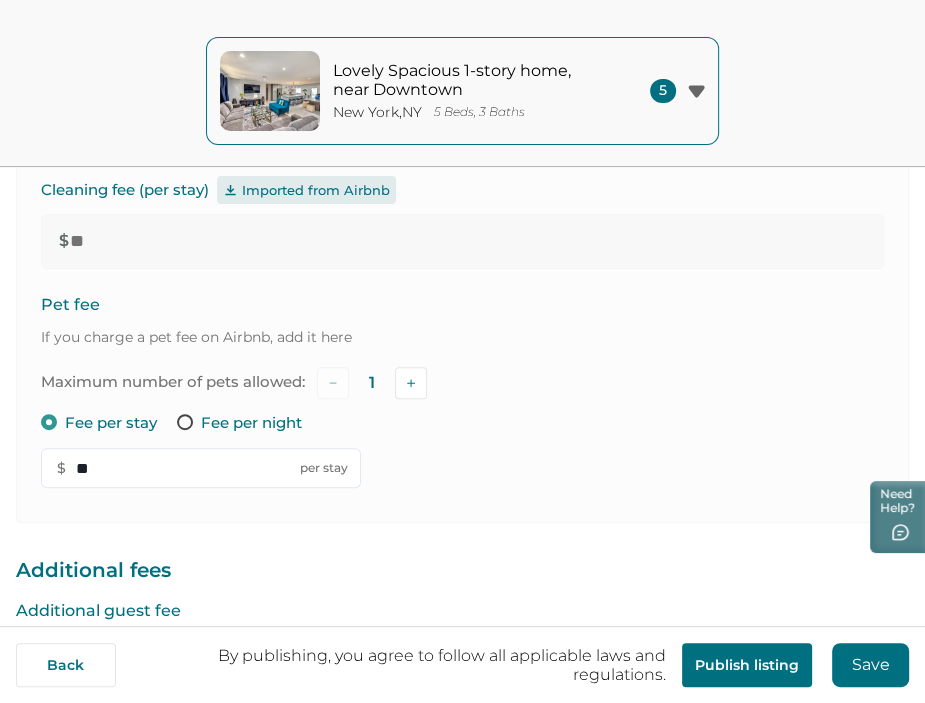 scroll, scrollTop: 615, scrollLeft: 0, axis: vertical 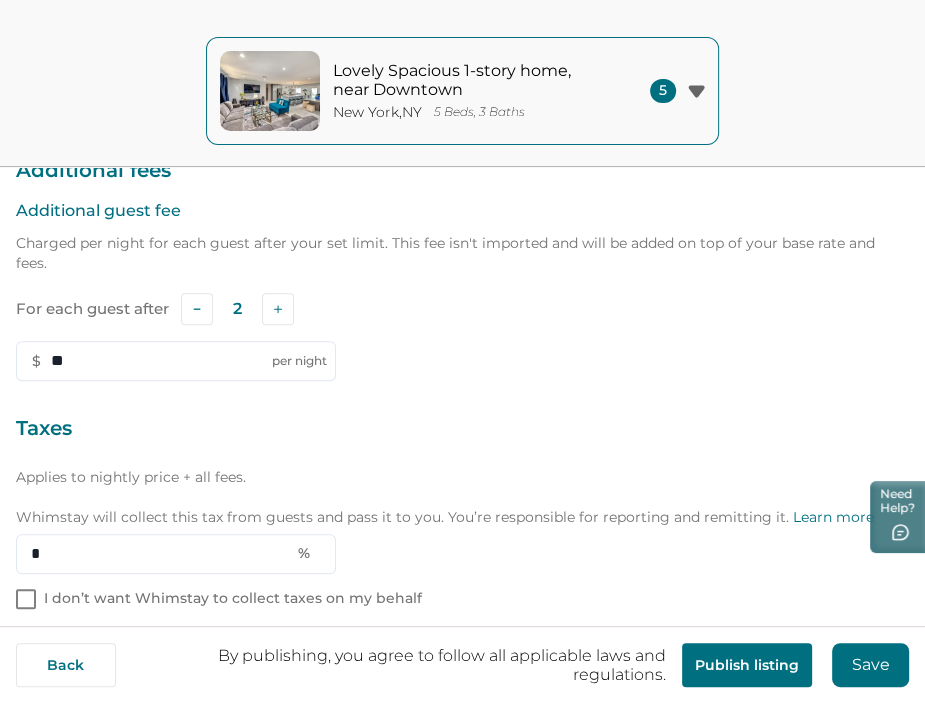 click on "I don’t want Whimstay to collect taxes on my behalf" at bounding box center [233, 599] 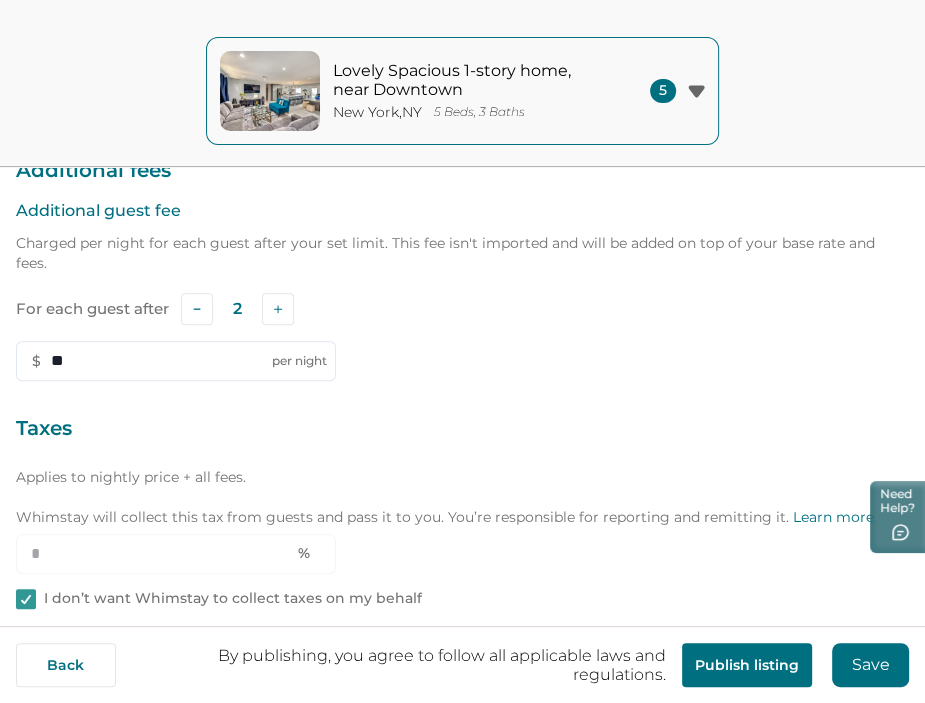 click on "I don’t want Whimstay to collect taxes on my behalf" at bounding box center (233, 599) 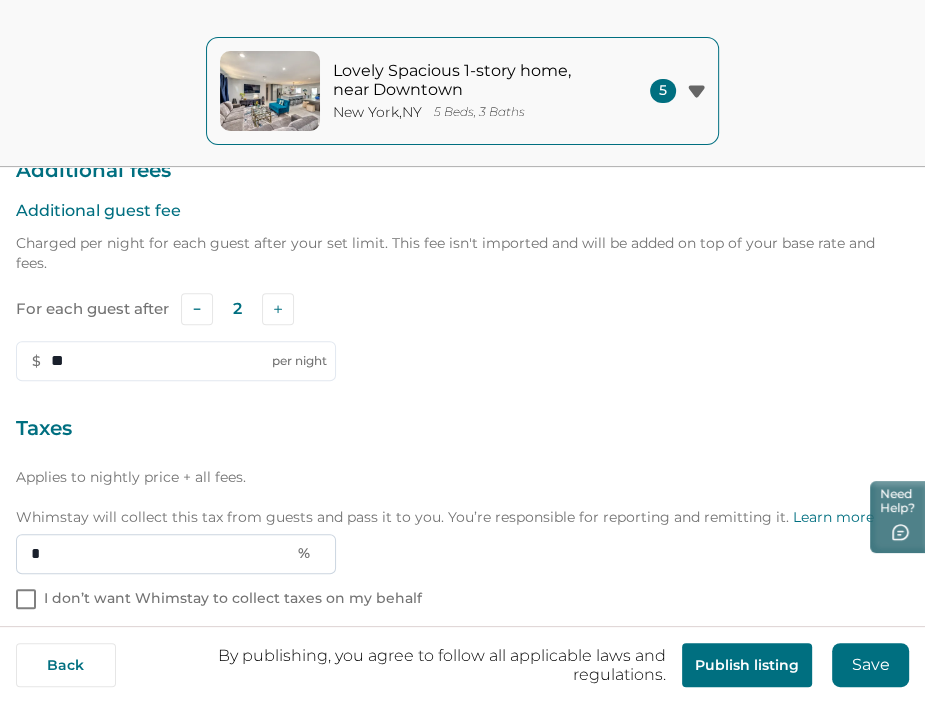 drag, startPoint x: 82, startPoint y: 527, endPoint x: 25, endPoint y: 525, distance: 57.035076 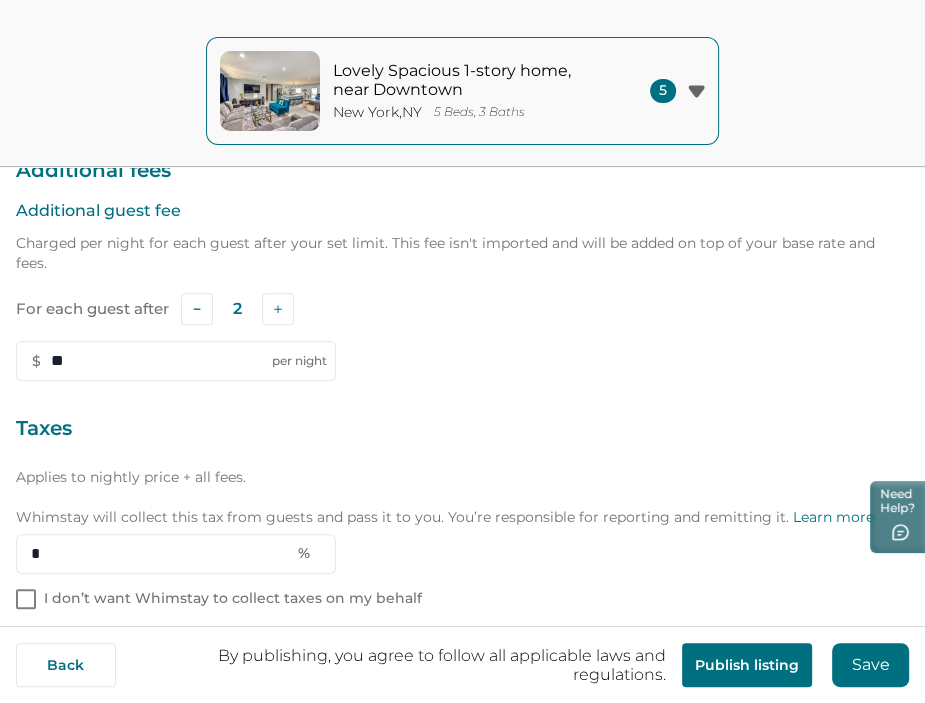 type on "*" 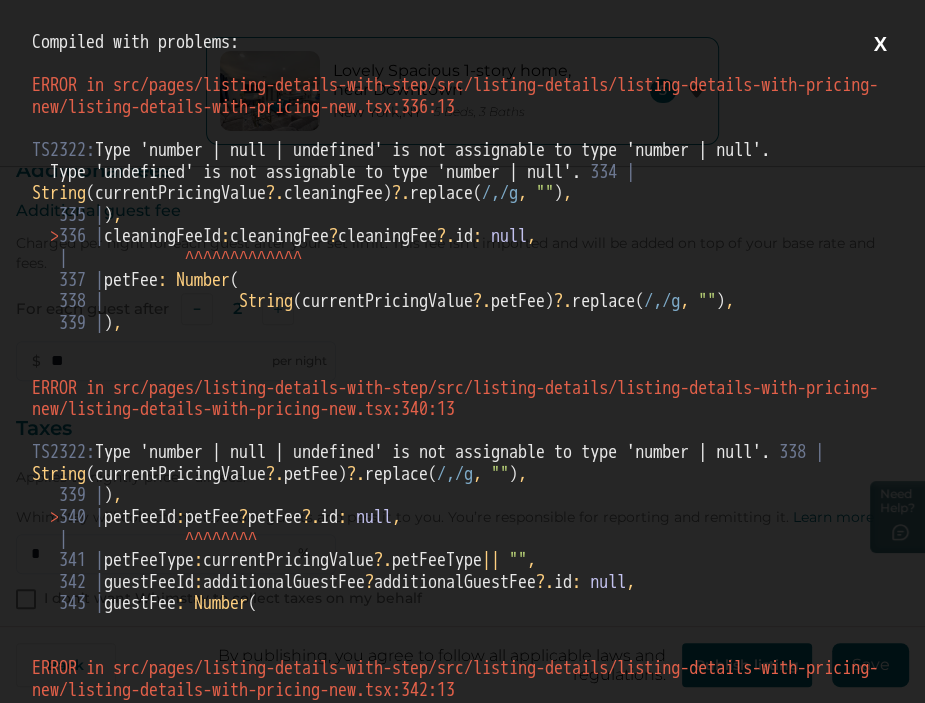 scroll, scrollTop: 0, scrollLeft: 0, axis: both 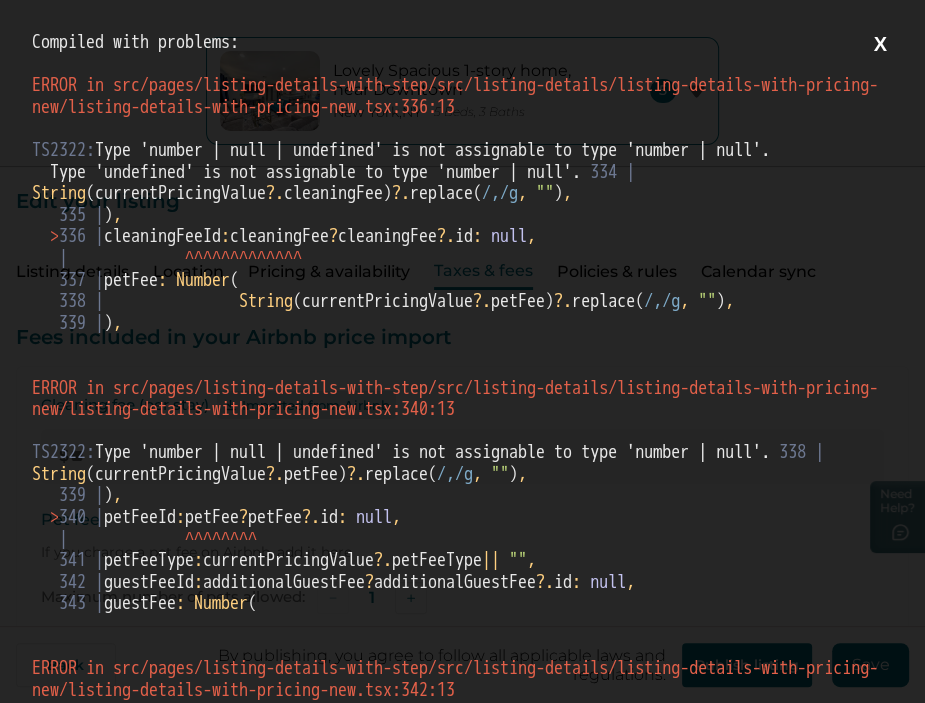 type on "**" 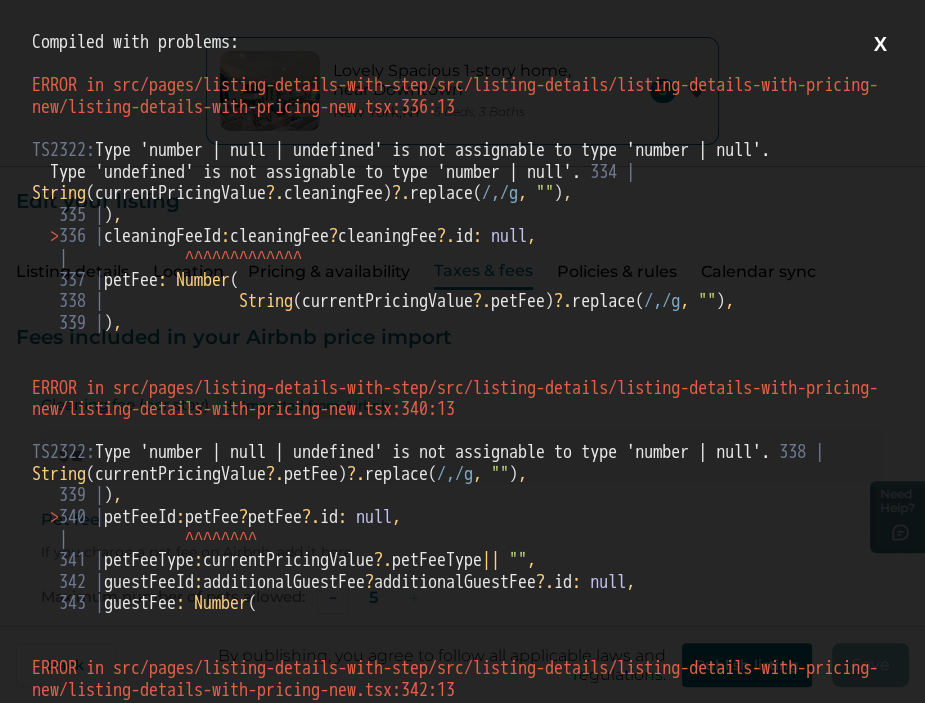 click on "X" at bounding box center [880, 44] 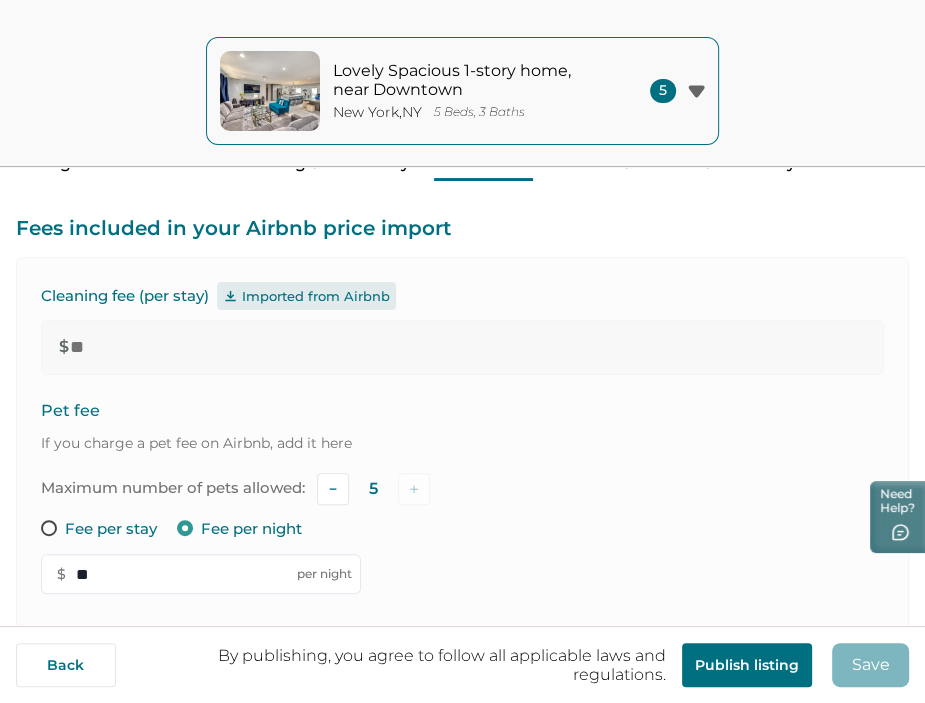 scroll, scrollTop: 100, scrollLeft: 0, axis: vertical 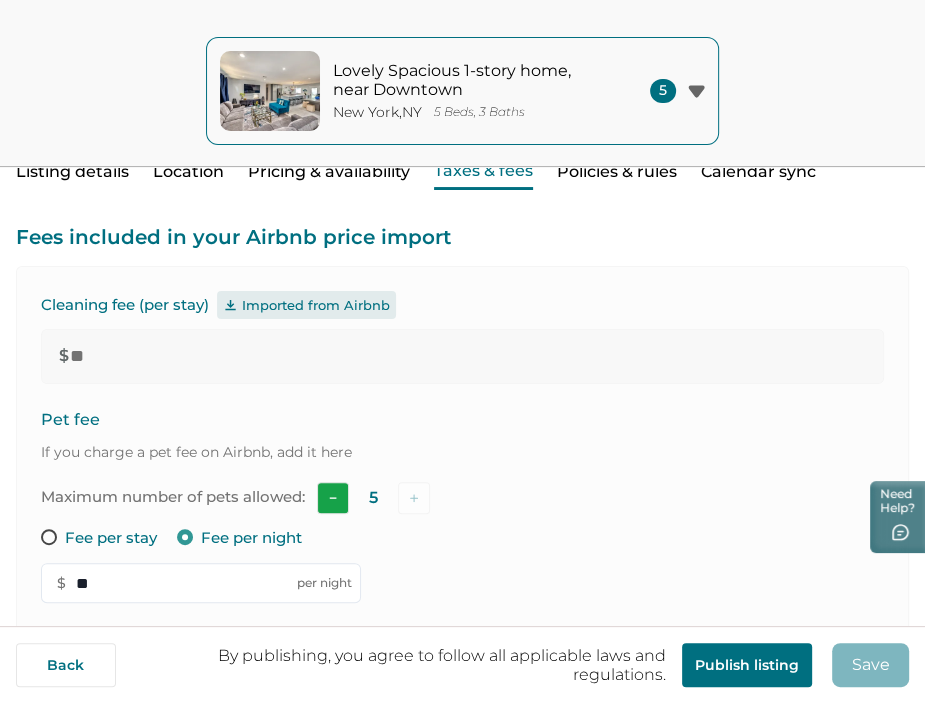 click at bounding box center (333, 498) 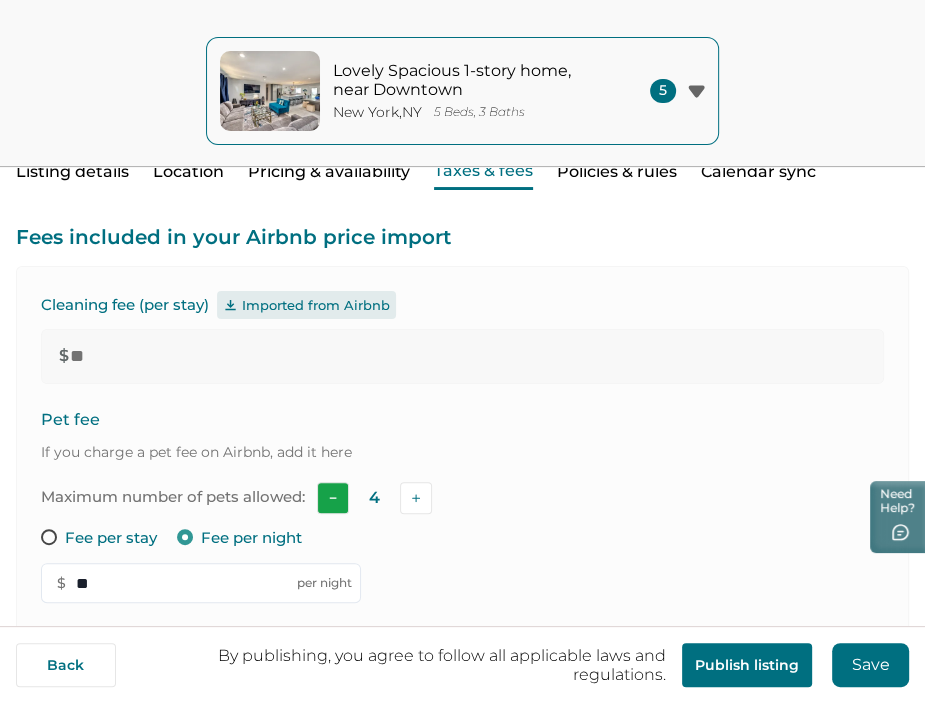 click at bounding box center [333, 498] 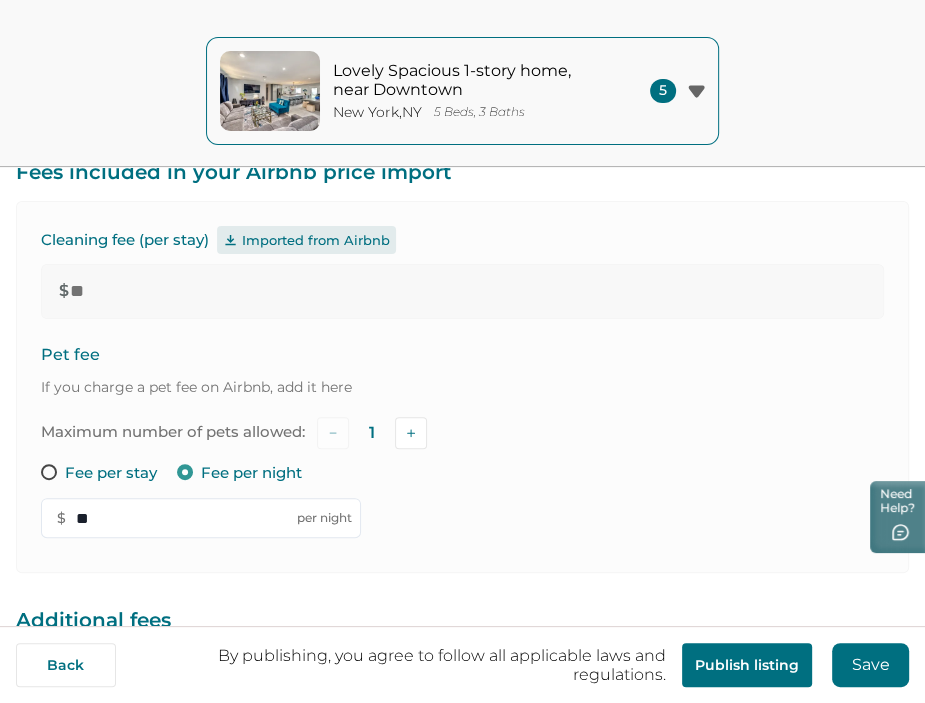 scroll, scrollTop: 200, scrollLeft: 0, axis: vertical 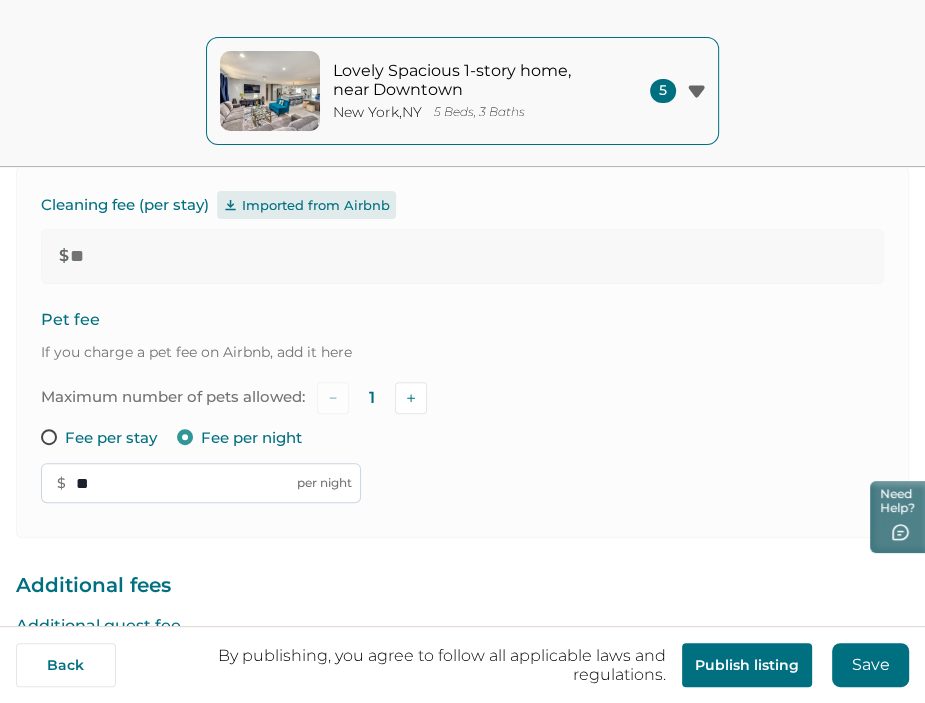 drag, startPoint x: 106, startPoint y: 478, endPoint x: 70, endPoint y: 477, distance: 36.013885 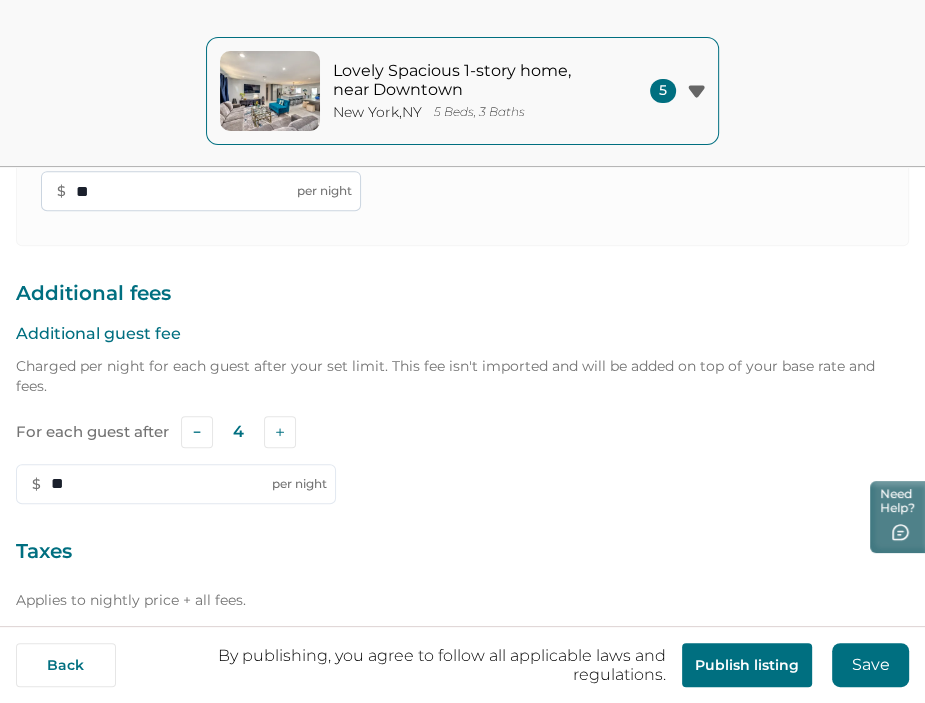 scroll, scrollTop: 500, scrollLeft: 0, axis: vertical 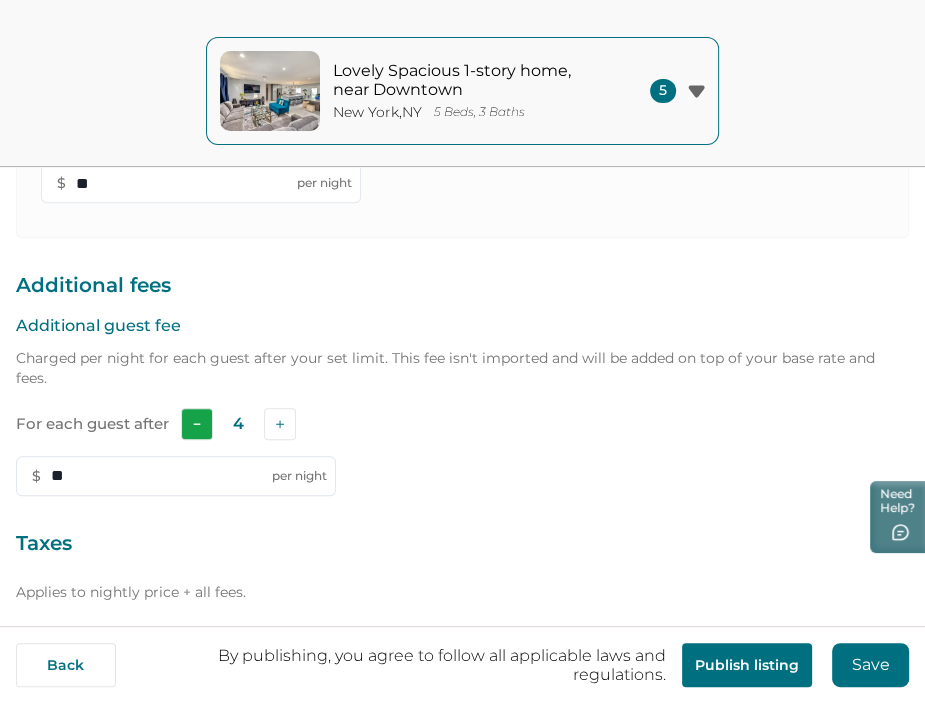 type on "**" 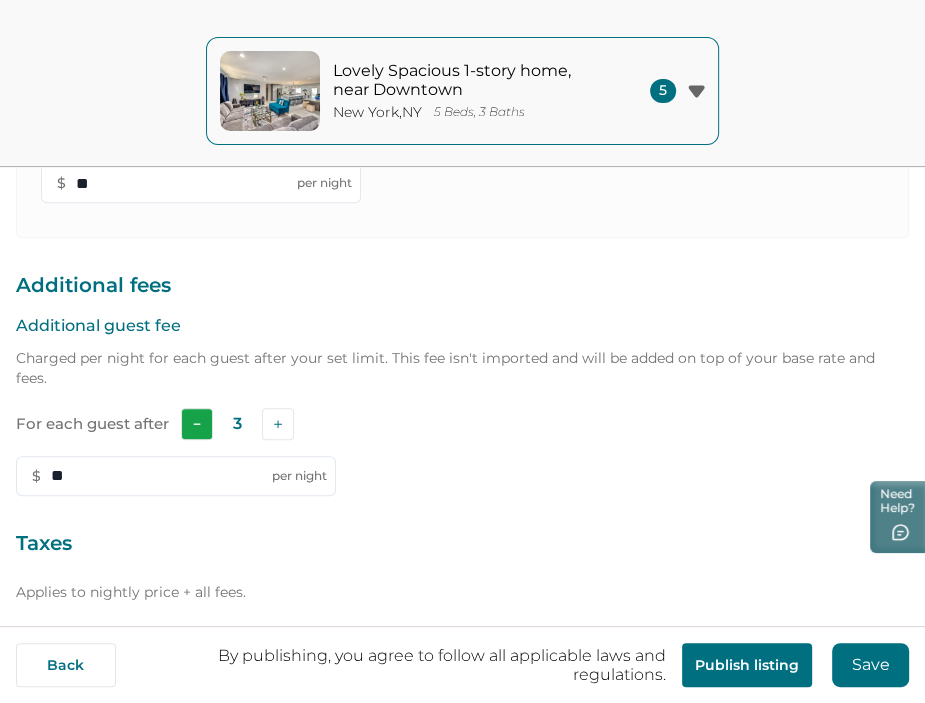 click at bounding box center [197, 424] 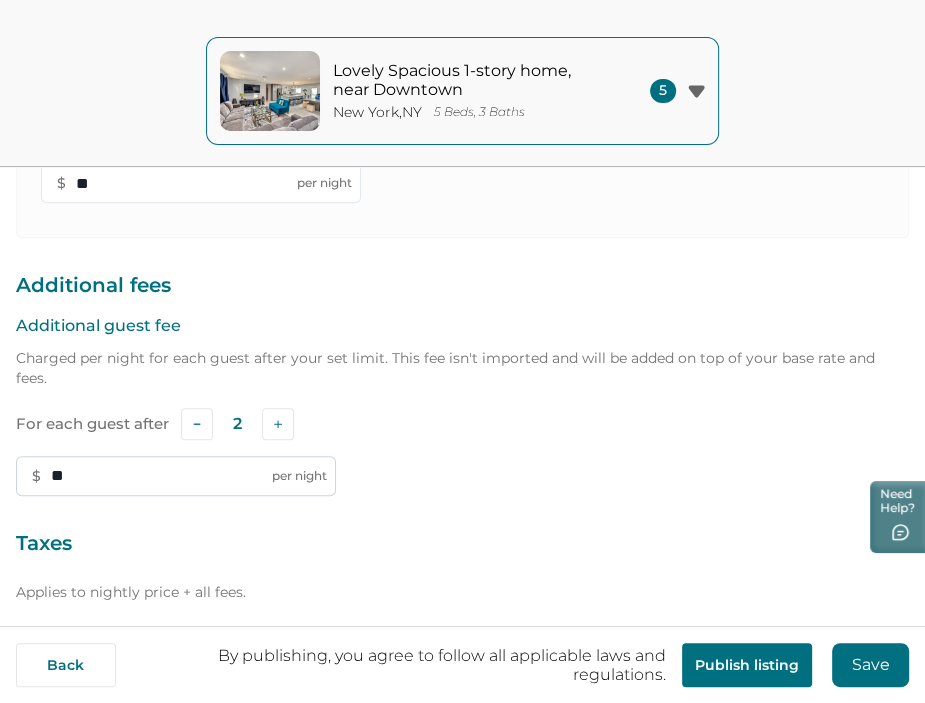 drag, startPoint x: 76, startPoint y: 470, endPoint x: 28, endPoint y: 452, distance: 51.264023 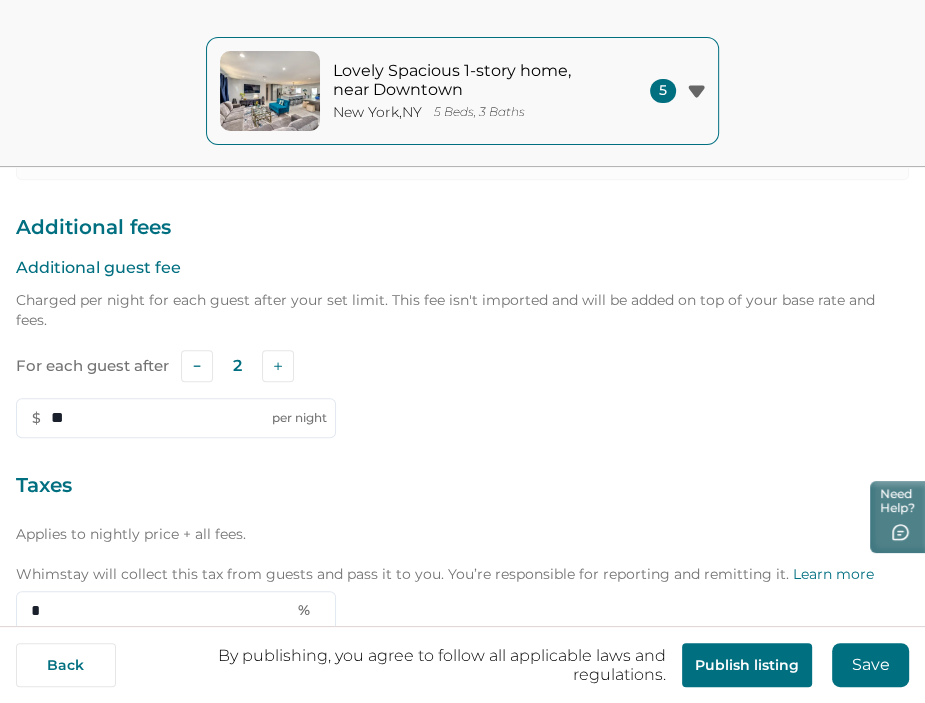 scroll, scrollTop: 615, scrollLeft: 0, axis: vertical 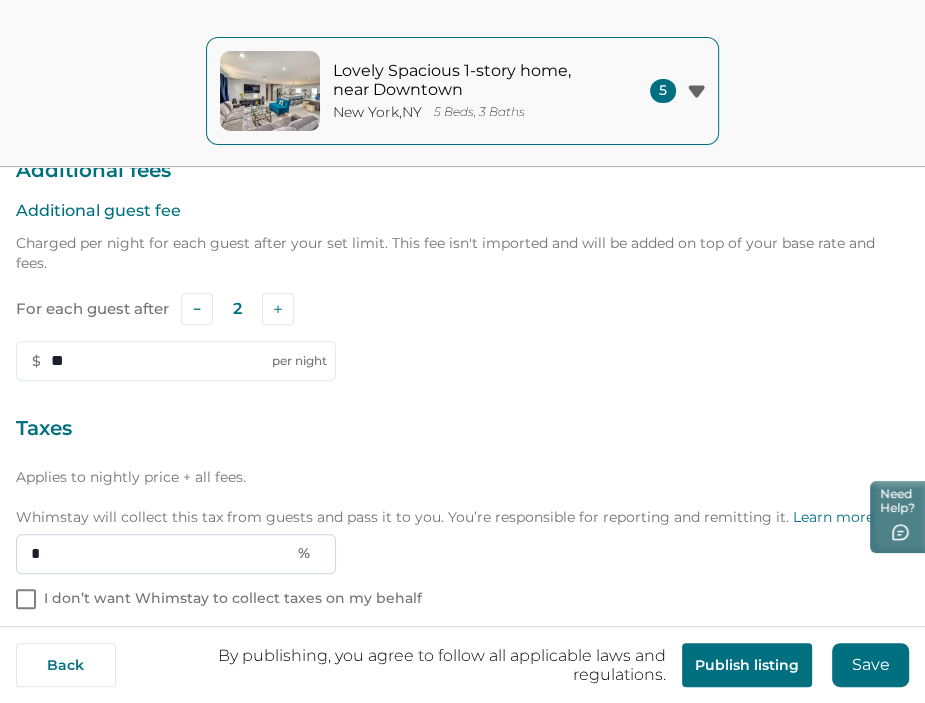 type on "**" 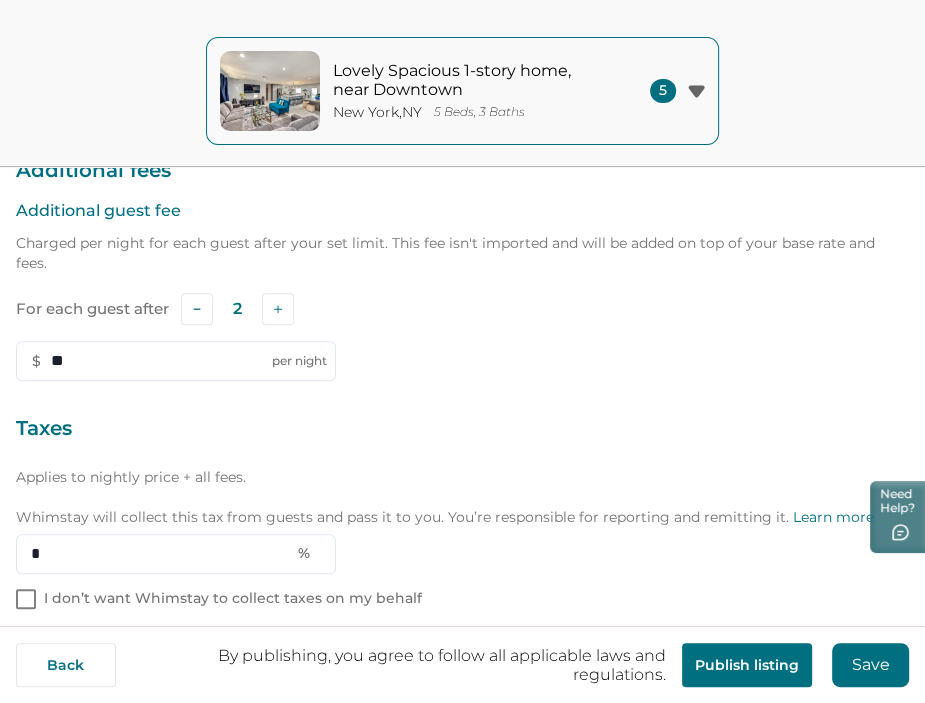 drag, startPoint x: 68, startPoint y: 532, endPoint x: 0, endPoint y: 522, distance: 68.73136 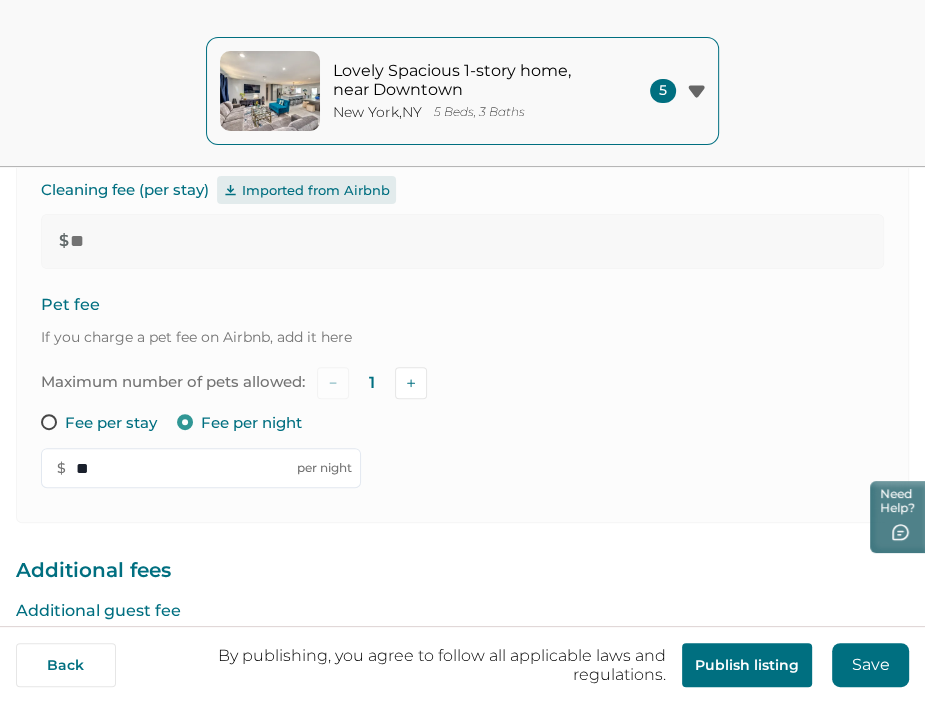 scroll, scrollTop: 15, scrollLeft: 0, axis: vertical 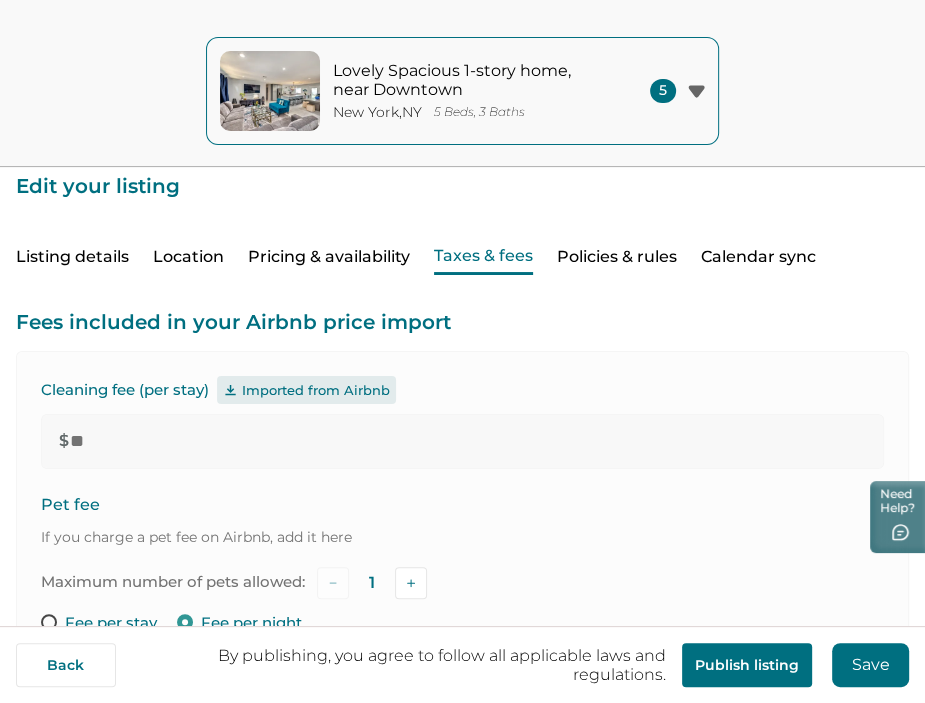 type on "*" 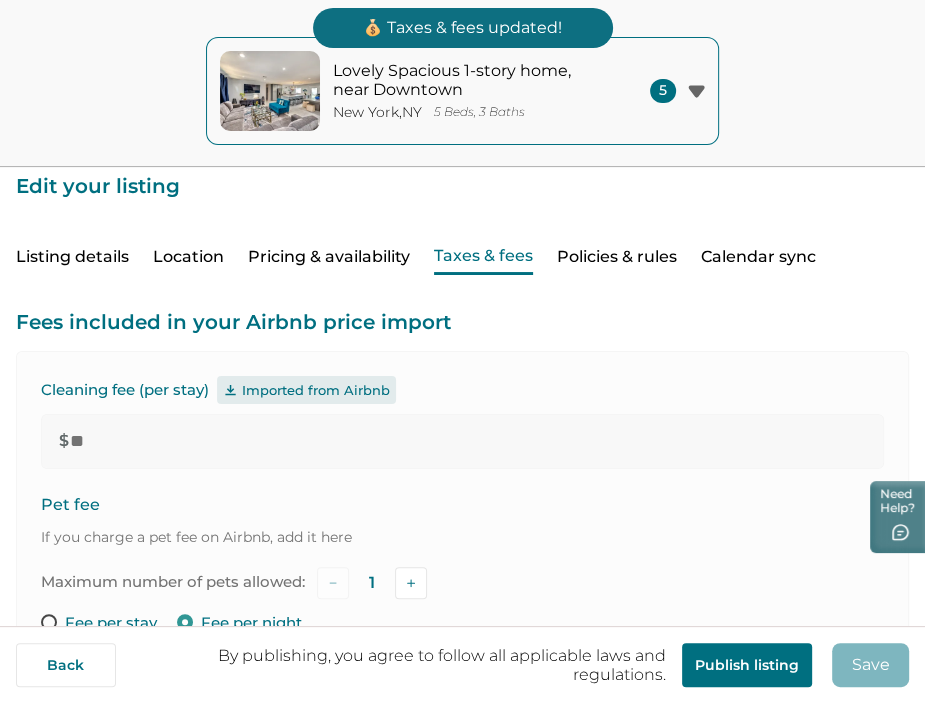 click on "Pricing & availability" at bounding box center [329, 257] 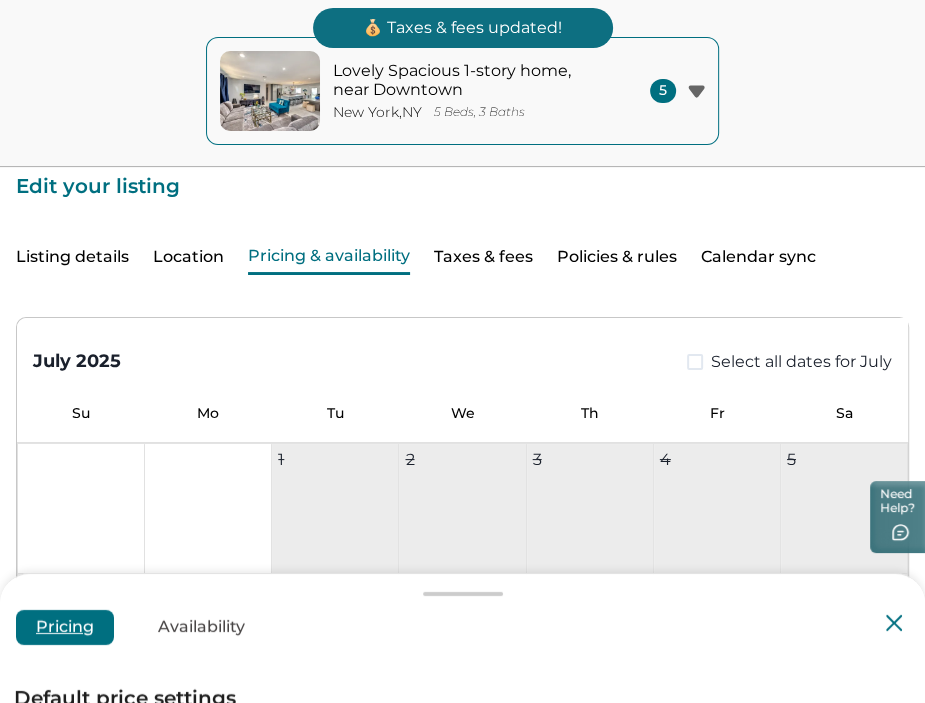 type 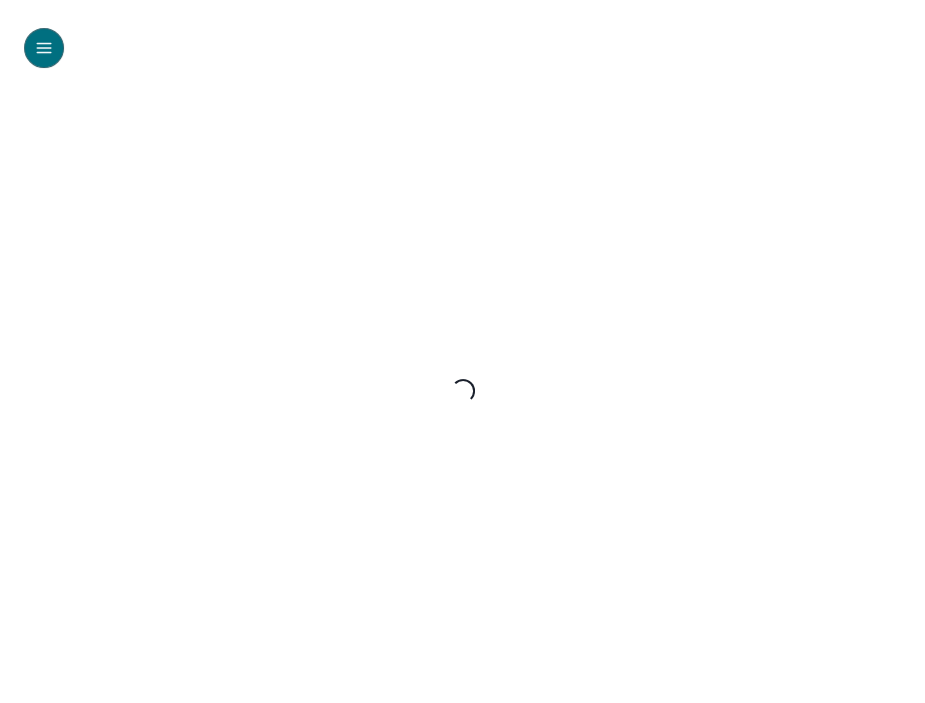 scroll, scrollTop: 15, scrollLeft: 0, axis: vertical 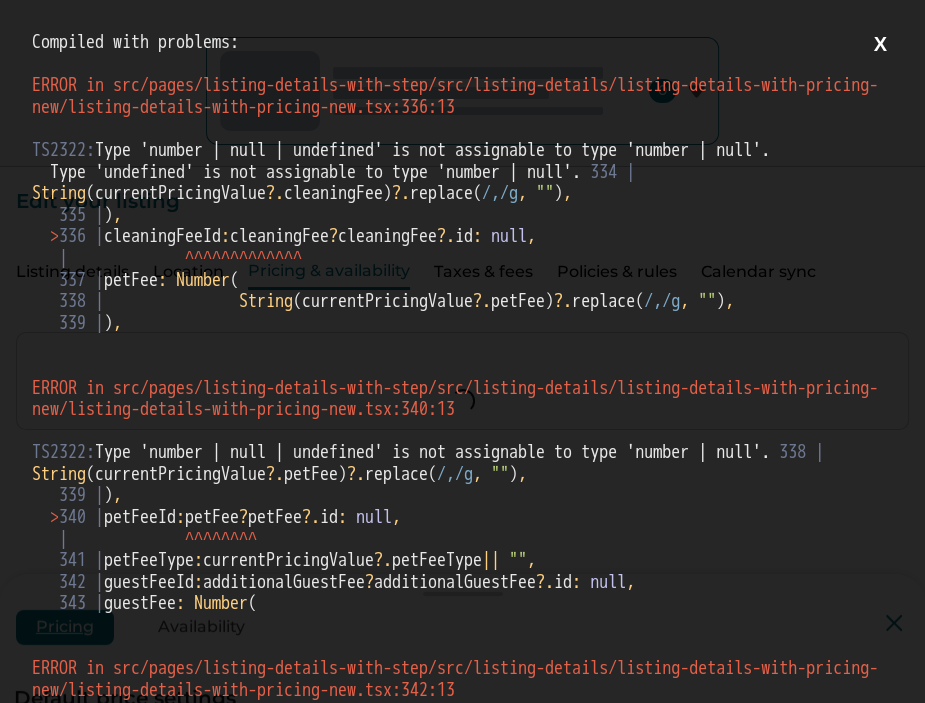 click on "X" at bounding box center (880, 44) 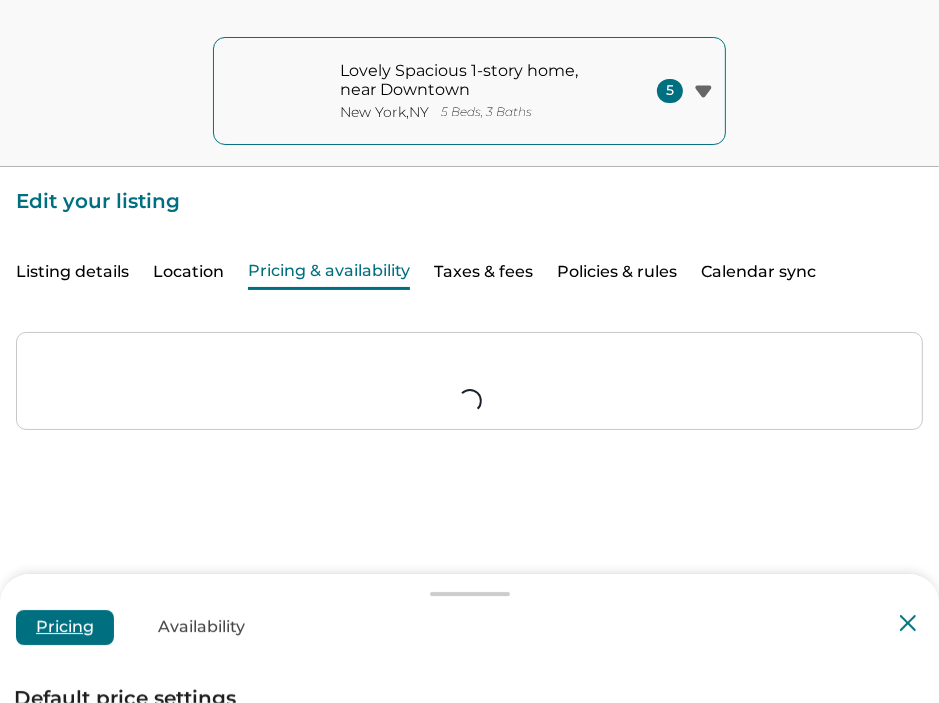 type on "*" 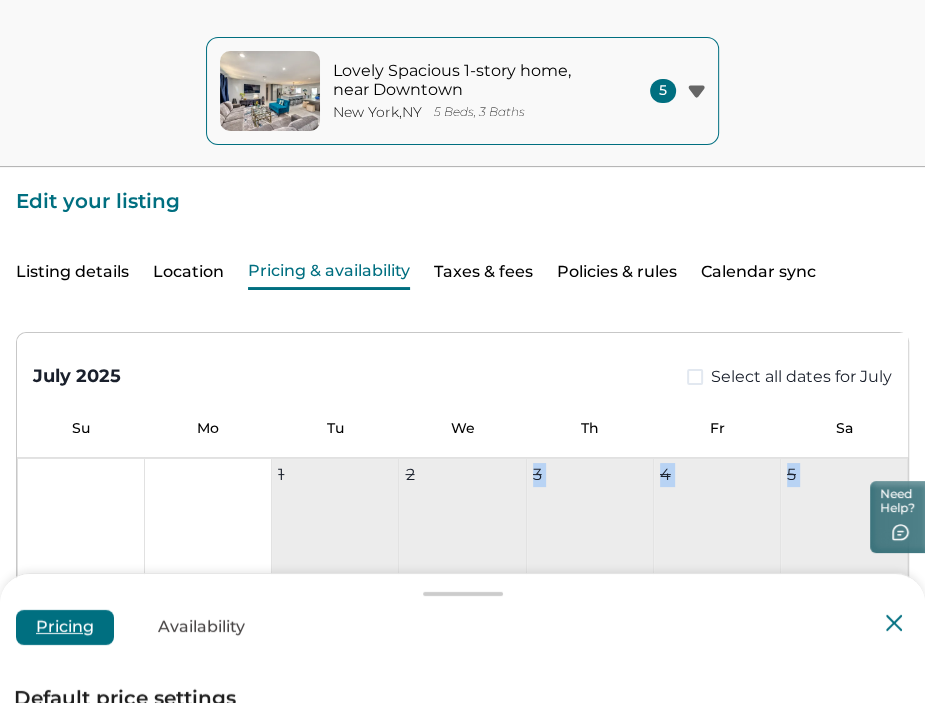 drag, startPoint x: 452, startPoint y: 592, endPoint x: 473, endPoint y: 459, distance: 134.64769 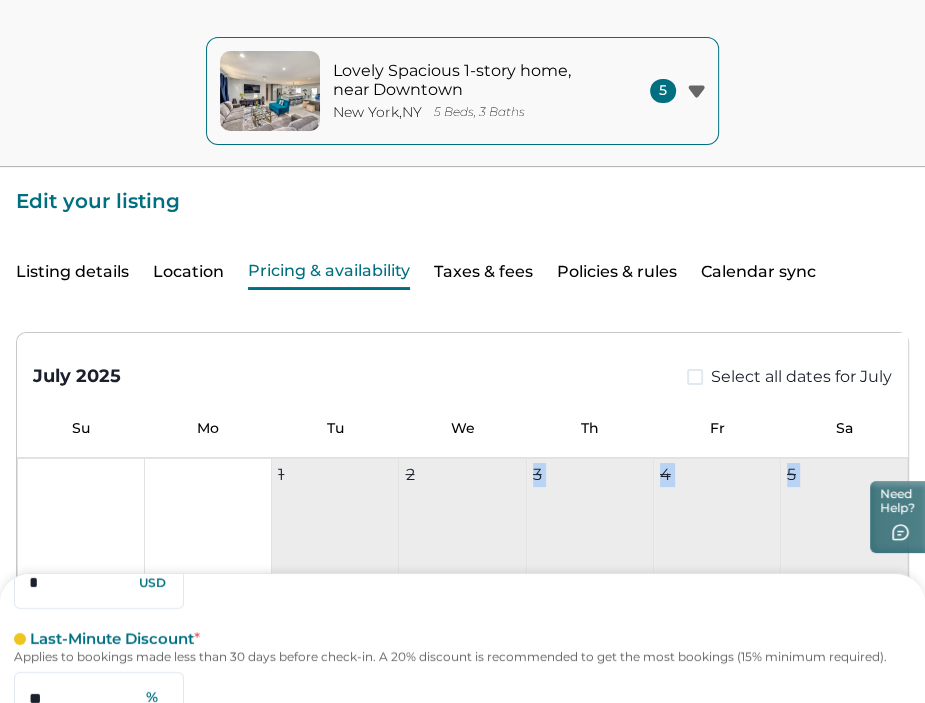 scroll, scrollTop: 124, scrollLeft: 0, axis: vertical 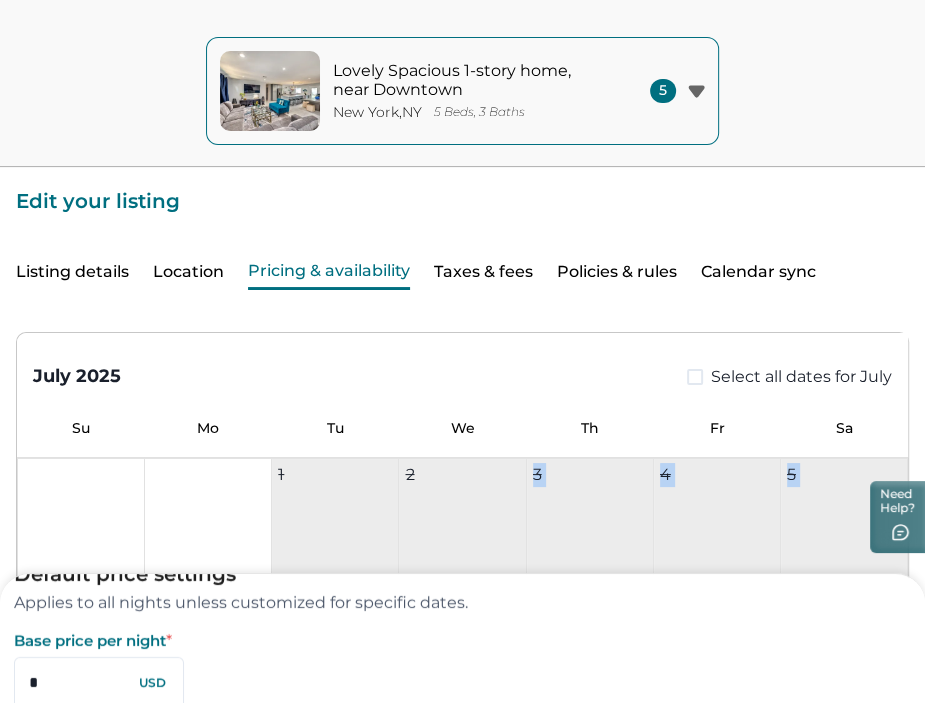 click on "Taxes & fees" at bounding box center (483, 272) 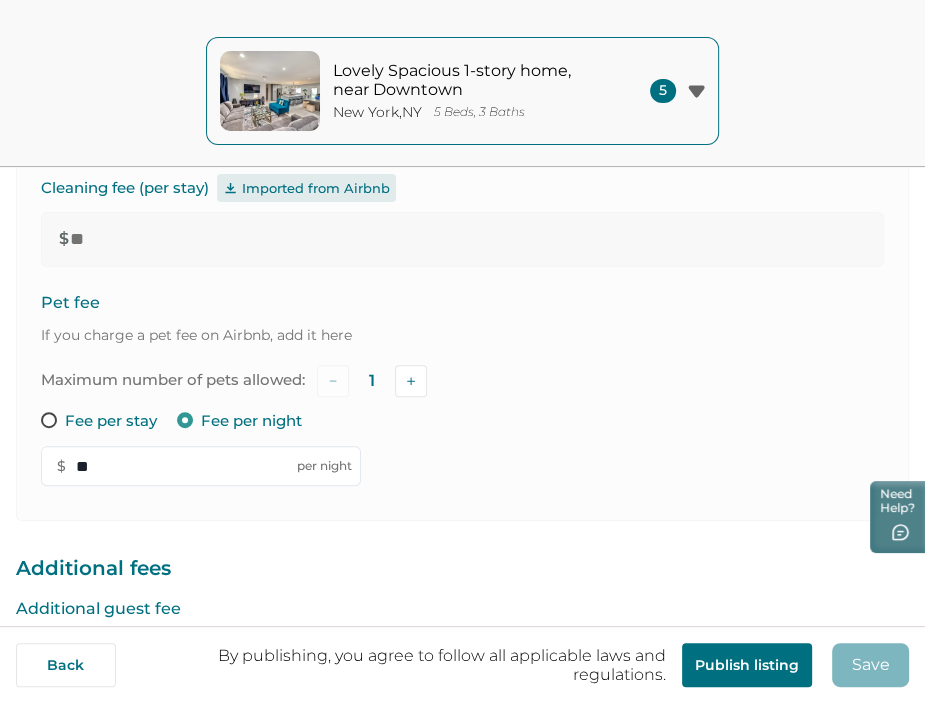 scroll, scrollTop: 215, scrollLeft: 0, axis: vertical 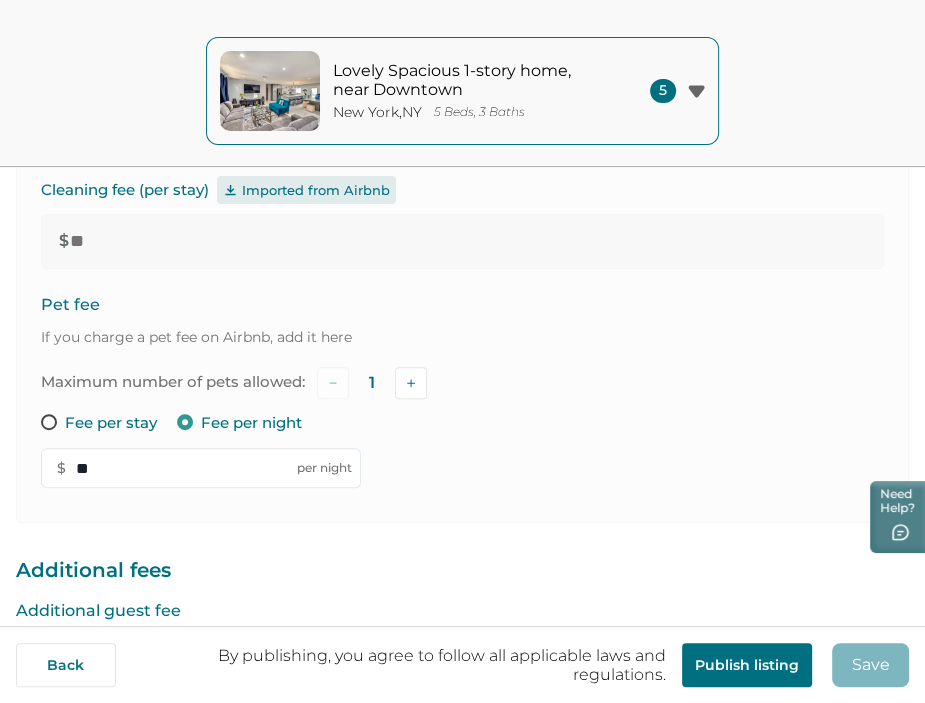 click on "Fee per stay" at bounding box center [111, 423] 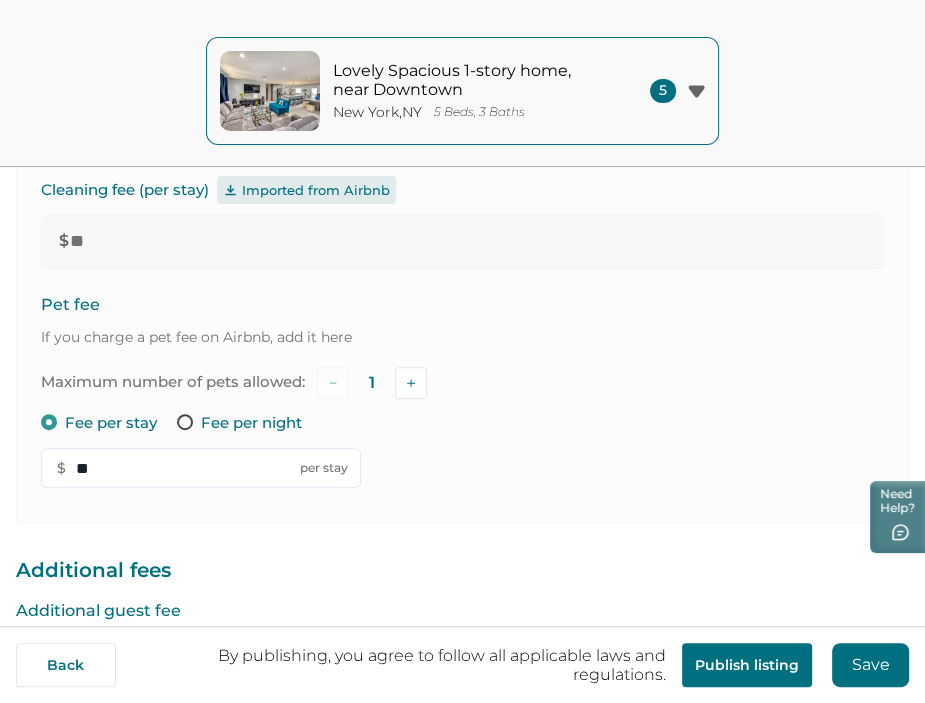click on "Save" at bounding box center (870, 665) 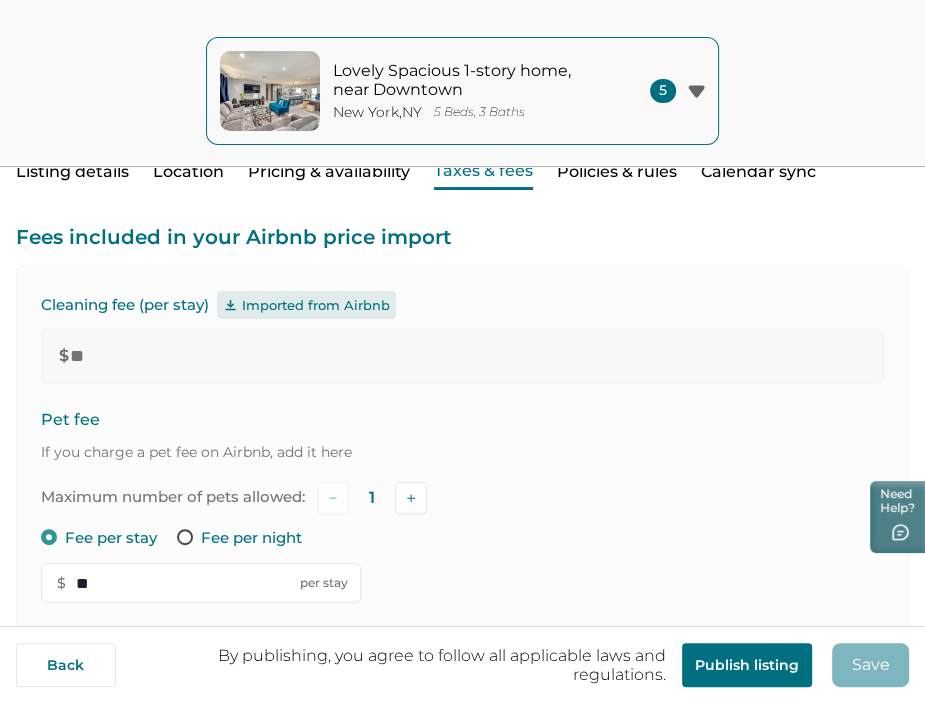 scroll, scrollTop: 200, scrollLeft: 0, axis: vertical 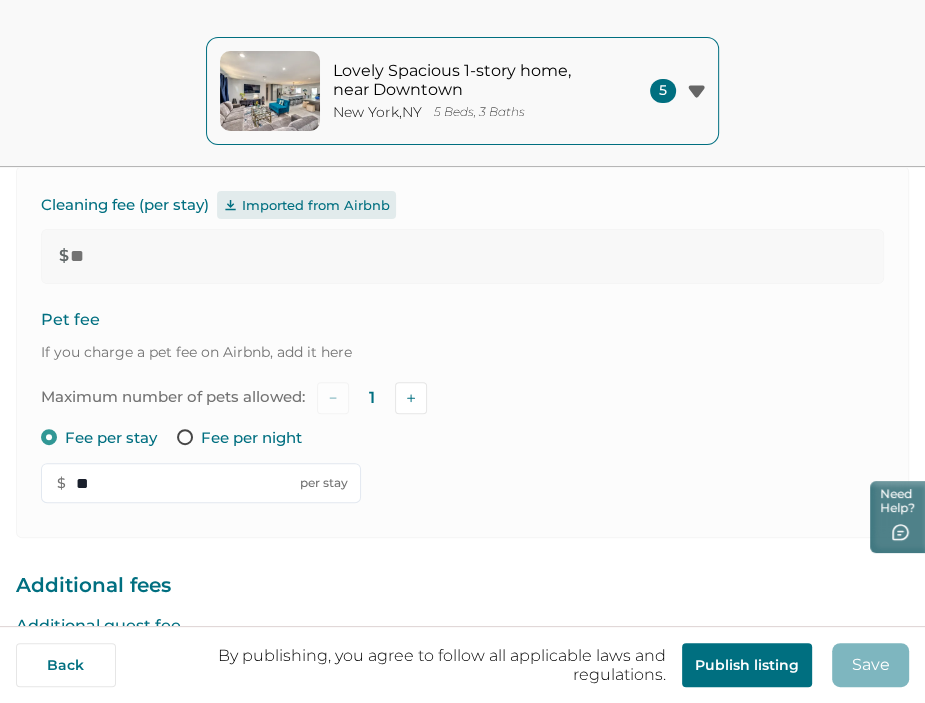 click on "Fee per night" at bounding box center [251, 438] 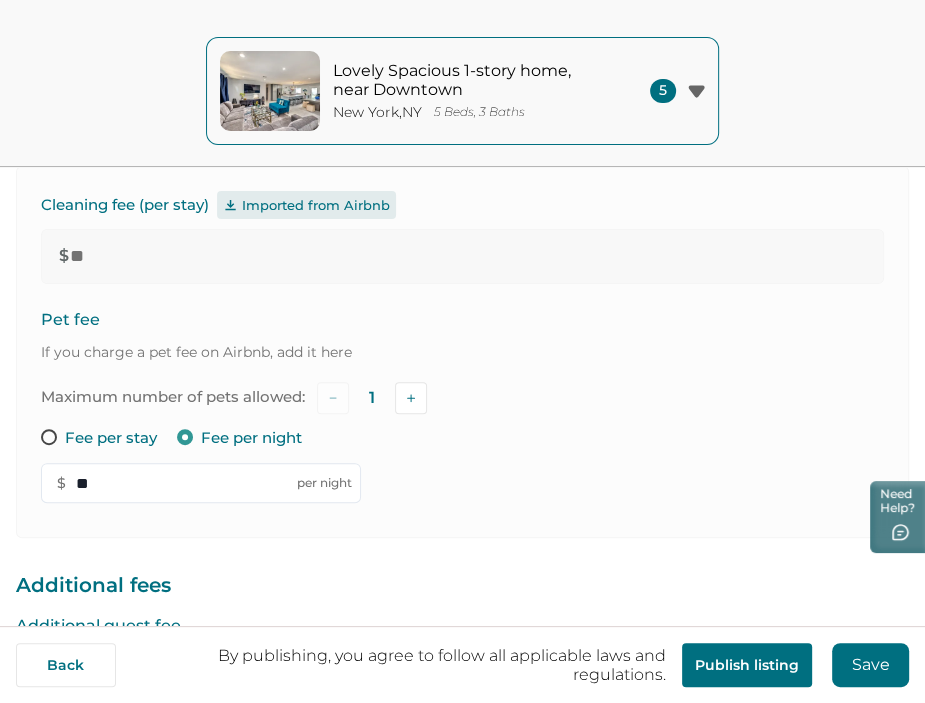 click on "Save" at bounding box center (870, 665) 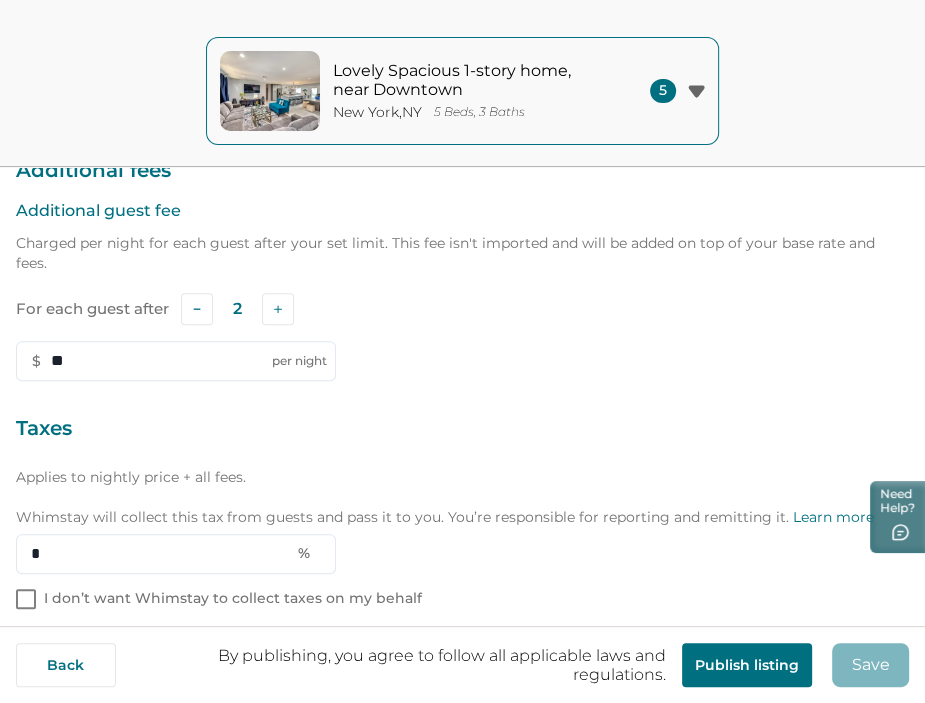 scroll, scrollTop: 0, scrollLeft: 0, axis: both 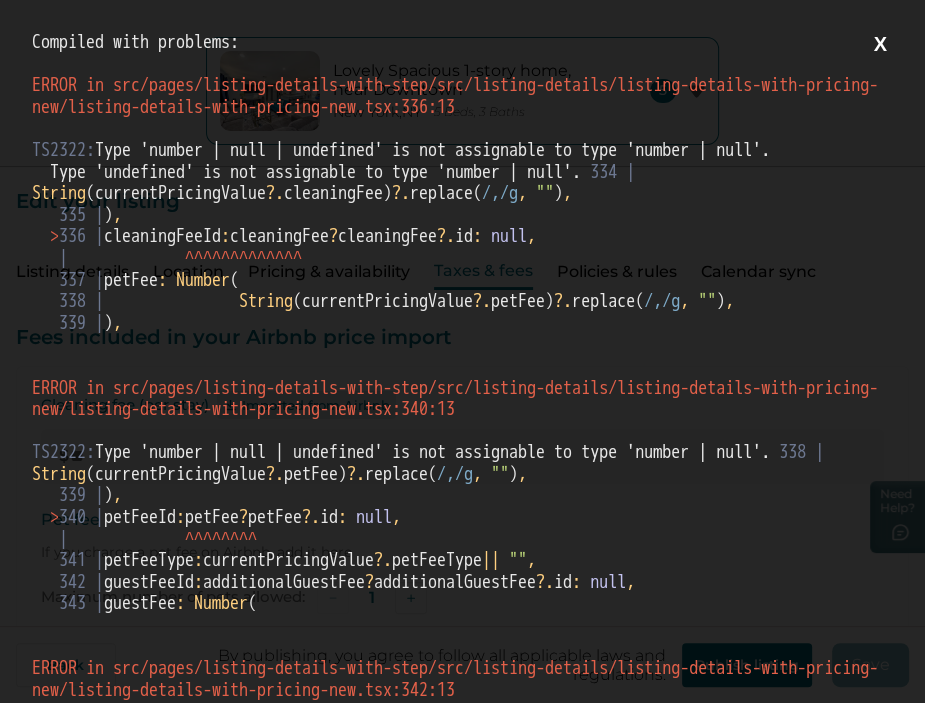 click on "X" at bounding box center [880, 44] 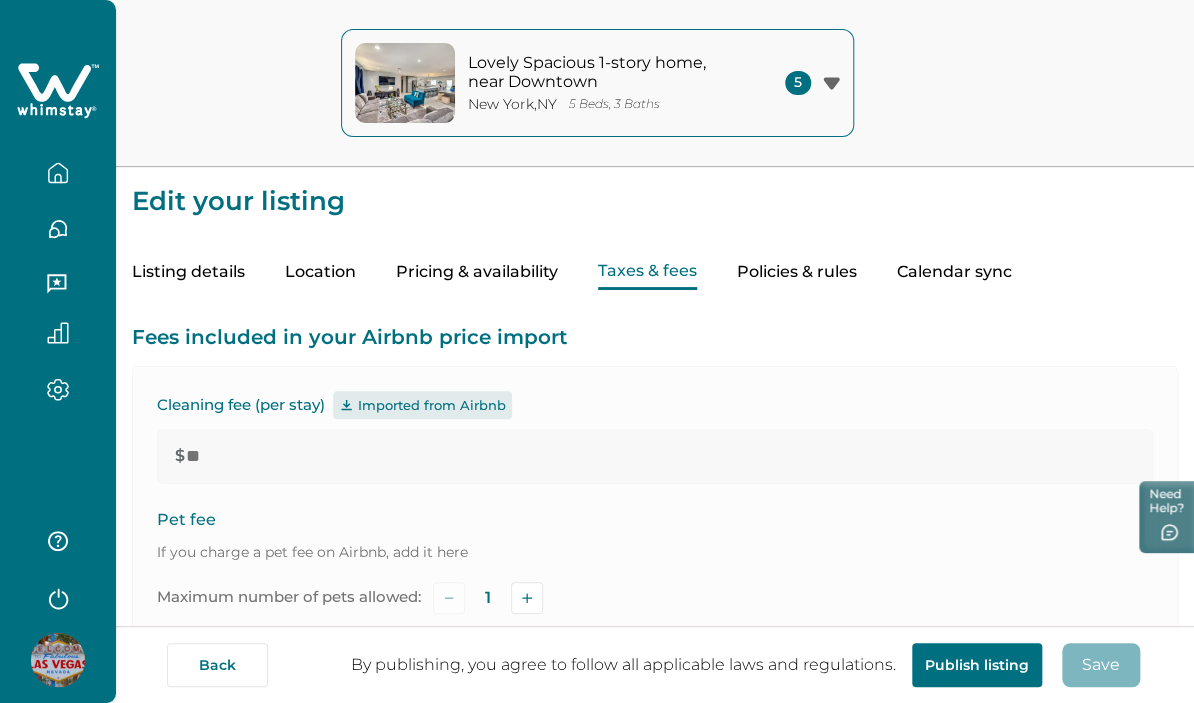 click at bounding box center [58, 173] 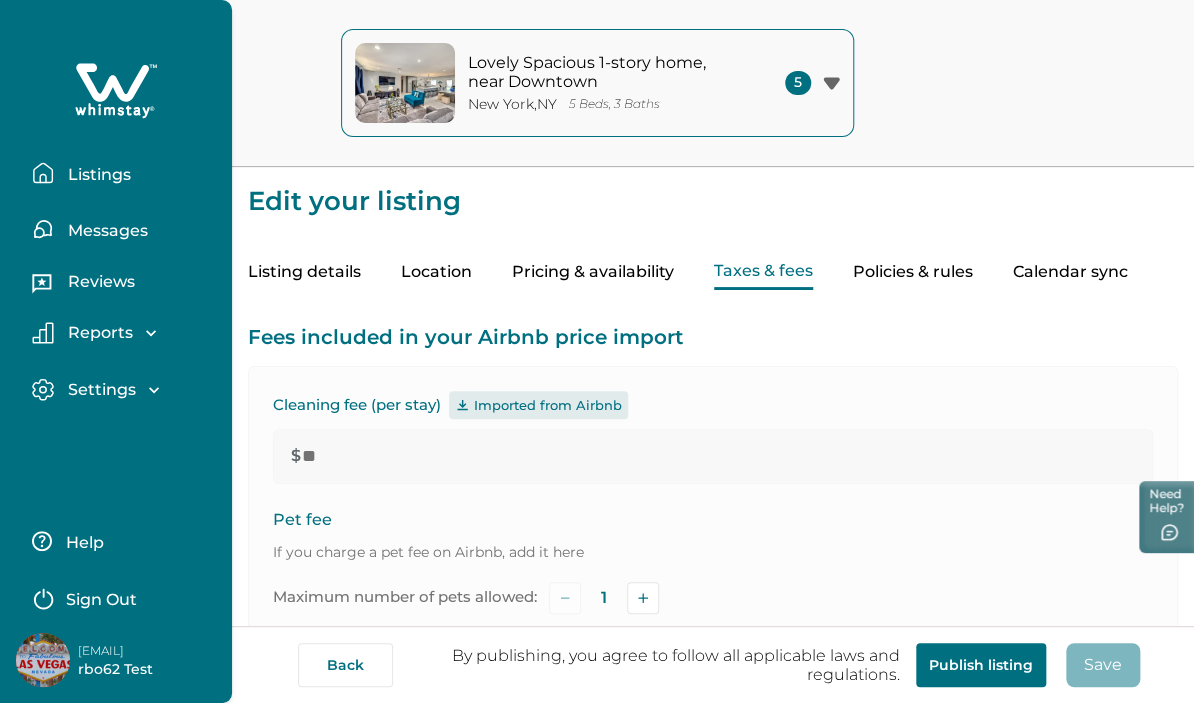 click on "Listings" at bounding box center (96, 175) 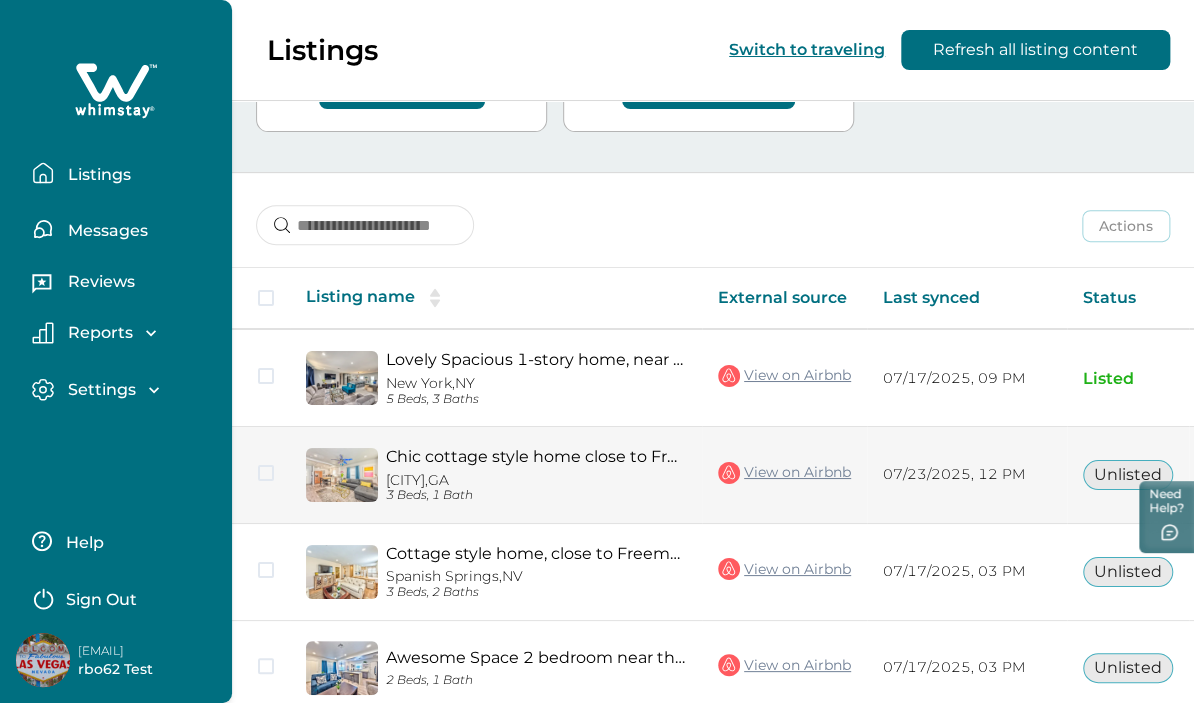 scroll, scrollTop: 200, scrollLeft: 0, axis: vertical 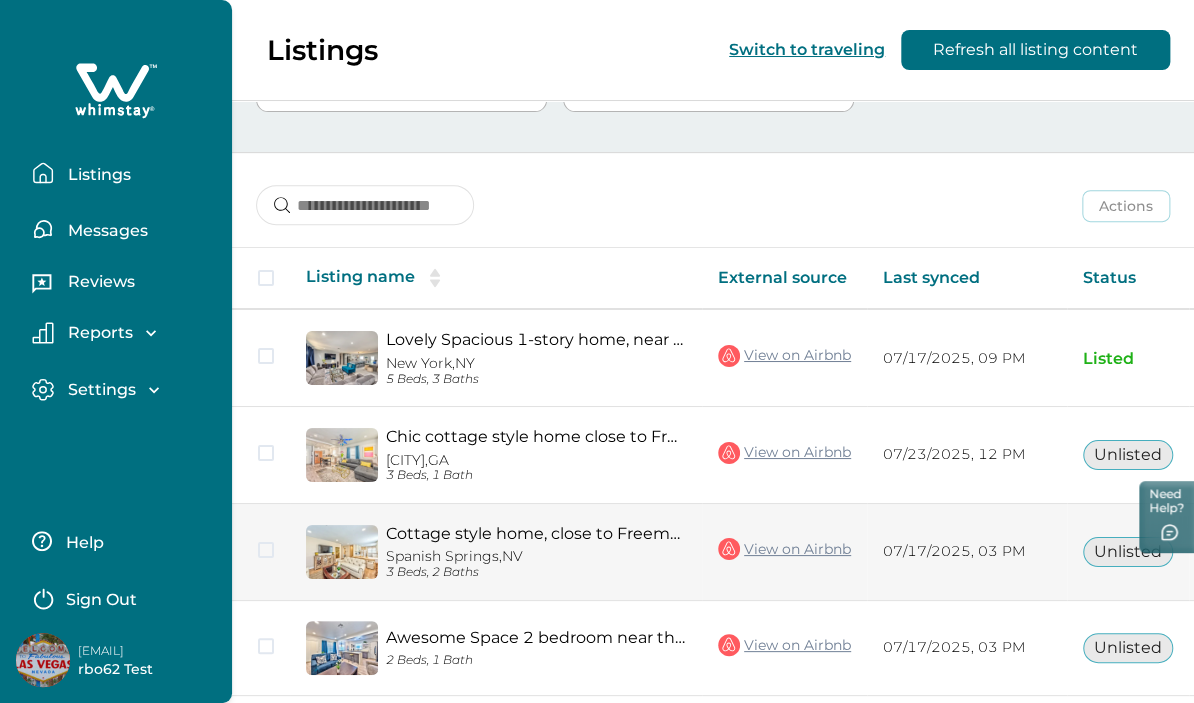 type 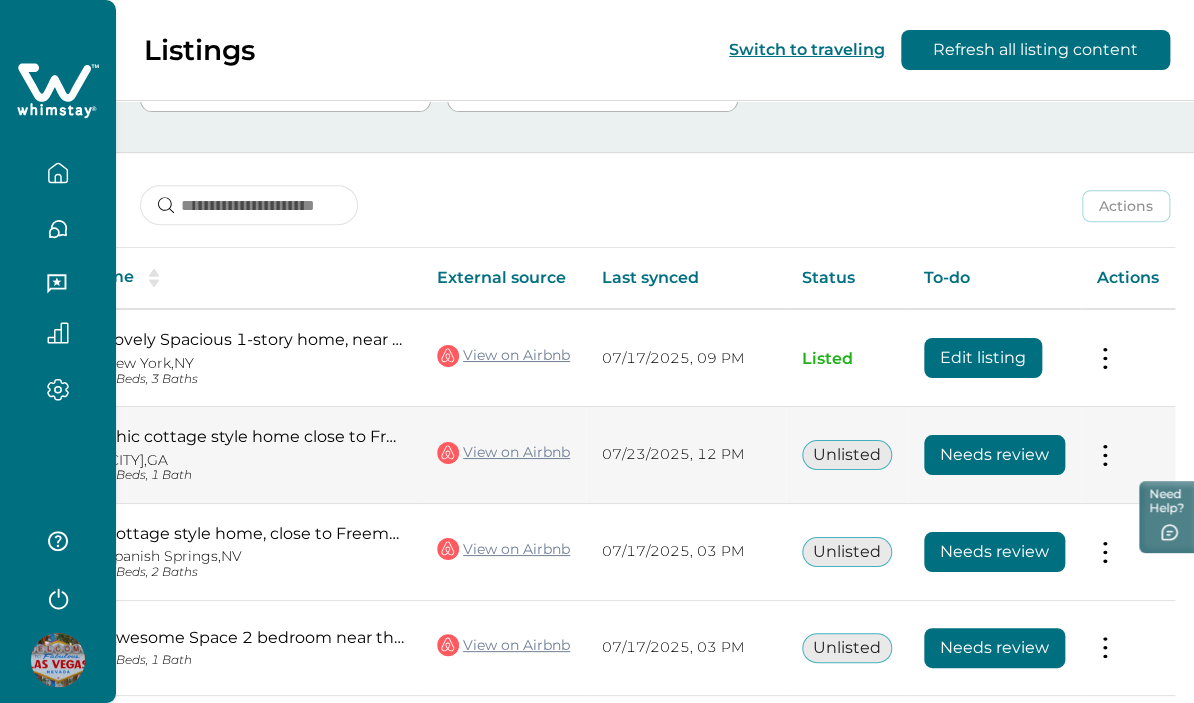click on "Needs review" at bounding box center (994, 455) 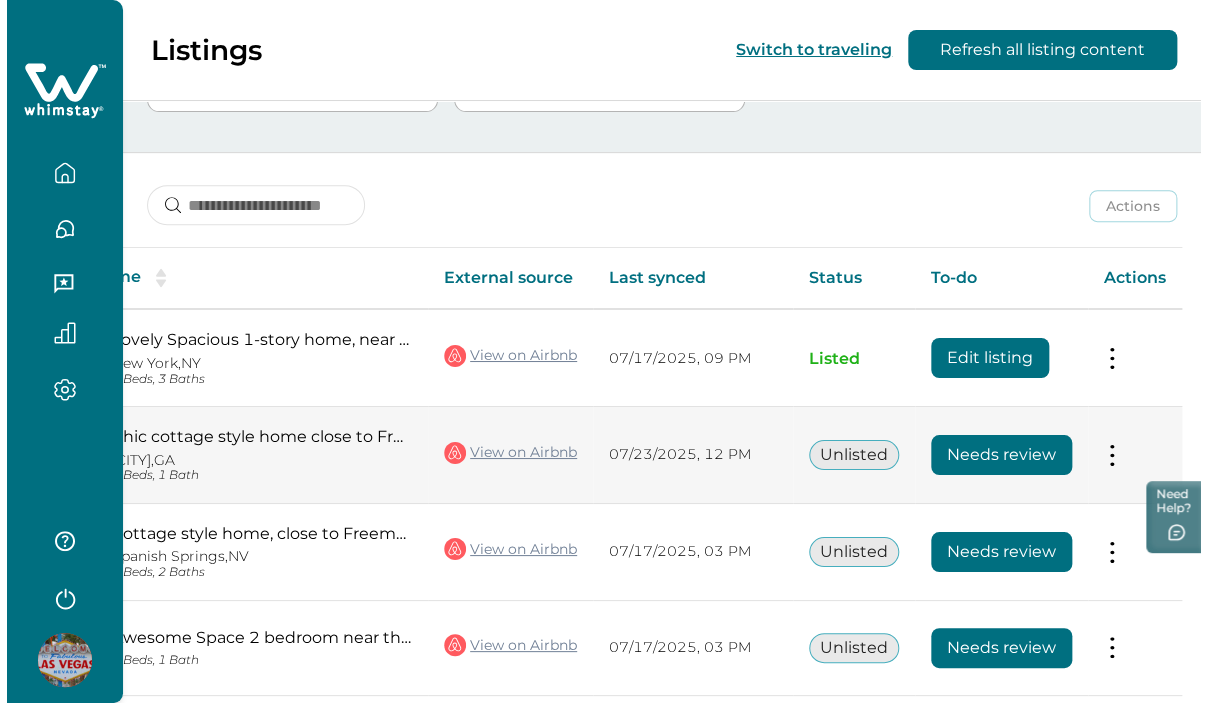 scroll, scrollTop: 0, scrollLeft: 0, axis: both 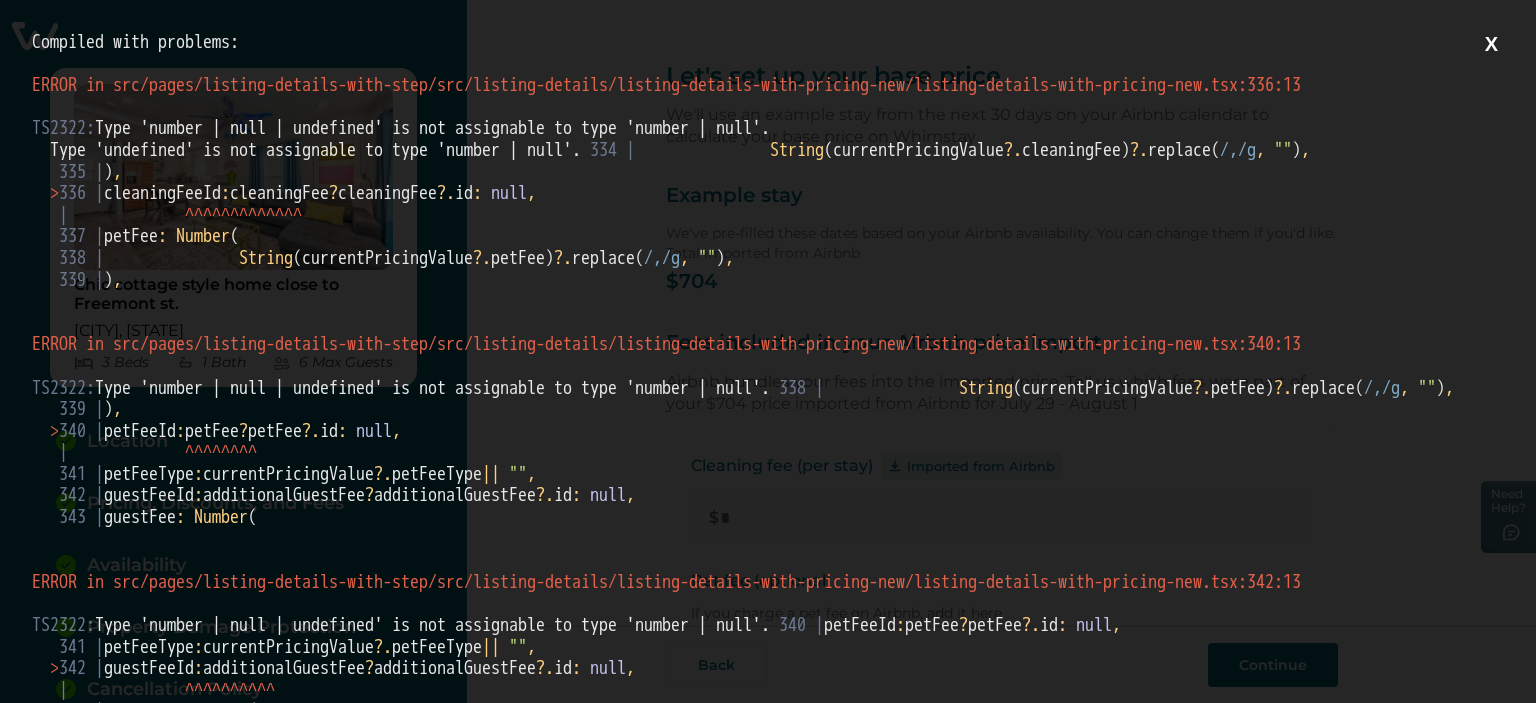 click on "X" at bounding box center (1491, 44) 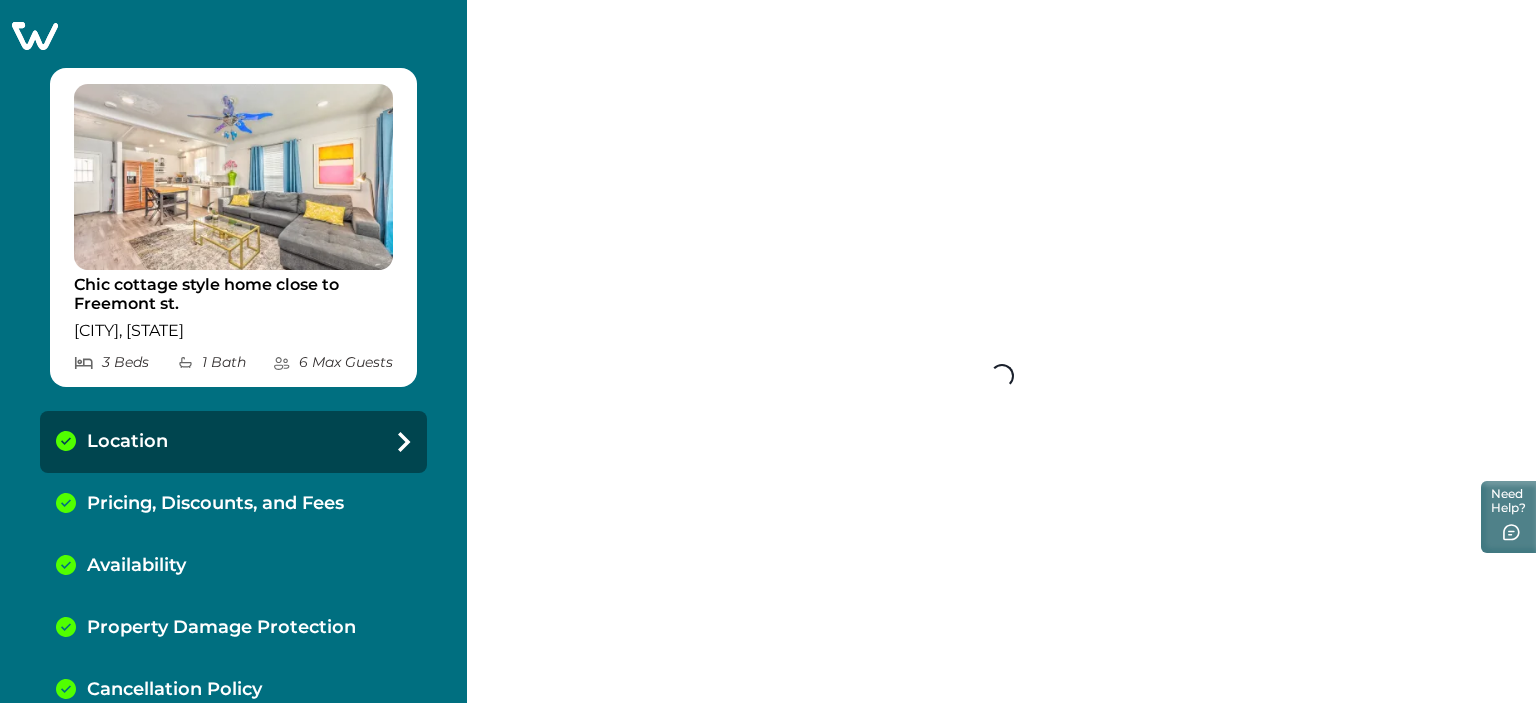 select on "**" 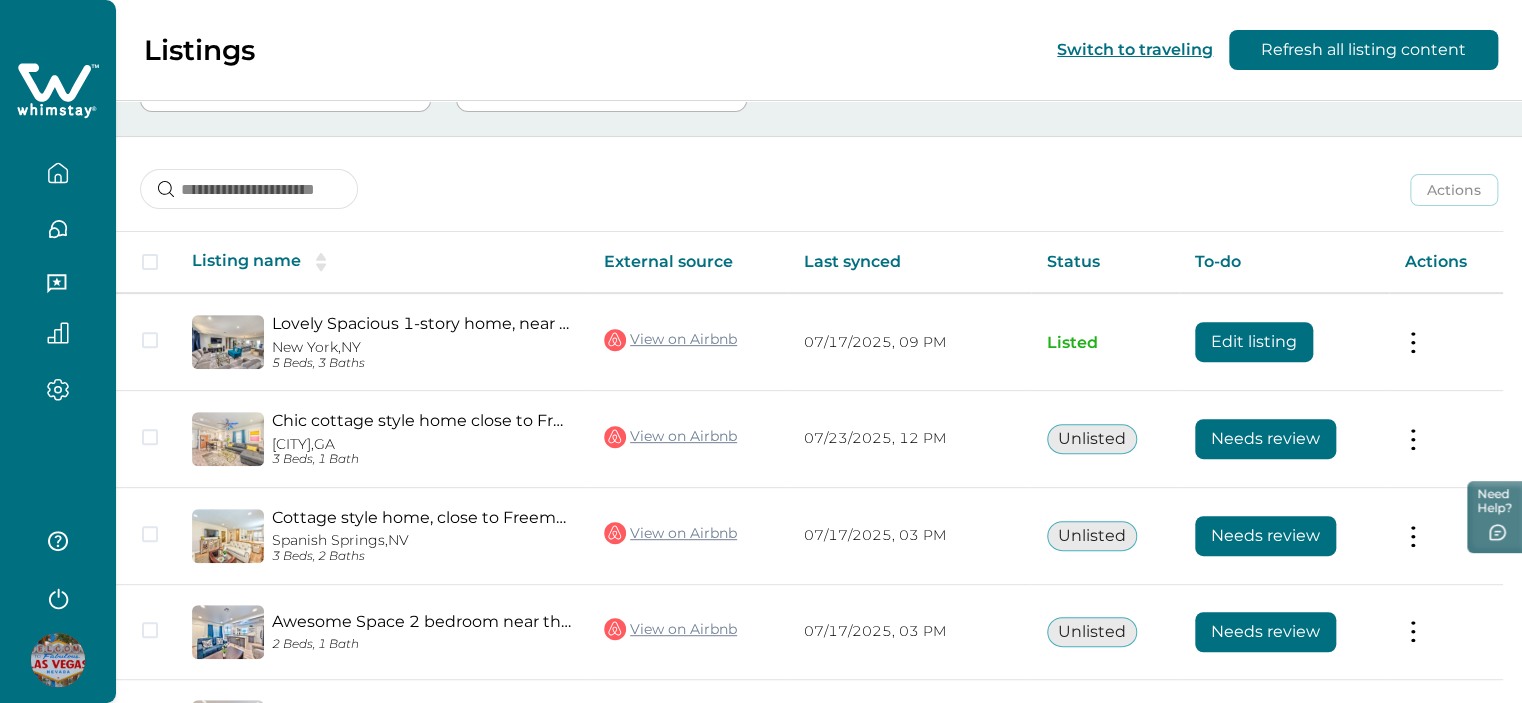 scroll, scrollTop: 300, scrollLeft: 0, axis: vertical 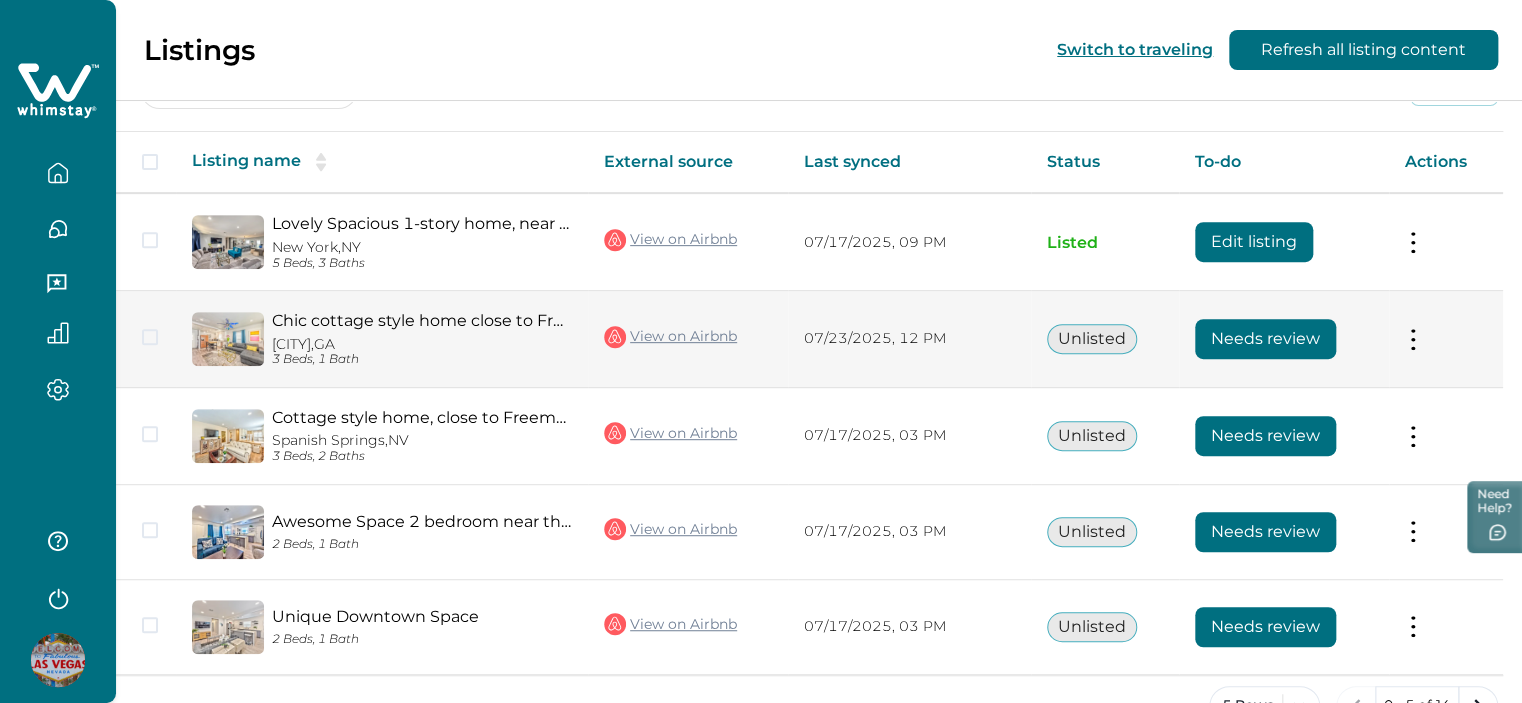 click at bounding box center (1413, 338) 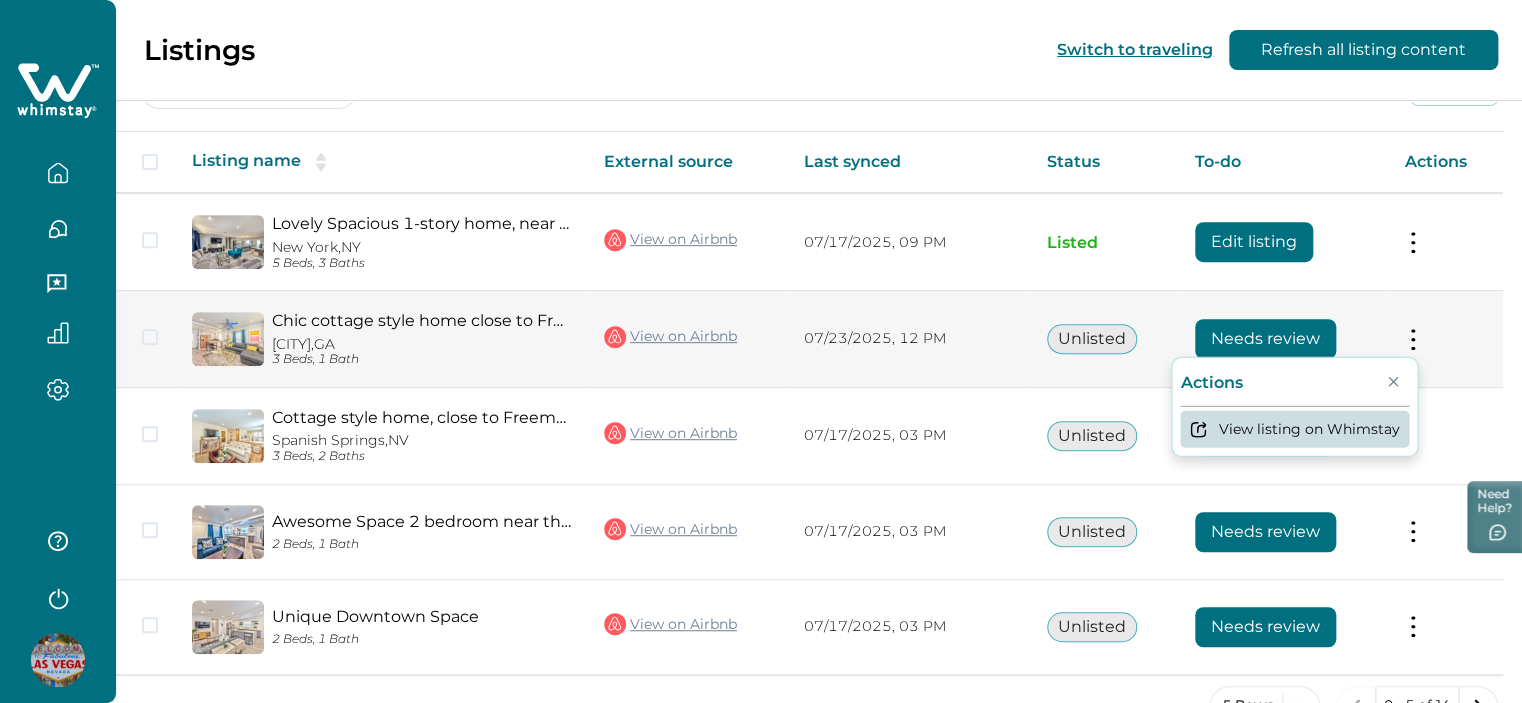 click on "View listing on Whimstay" at bounding box center [1294, 429] 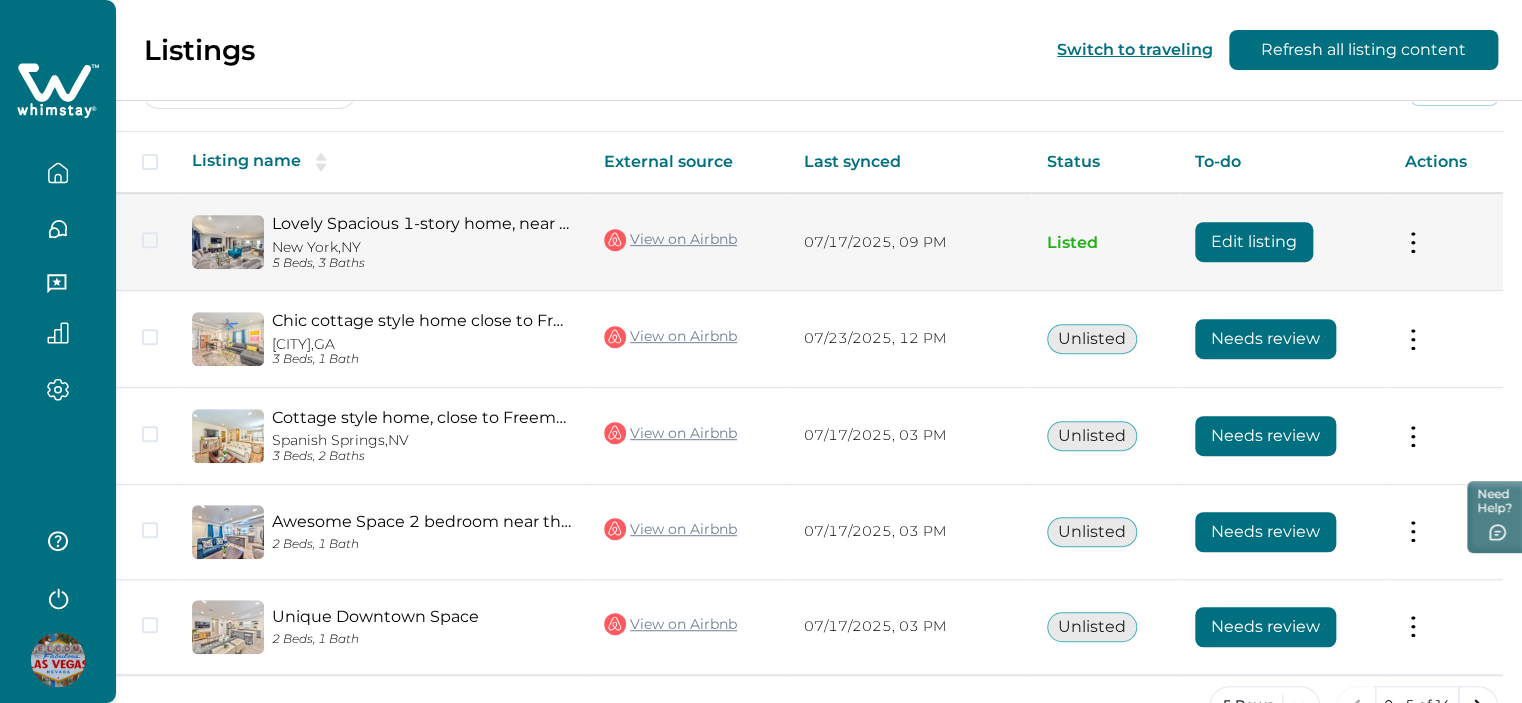 click on "Actions View listing on Whimstay Unlist listing View listing details" at bounding box center [1446, 241] 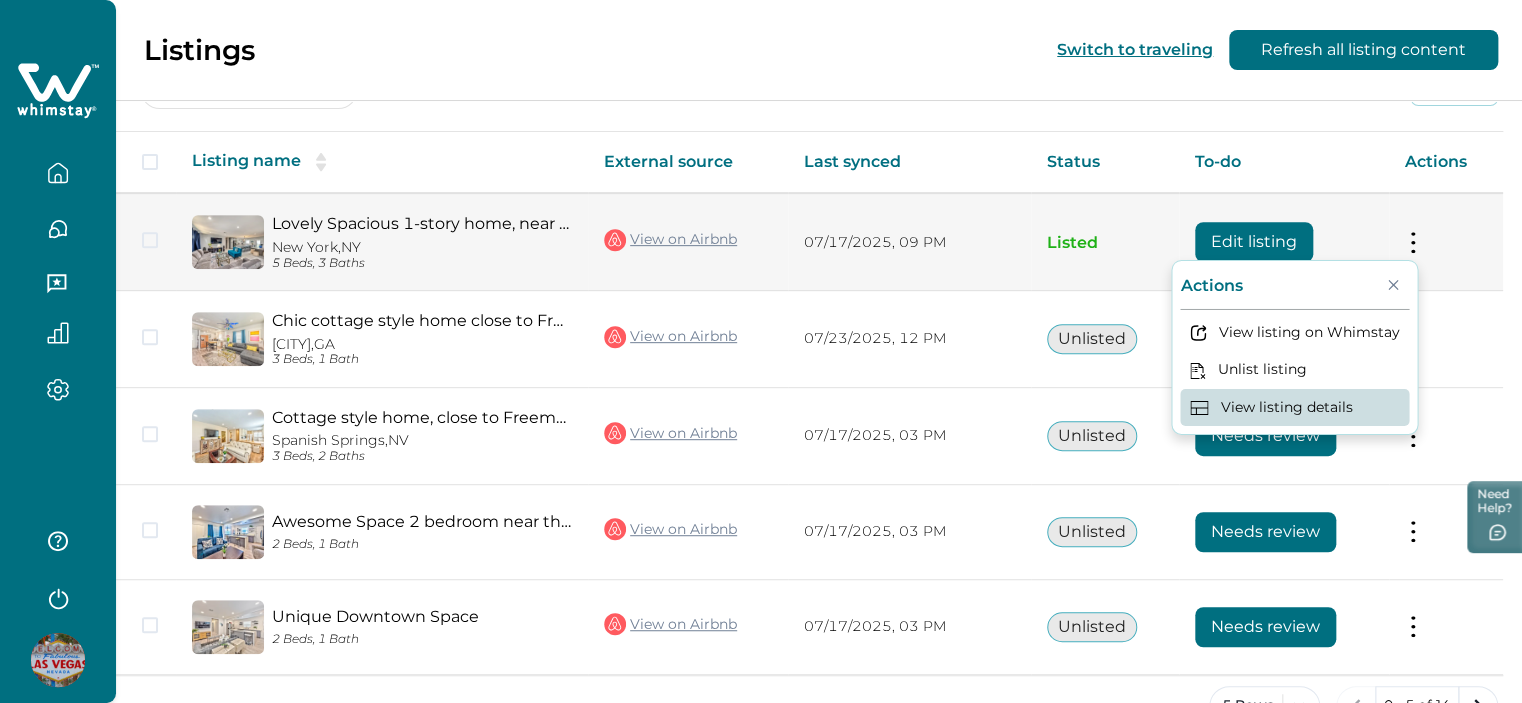 click on "View listing details" at bounding box center [1294, 406] 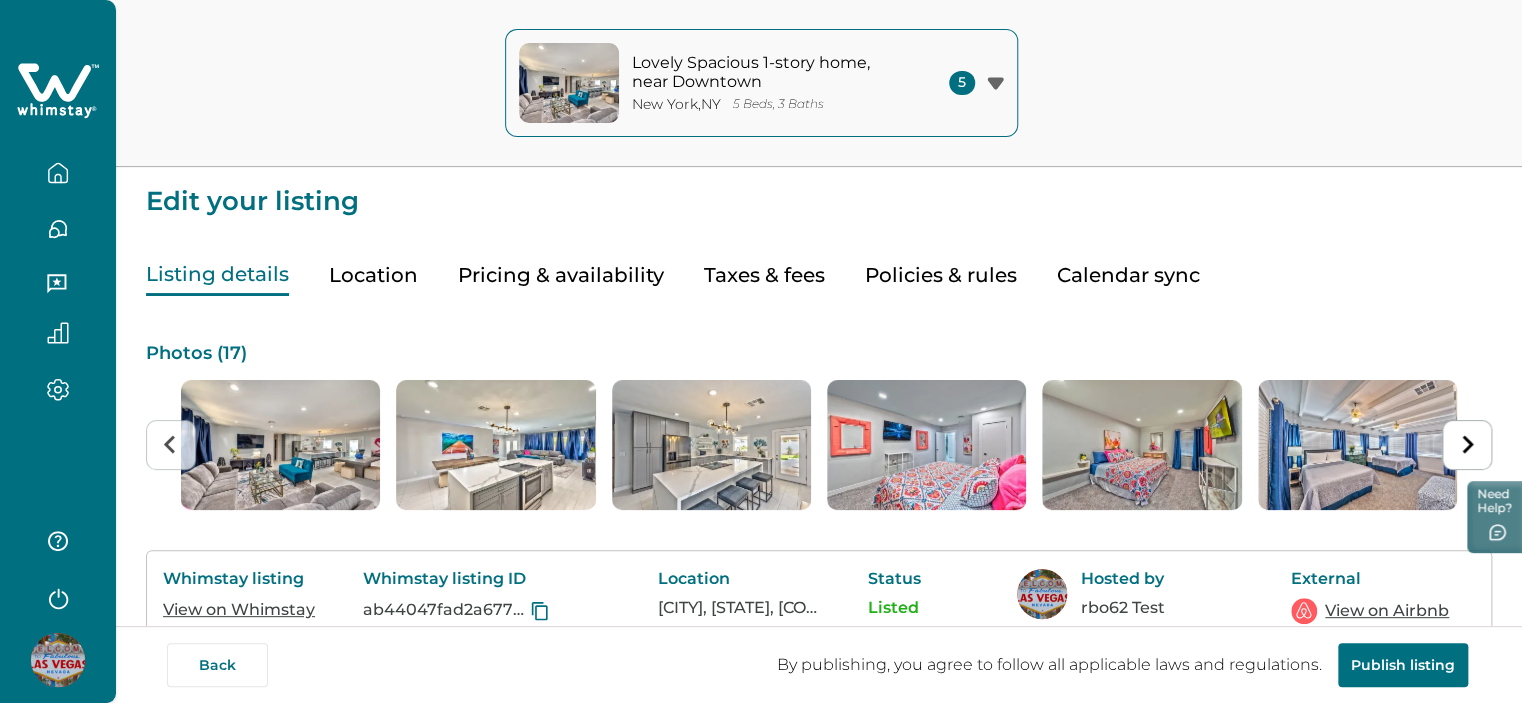 click on "Taxes & fees" at bounding box center [764, 275] 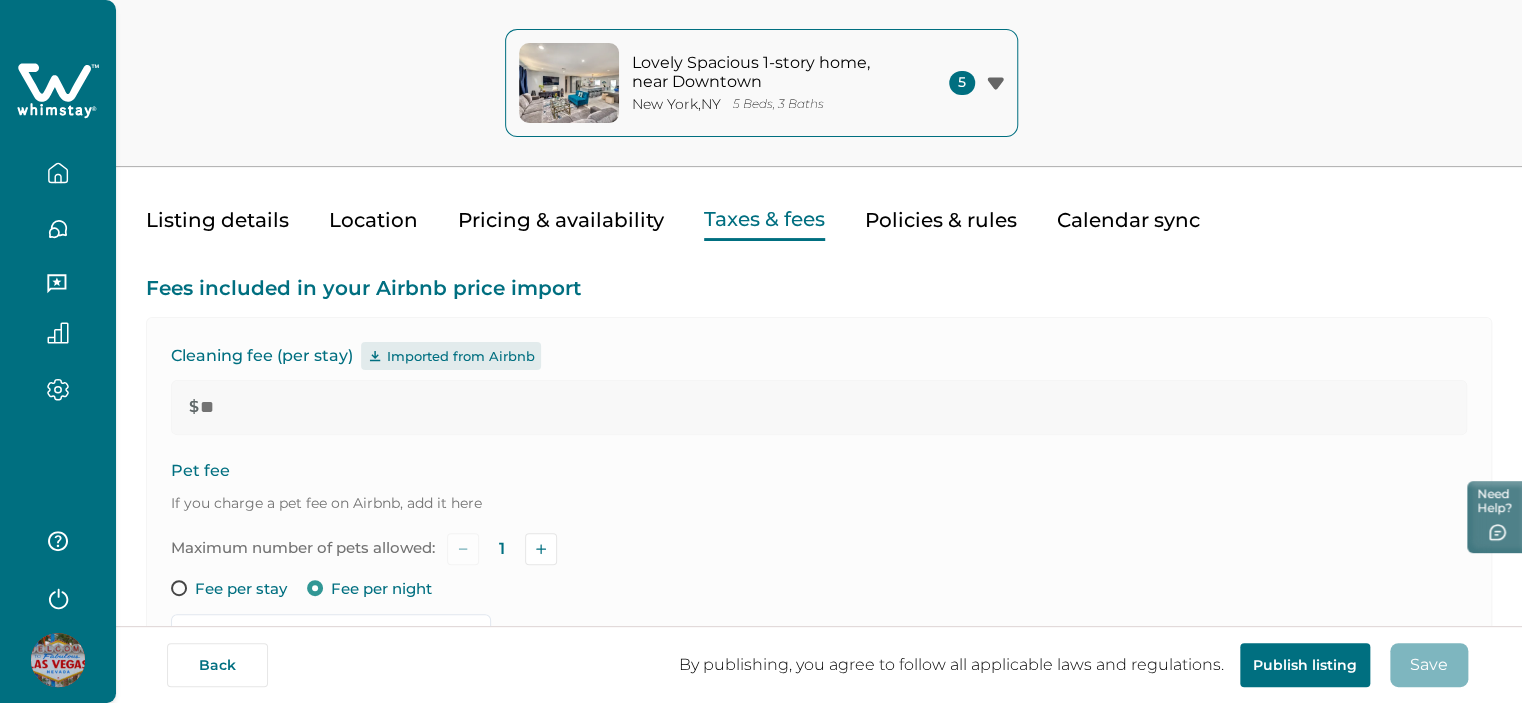 scroll, scrollTop: 100, scrollLeft: 0, axis: vertical 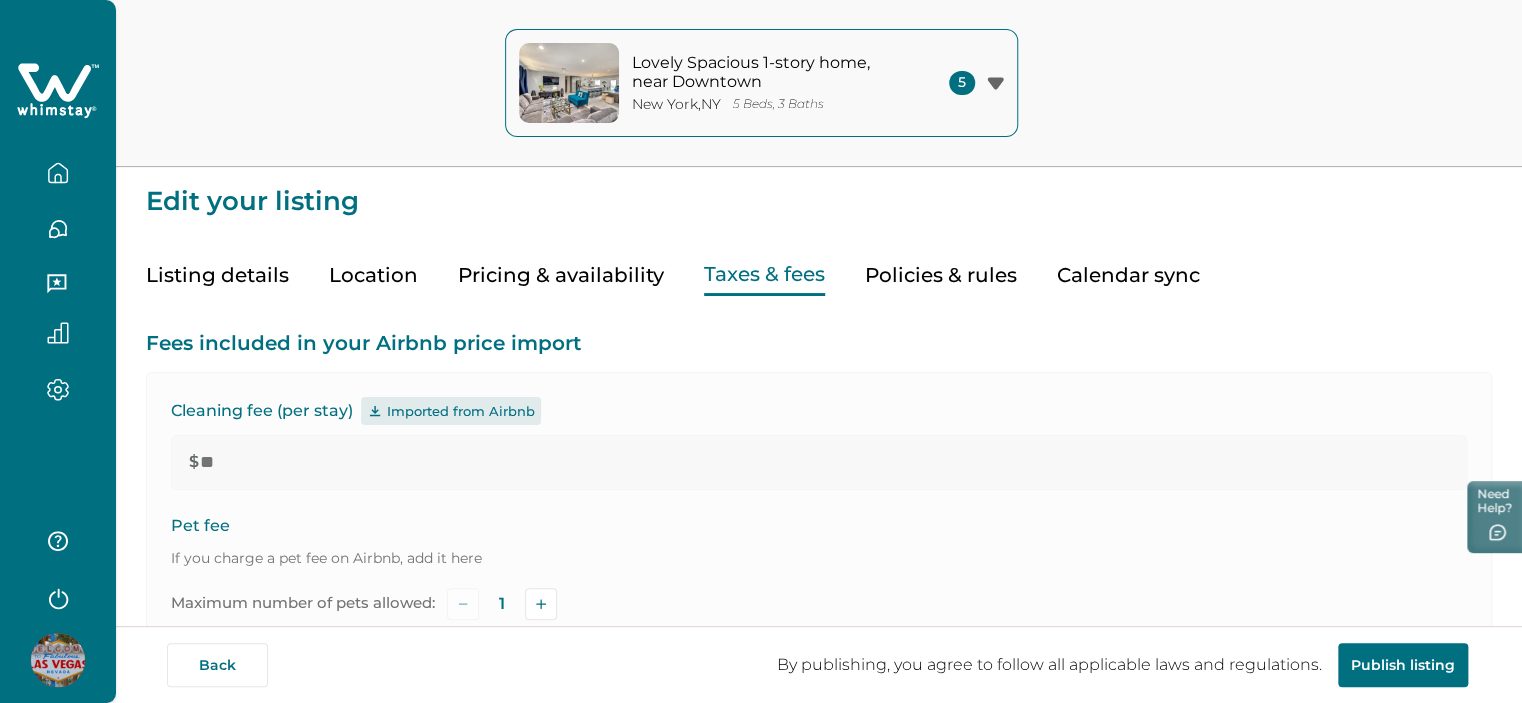 click 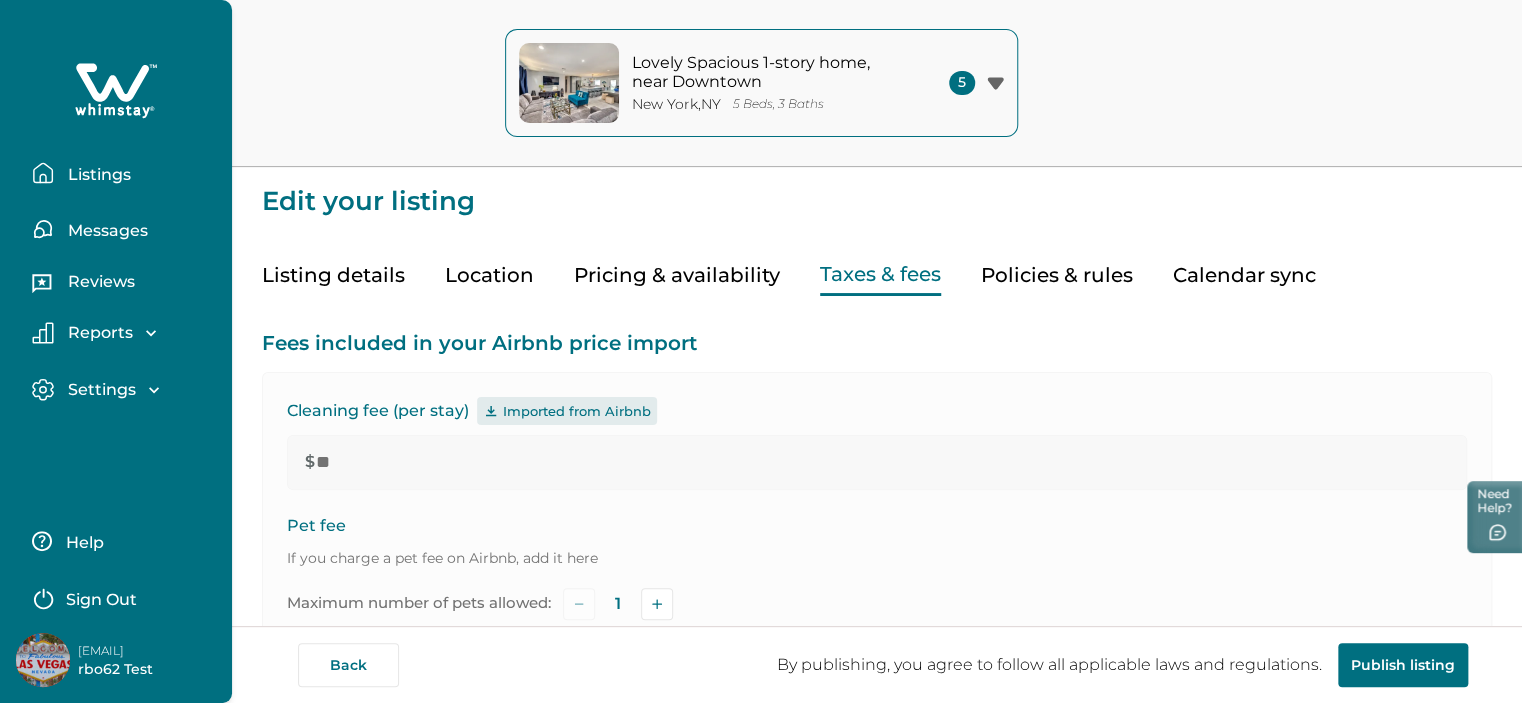 click on "Listings" at bounding box center [96, 175] 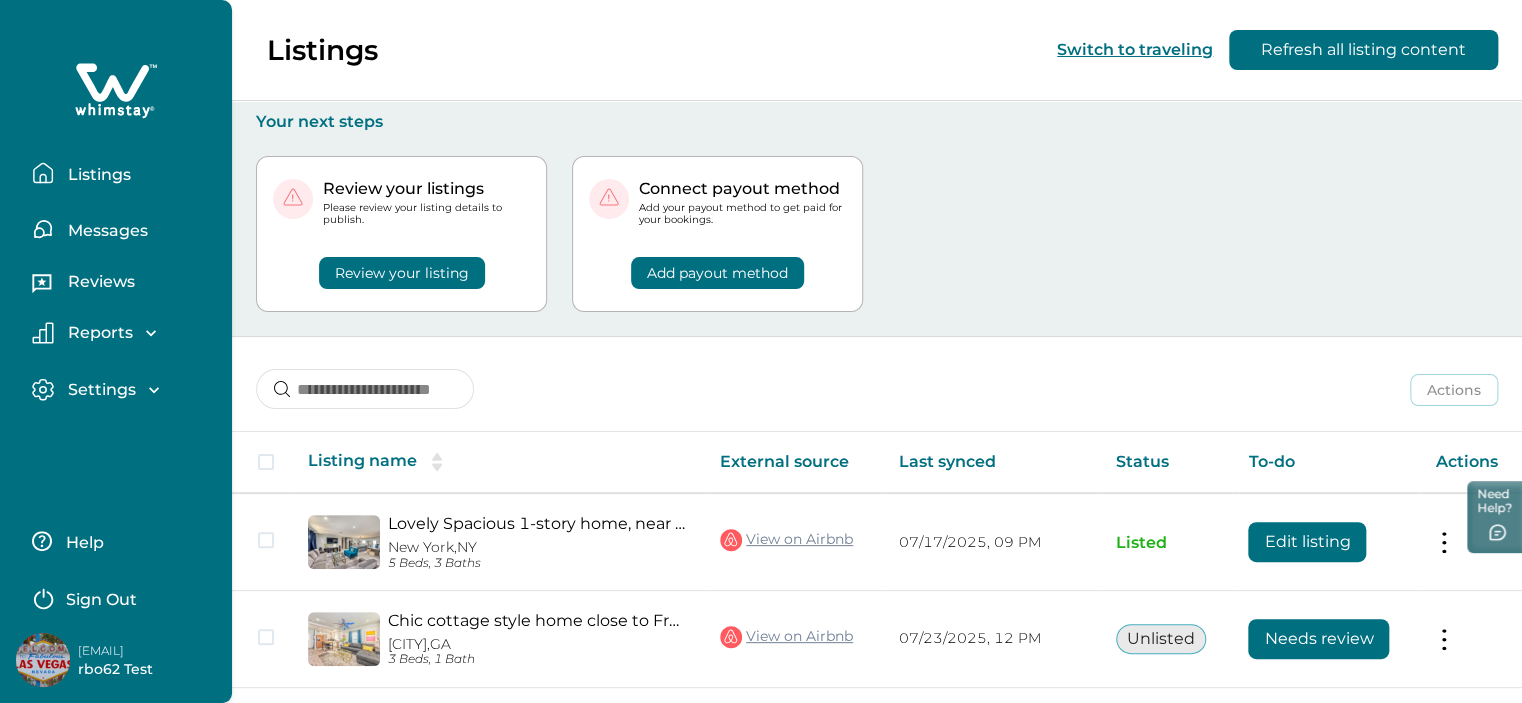 click on "Review your listing" at bounding box center [401, 257] 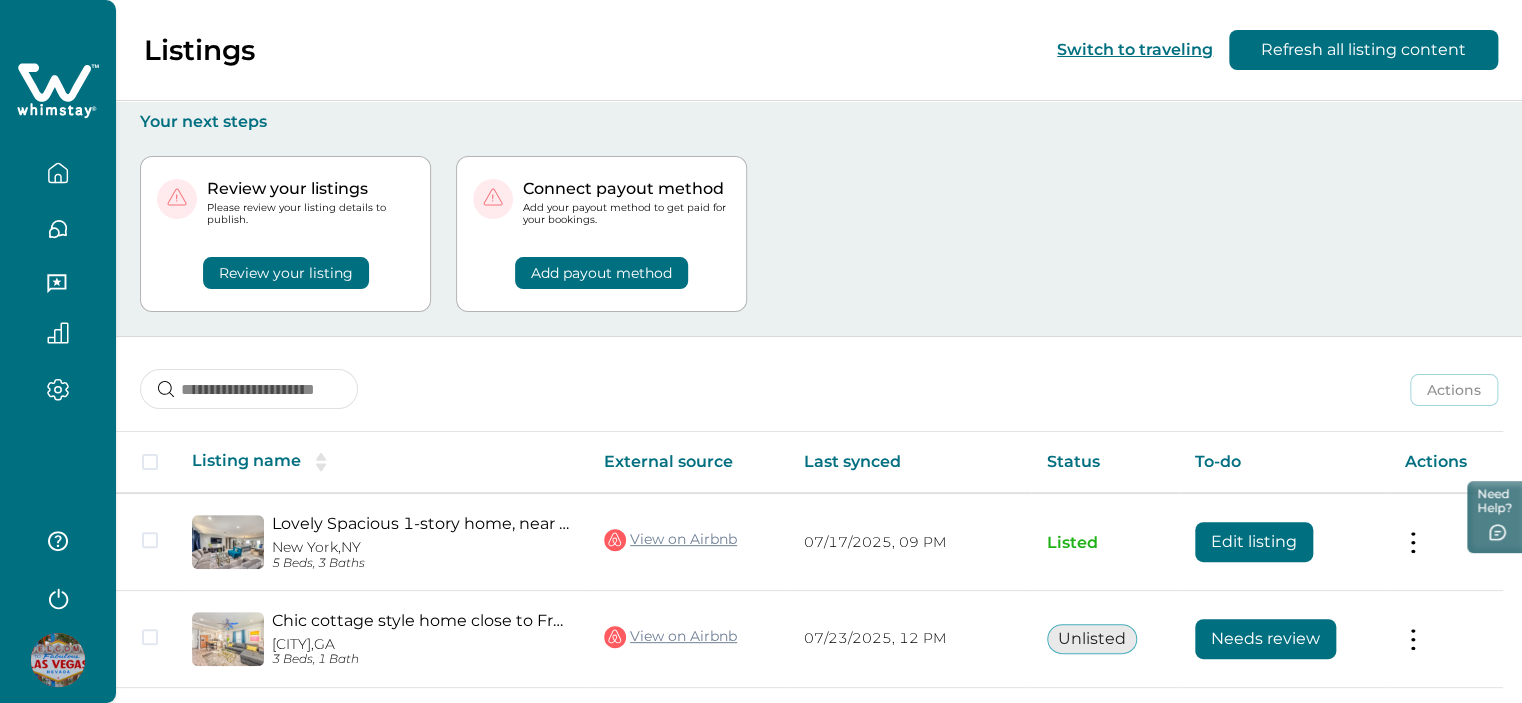 click on "Review your listing" at bounding box center [286, 273] 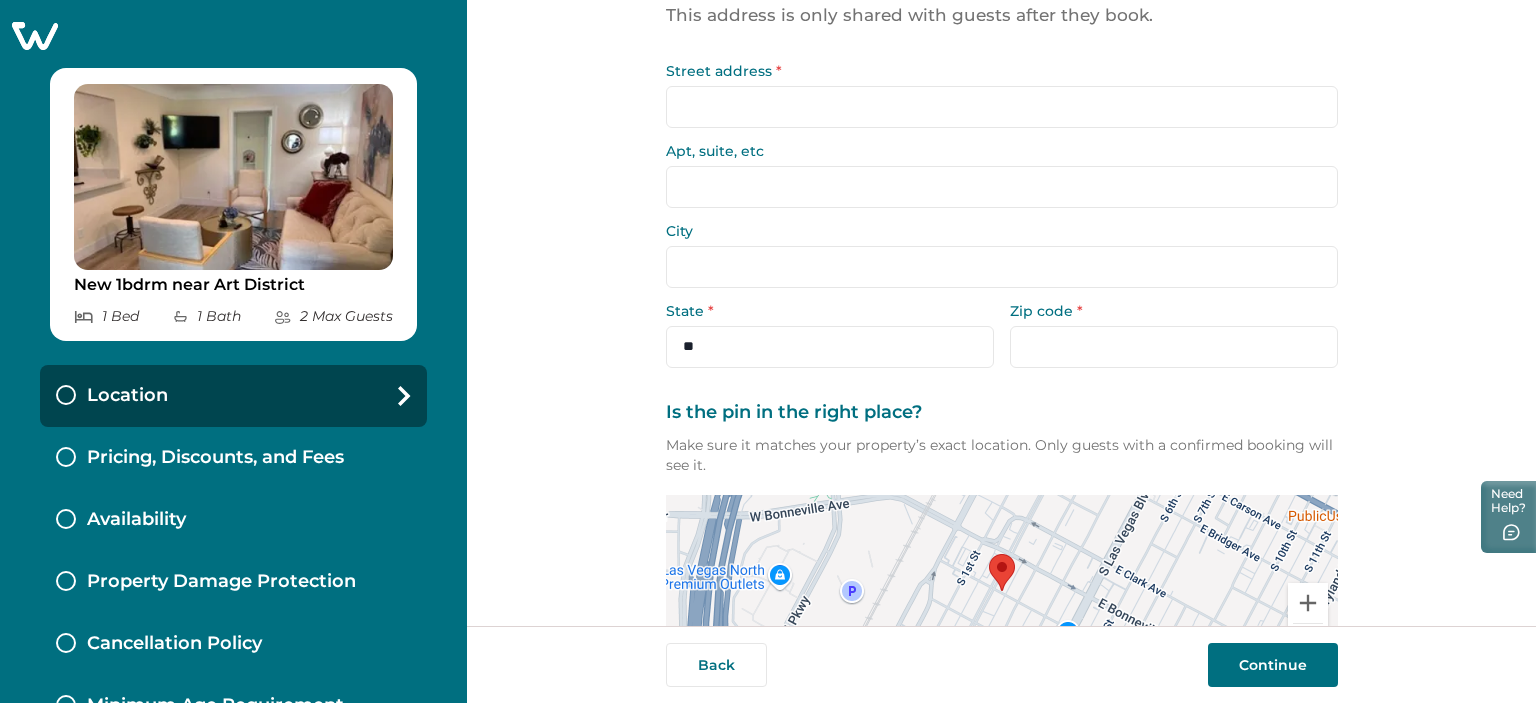 scroll, scrollTop: 0, scrollLeft: 0, axis: both 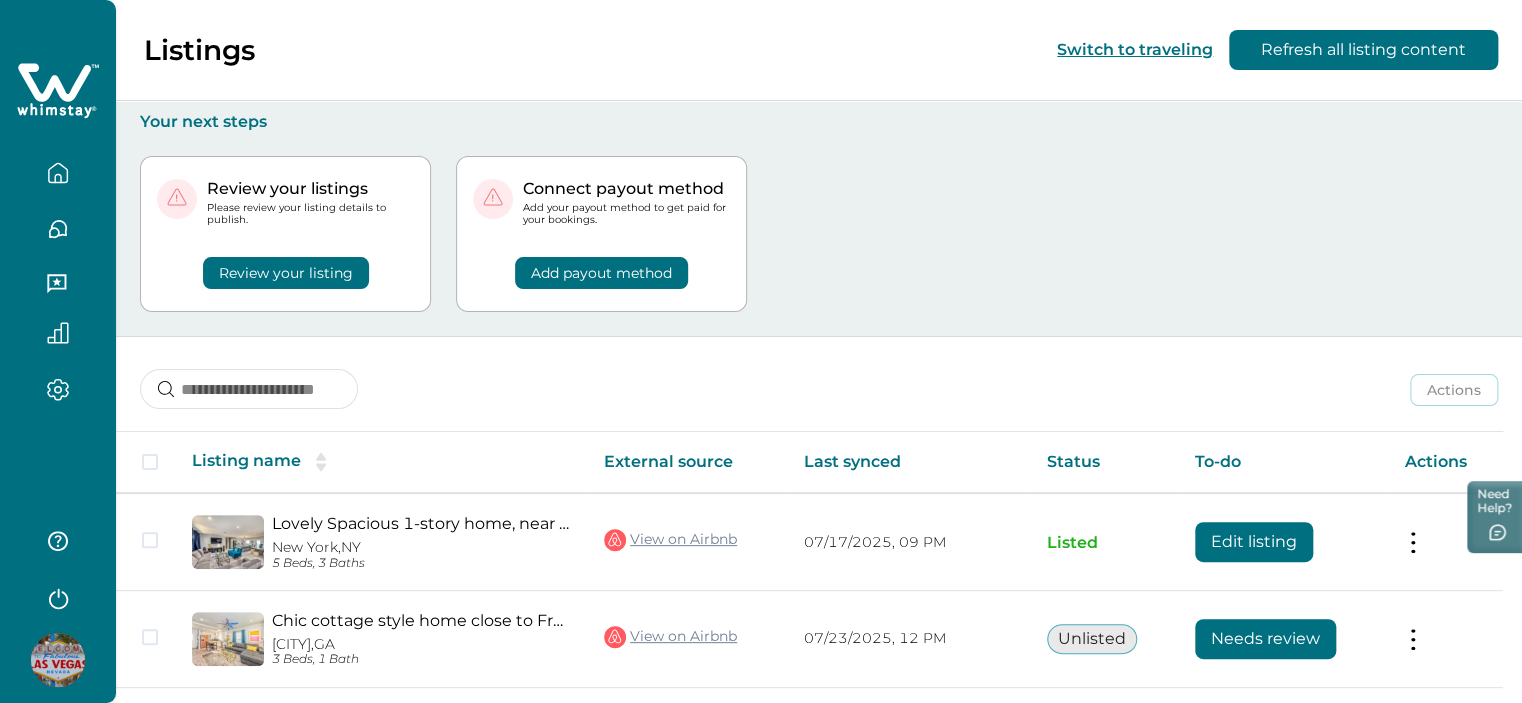click on "Review your listing" at bounding box center [286, 273] 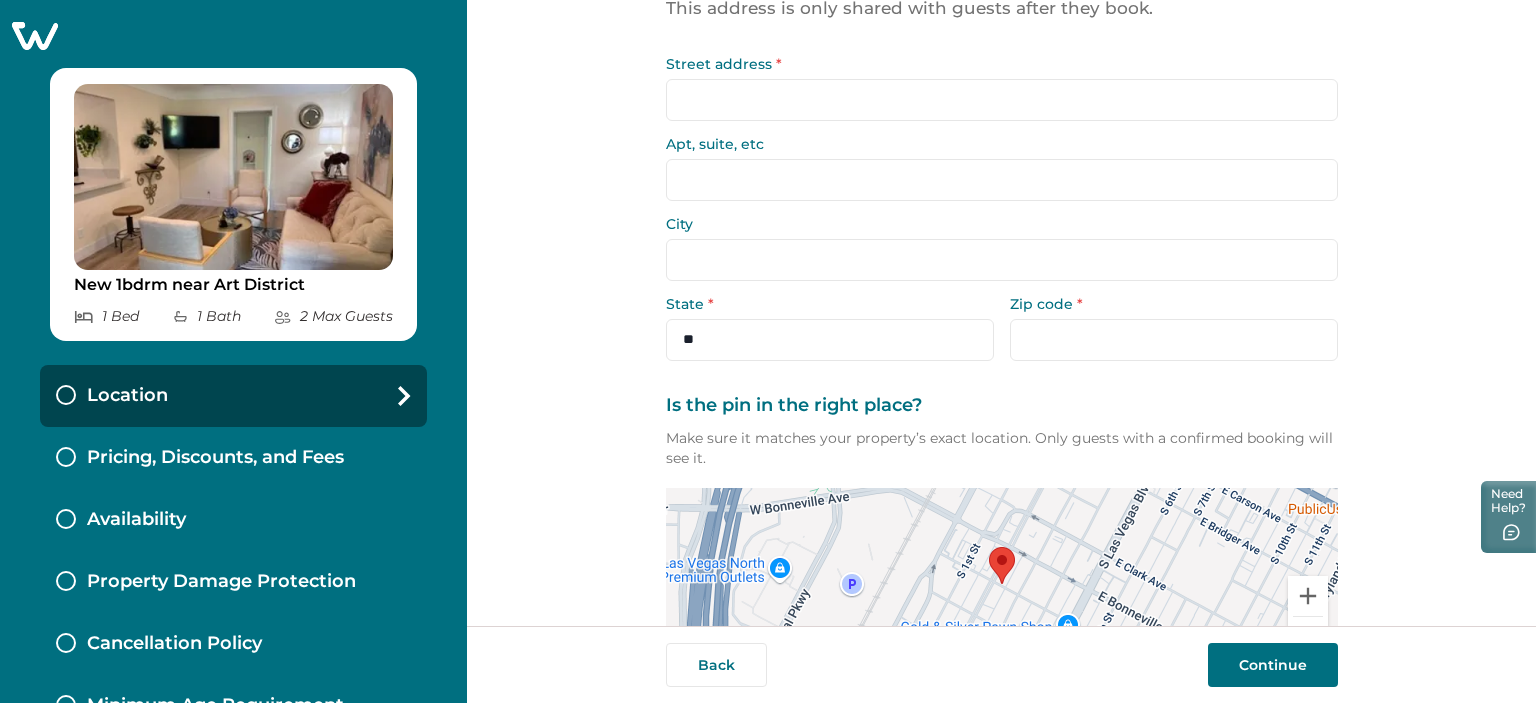 scroll, scrollTop: 0, scrollLeft: 0, axis: both 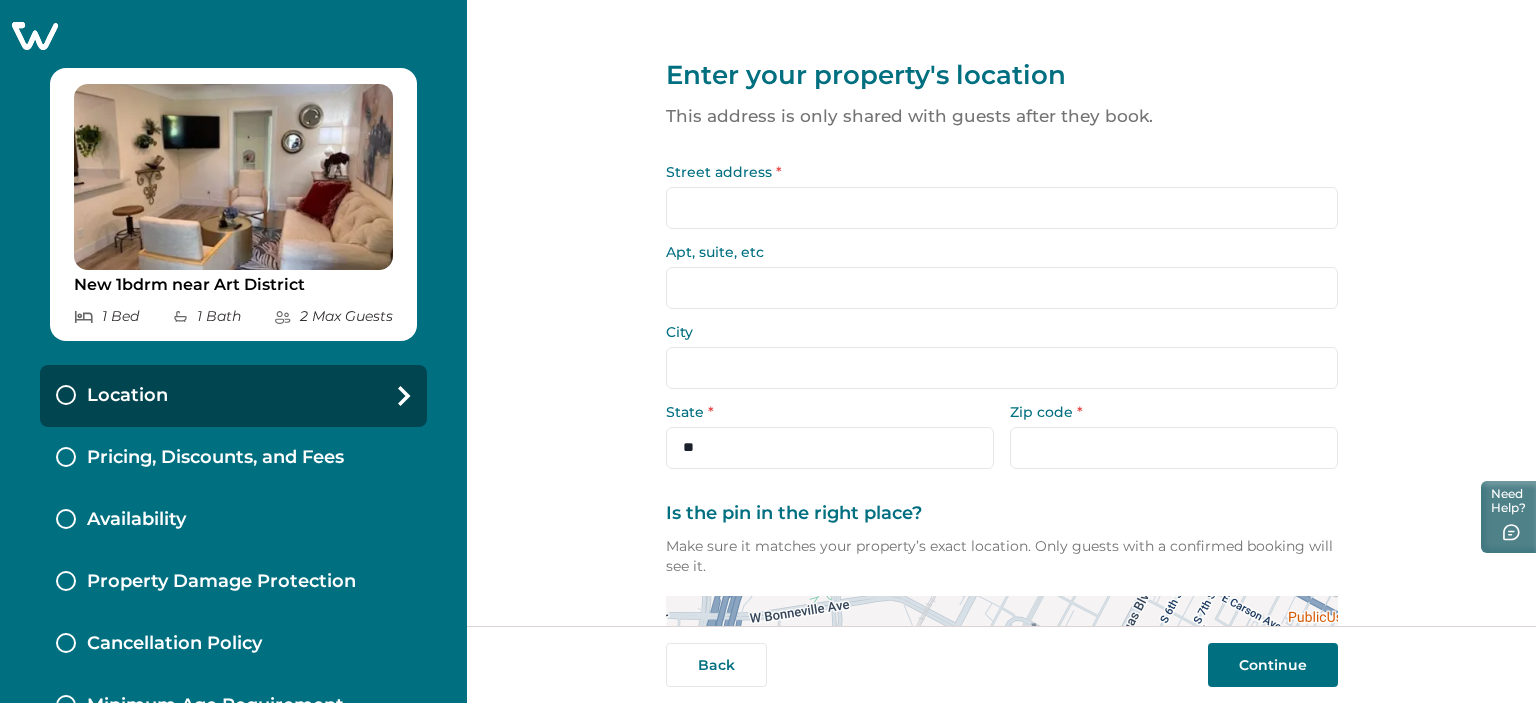 click on "Continue" at bounding box center [1273, 665] 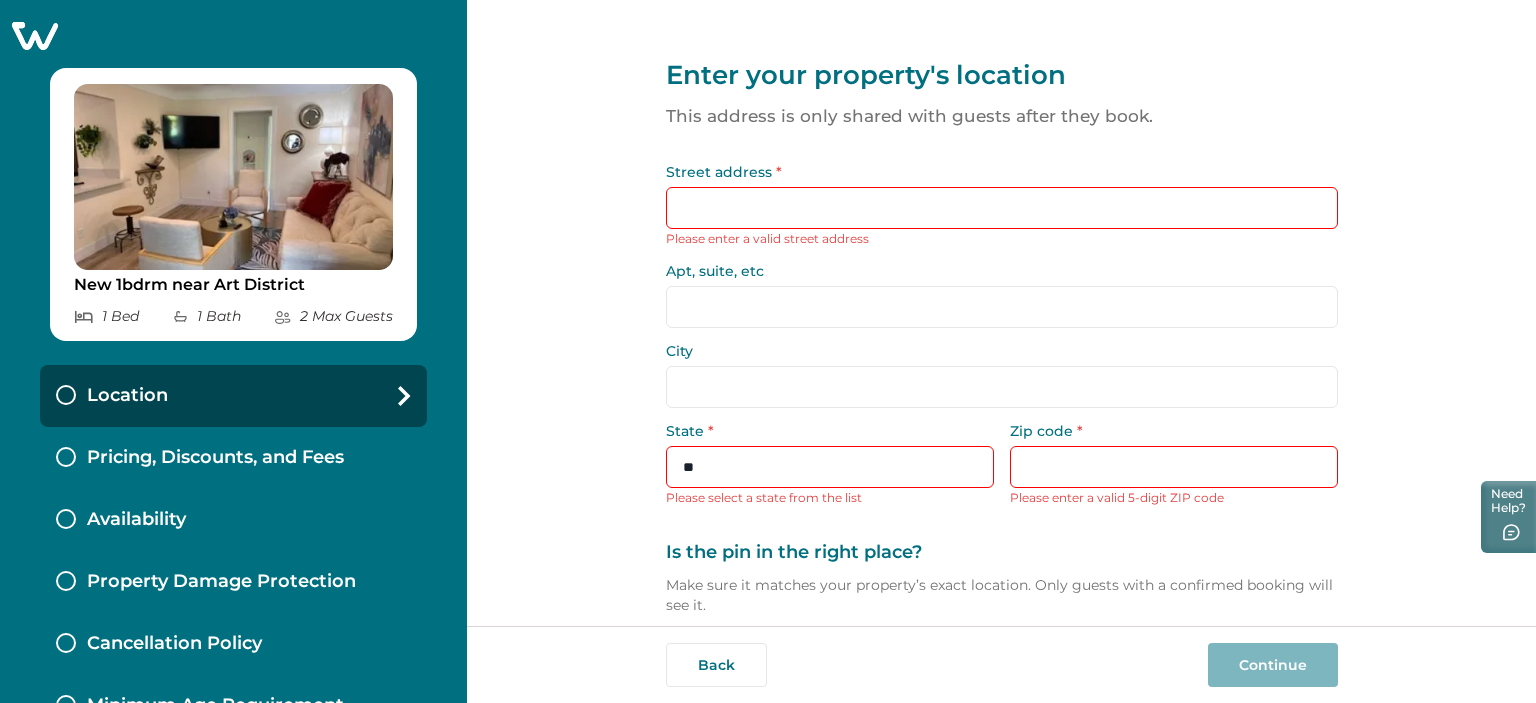 click on "Street address *" at bounding box center (1002, 208) 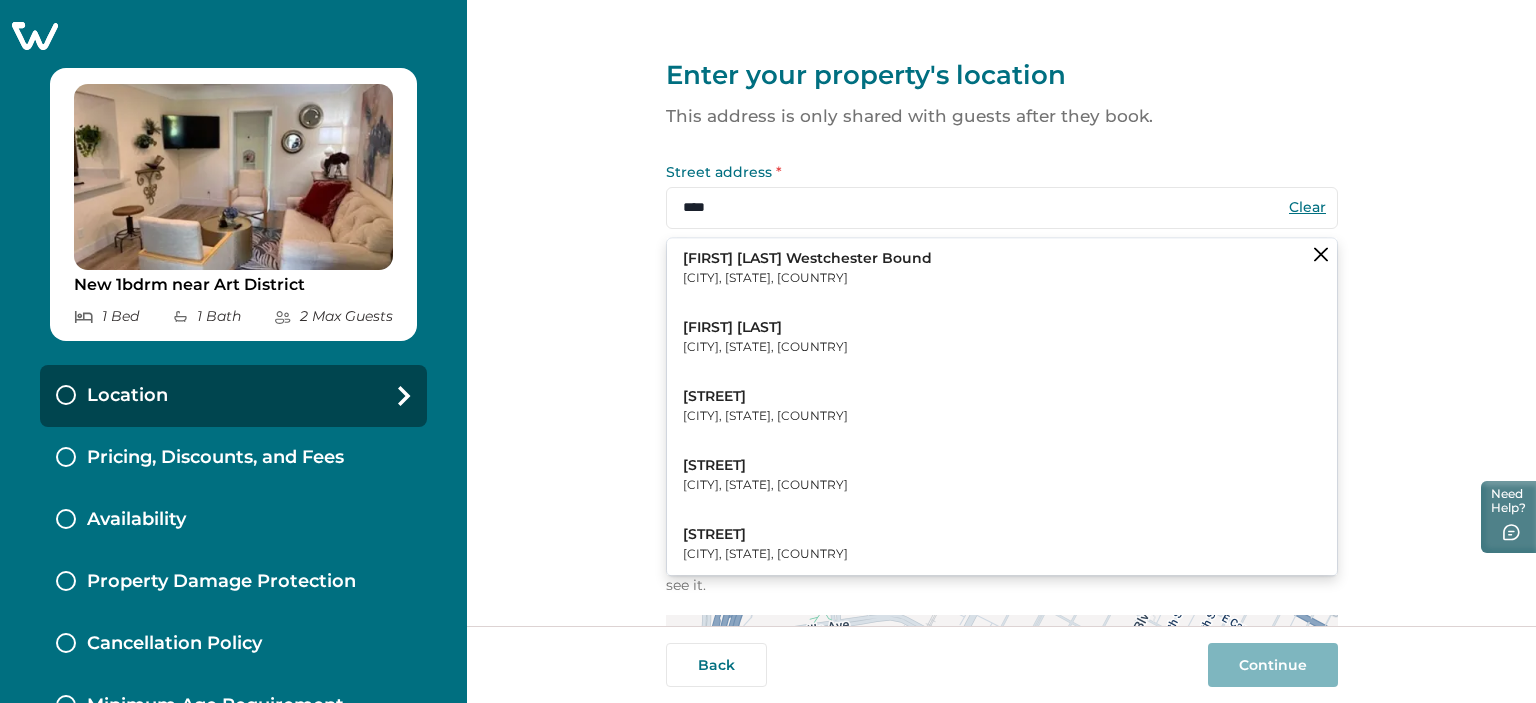 click on "Marie Way" at bounding box center [765, 328] 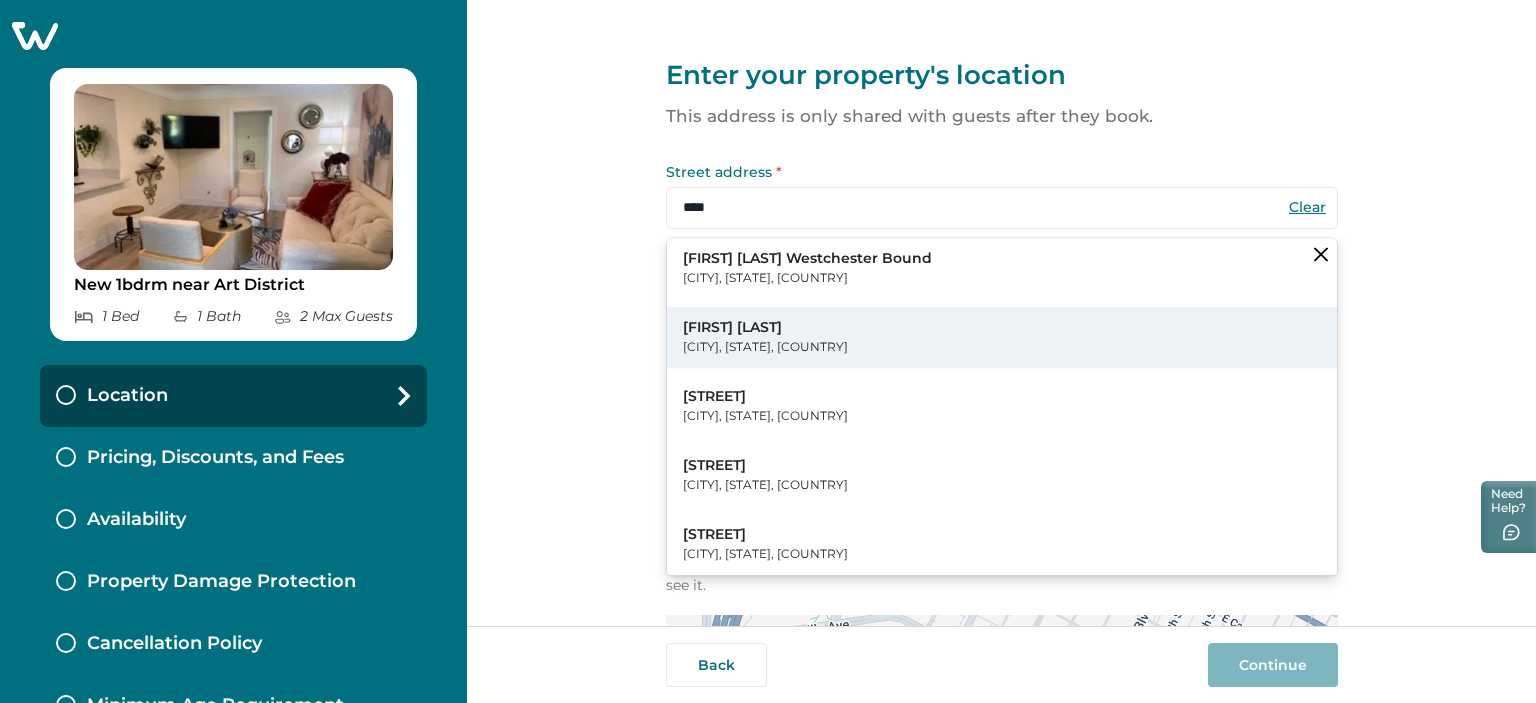 type on "*********" 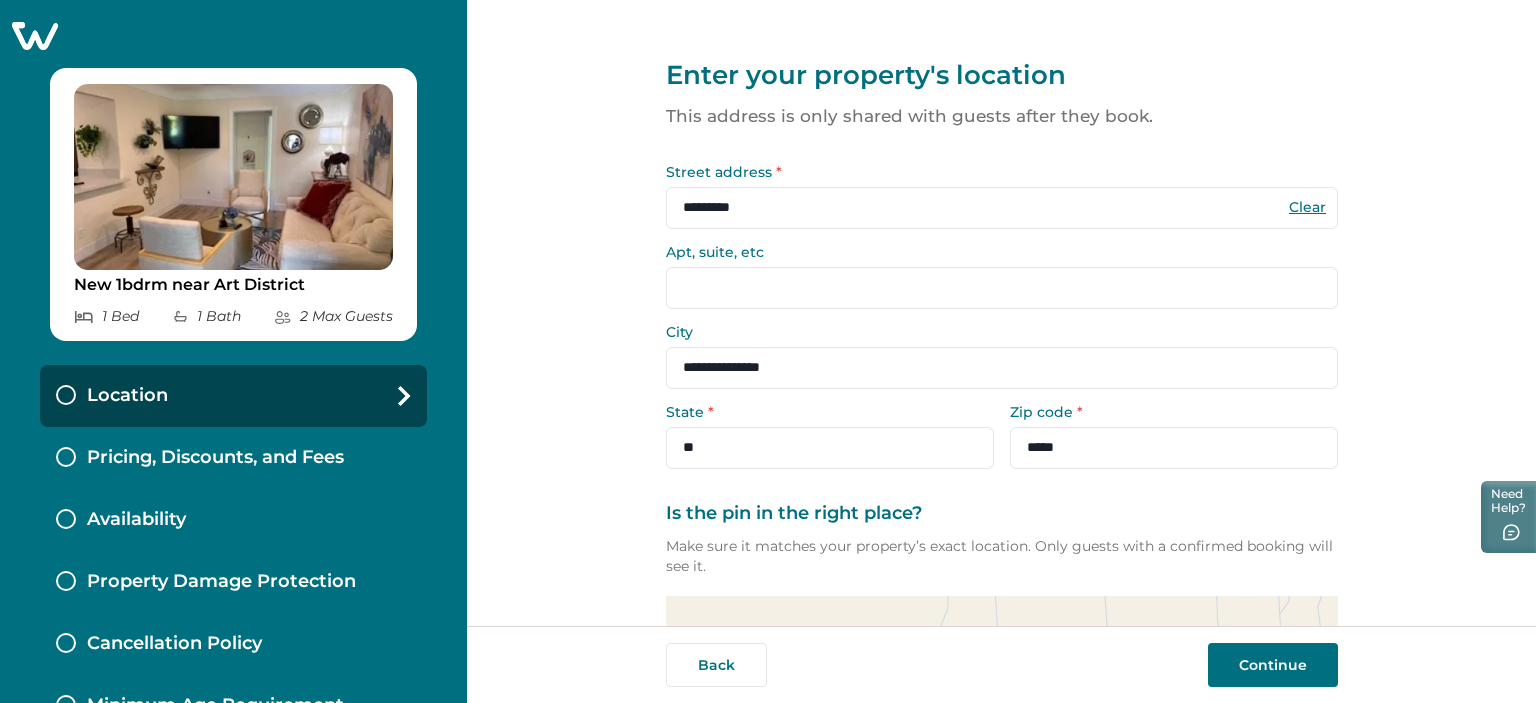 click on "Continue" at bounding box center (1273, 665) 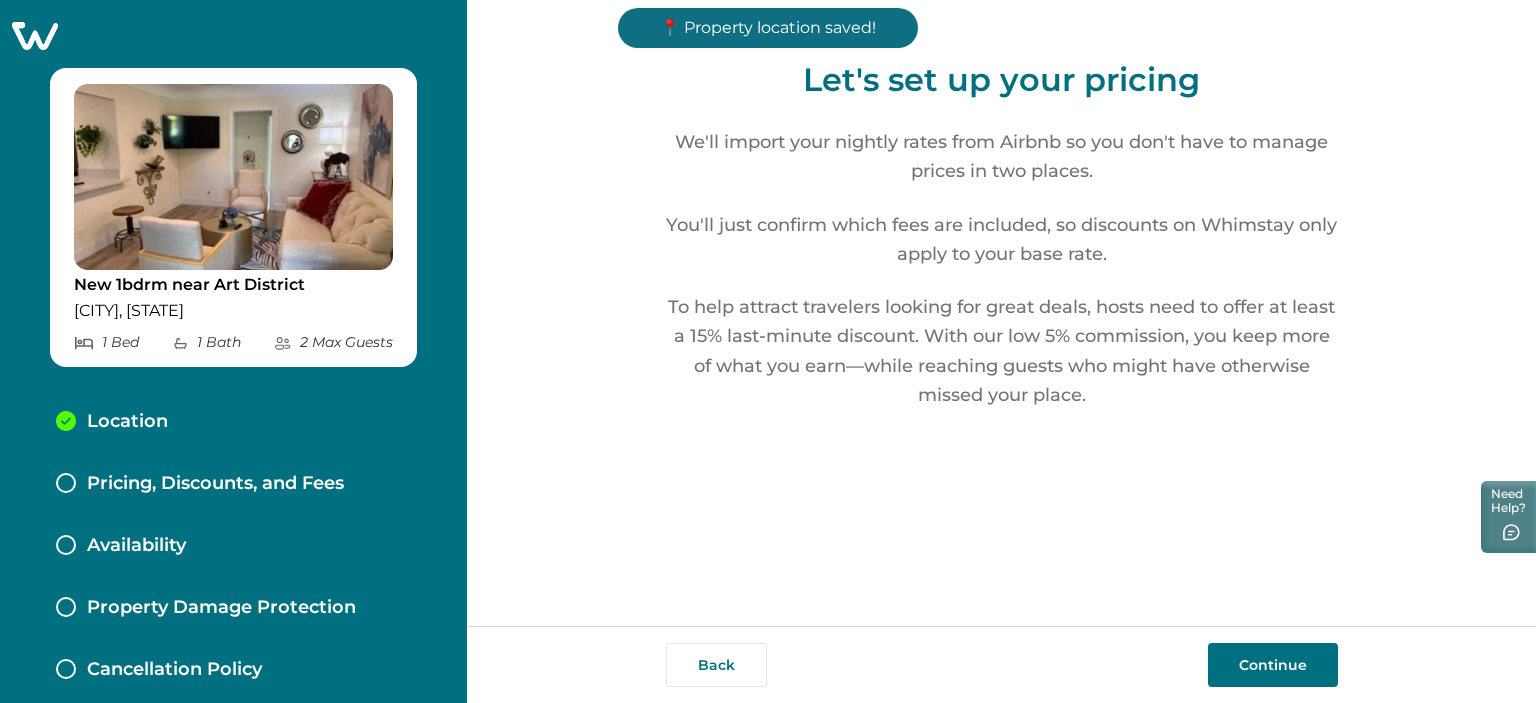click on "Continue" at bounding box center (1273, 665) 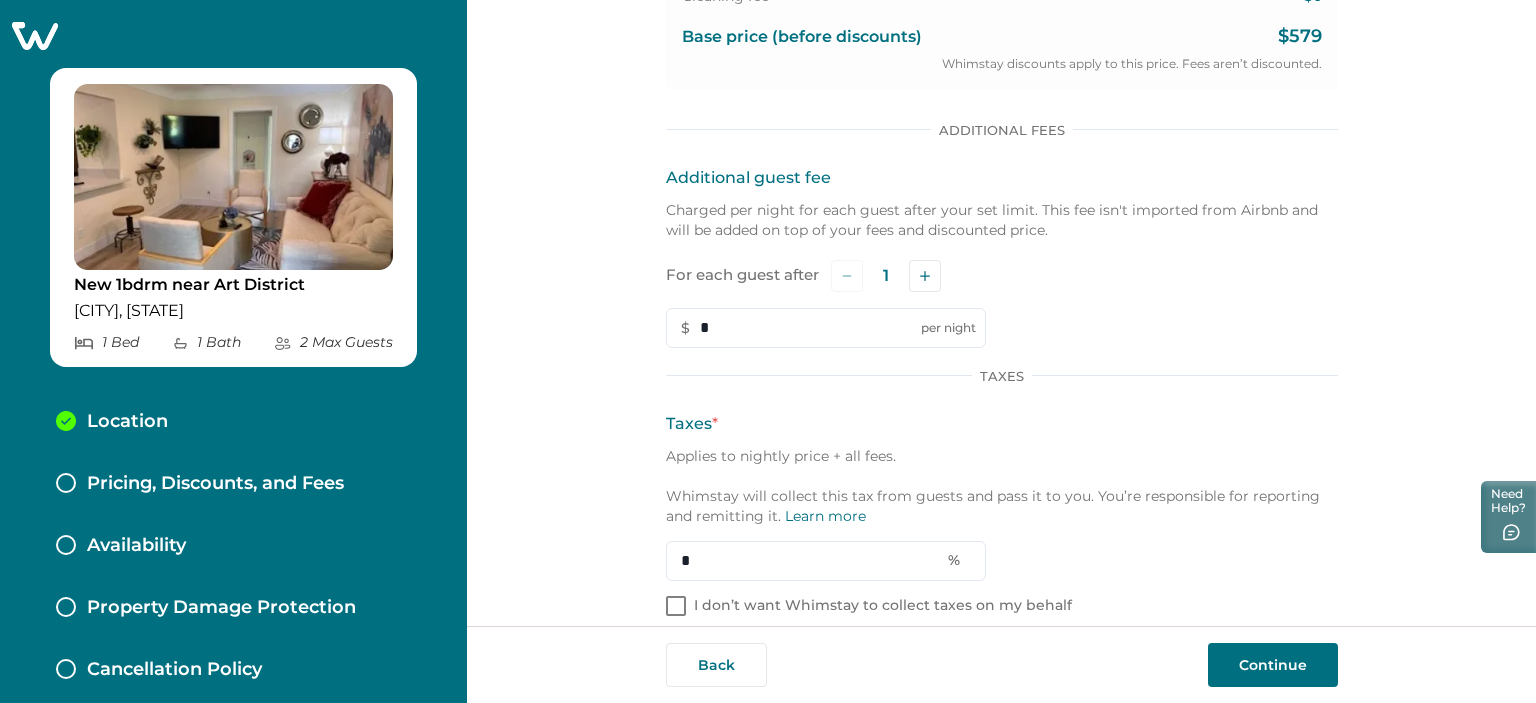 scroll, scrollTop: 997, scrollLeft: 0, axis: vertical 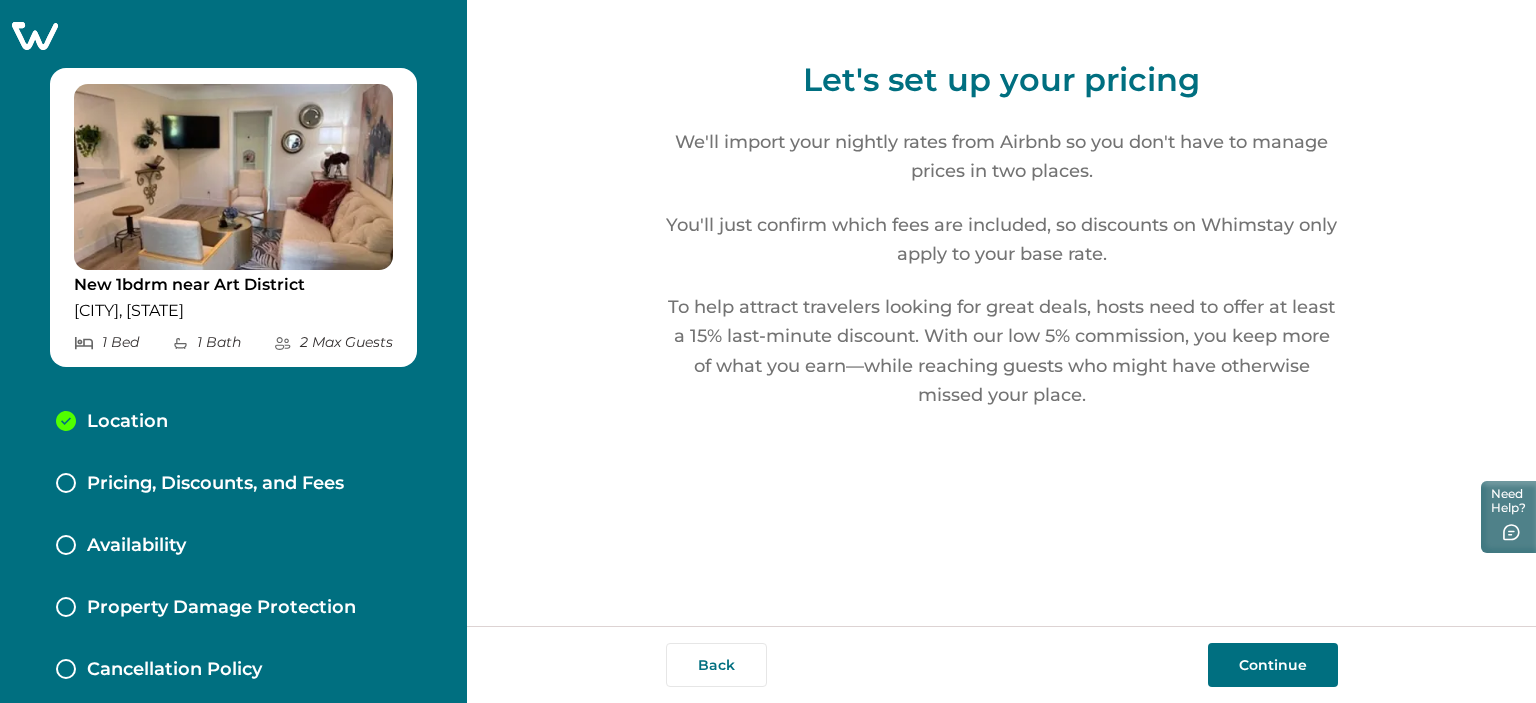 select on "**" 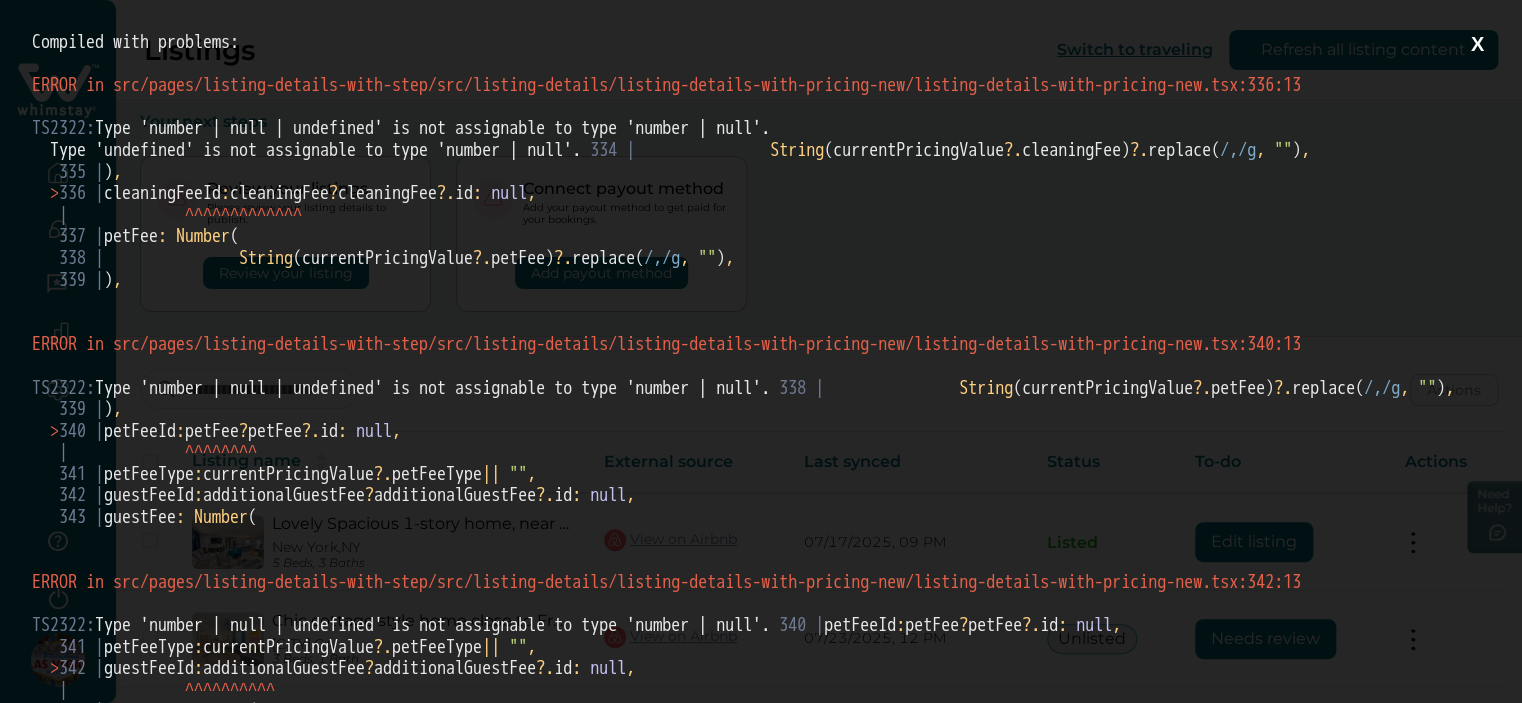 scroll, scrollTop: 0, scrollLeft: 0, axis: both 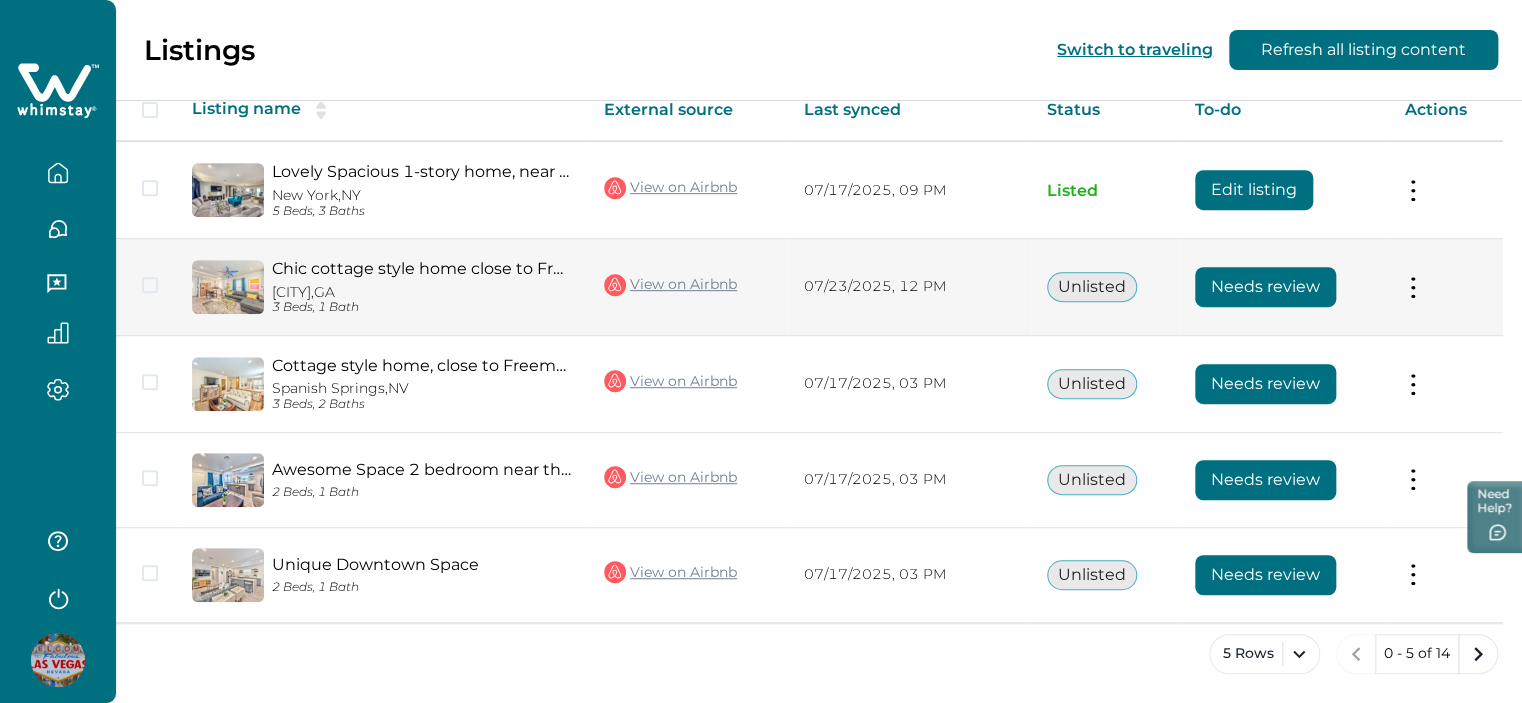 click on "Unlisted" at bounding box center [1092, 287] 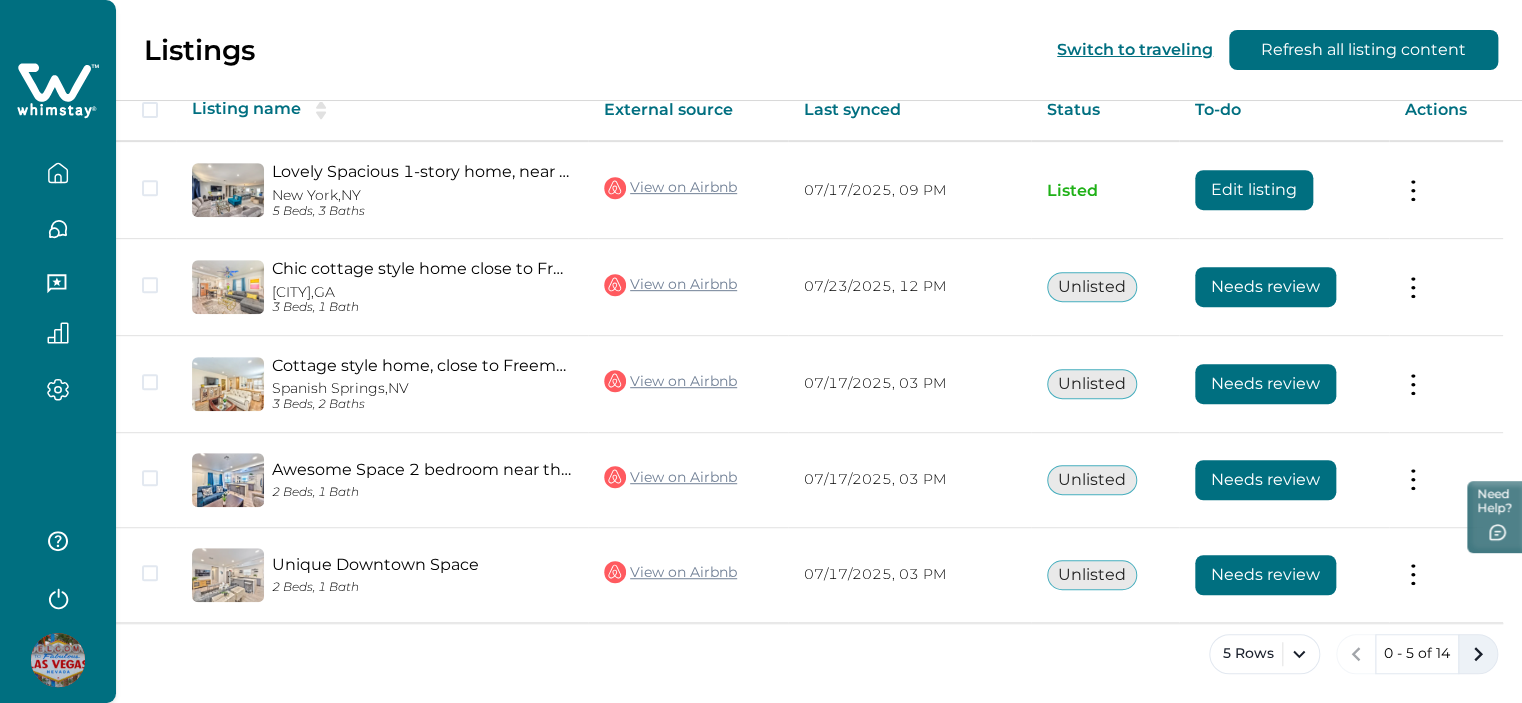 click 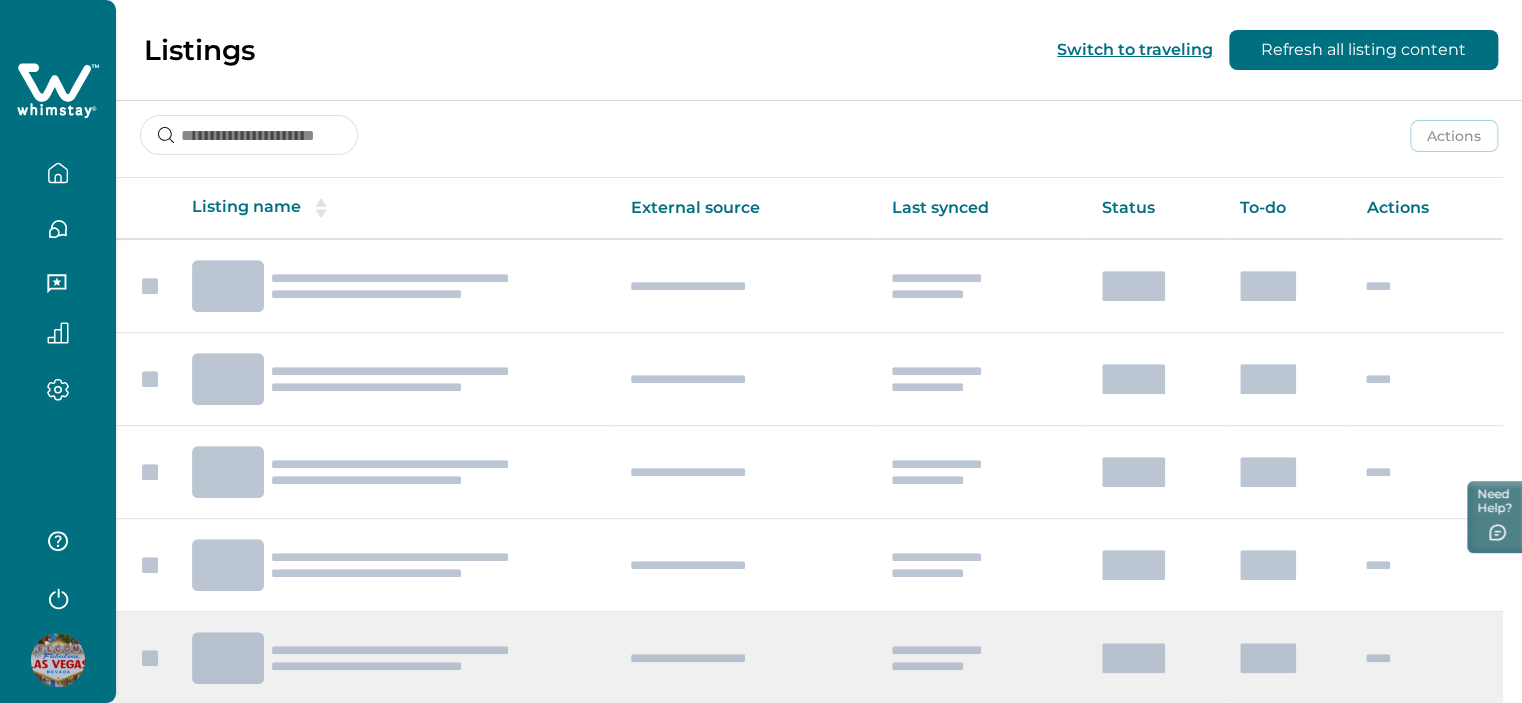 scroll, scrollTop: 346, scrollLeft: 0, axis: vertical 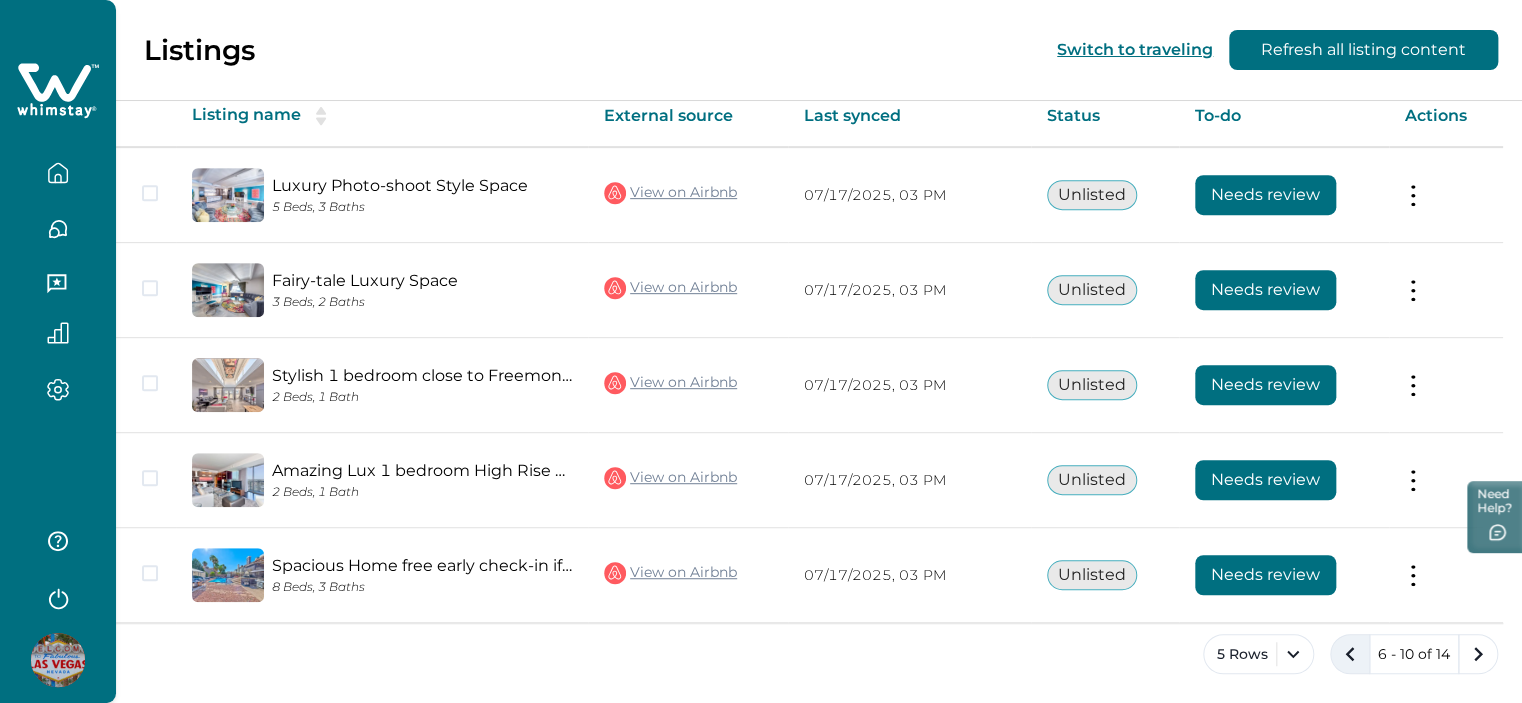 click 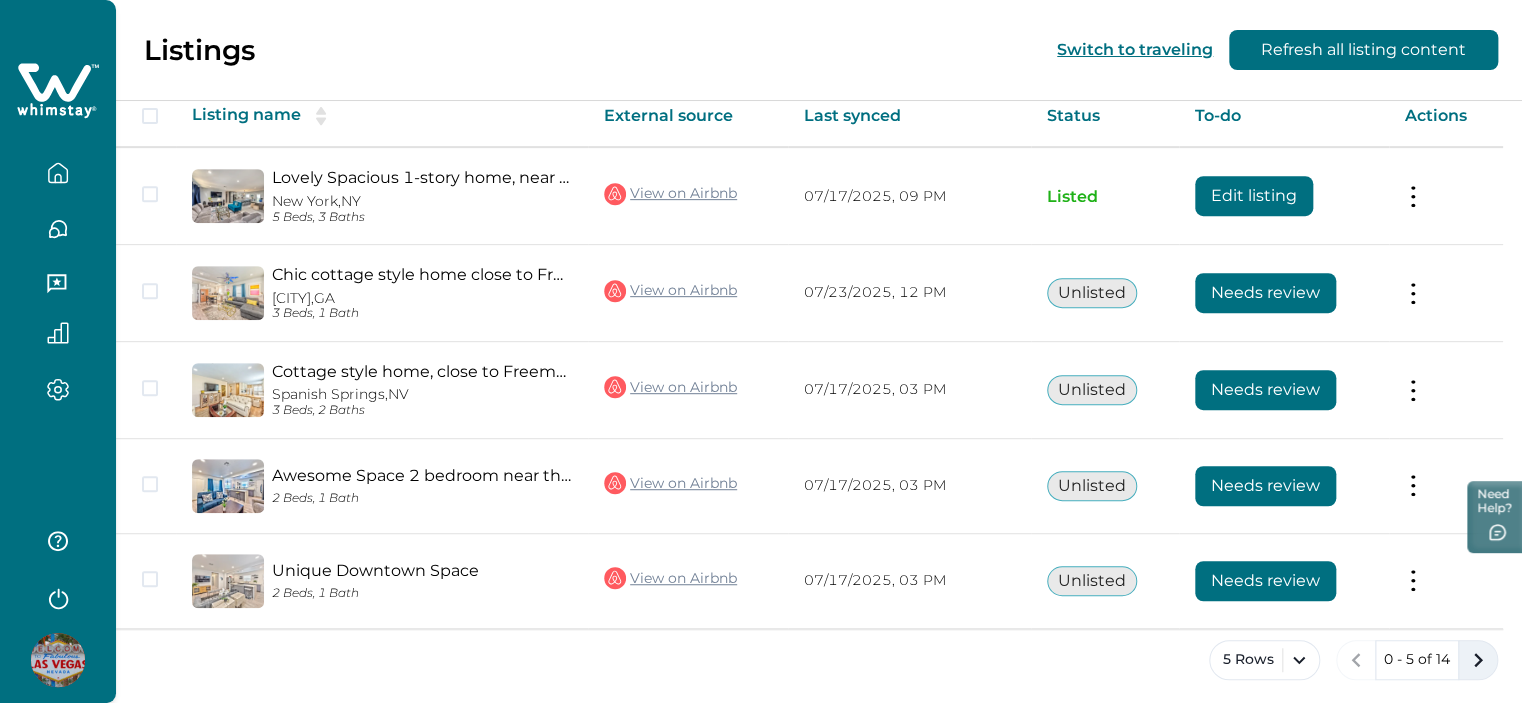 click at bounding box center (1478, 660) 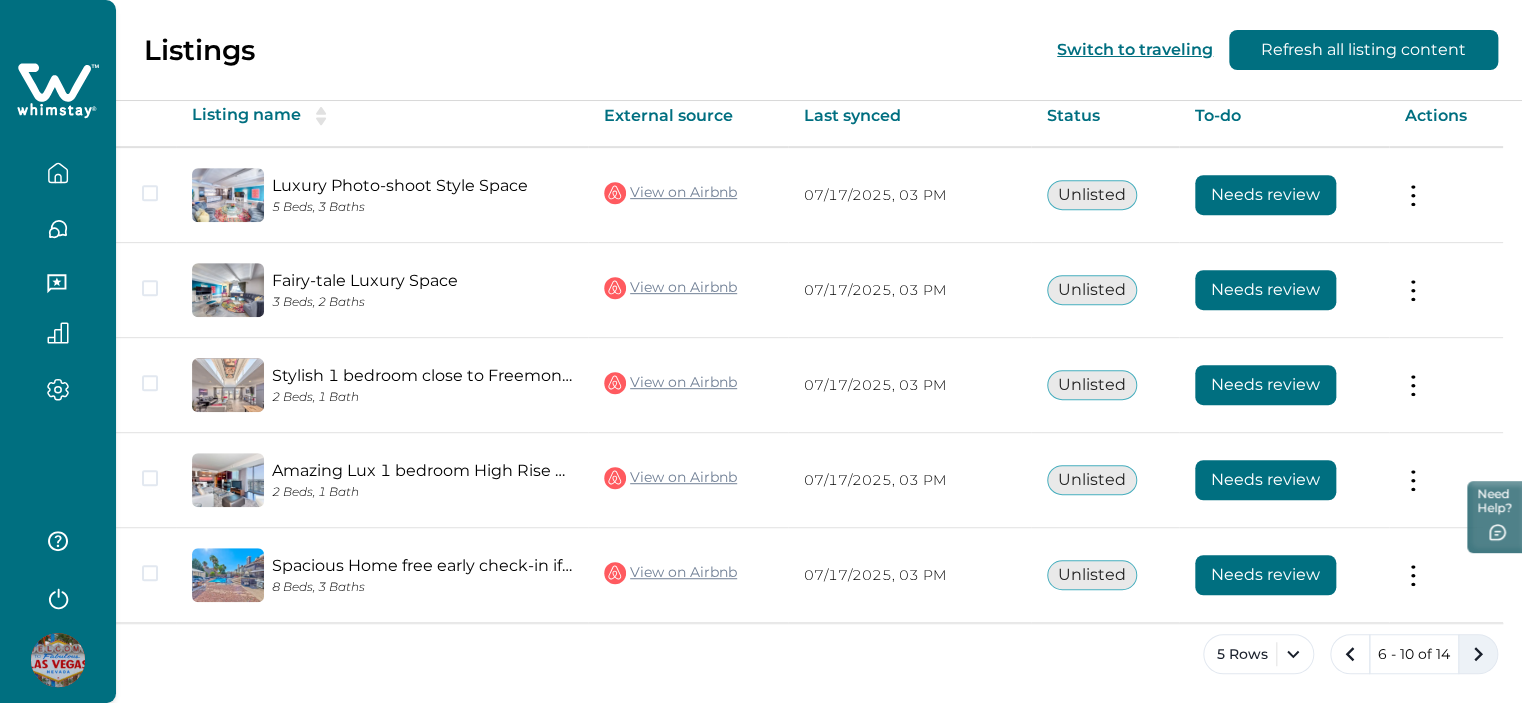 click 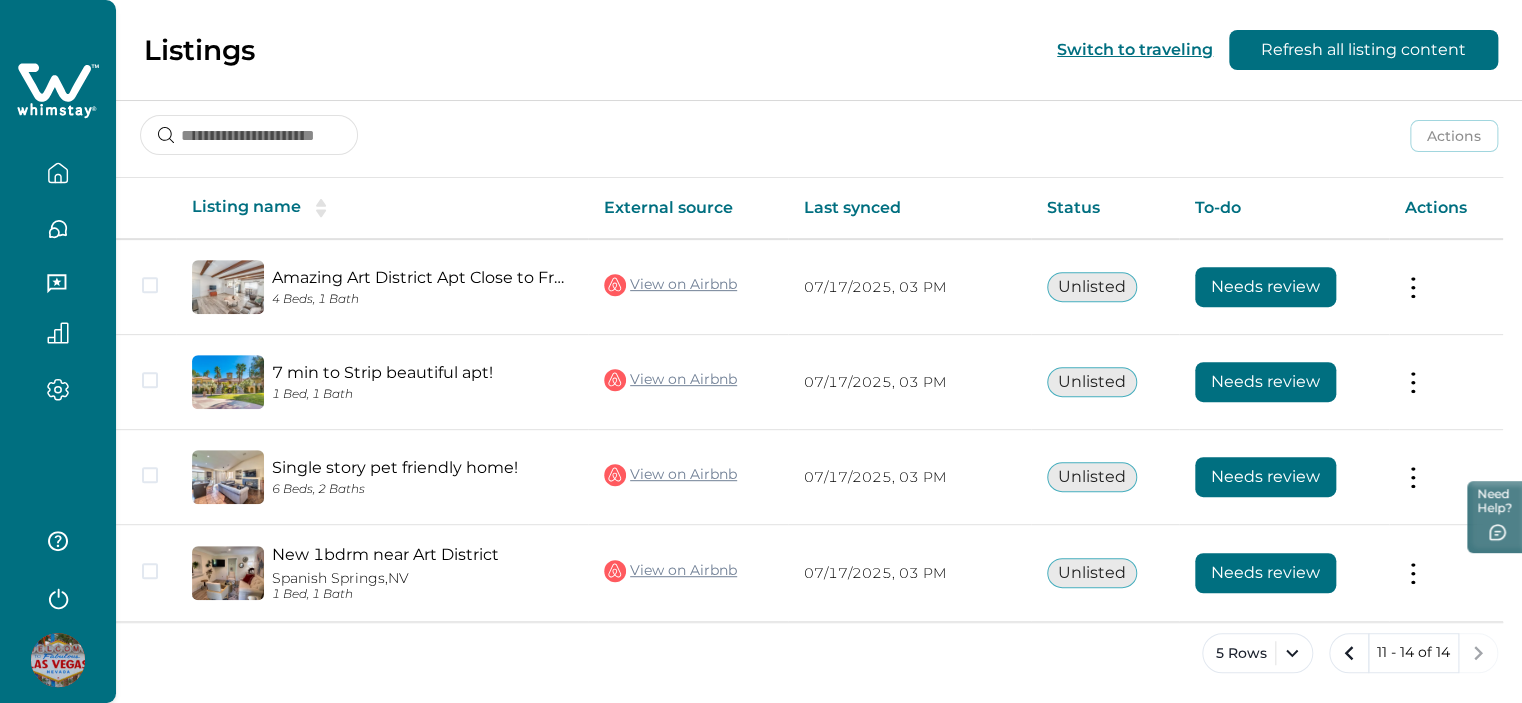 scroll, scrollTop: 253, scrollLeft: 0, axis: vertical 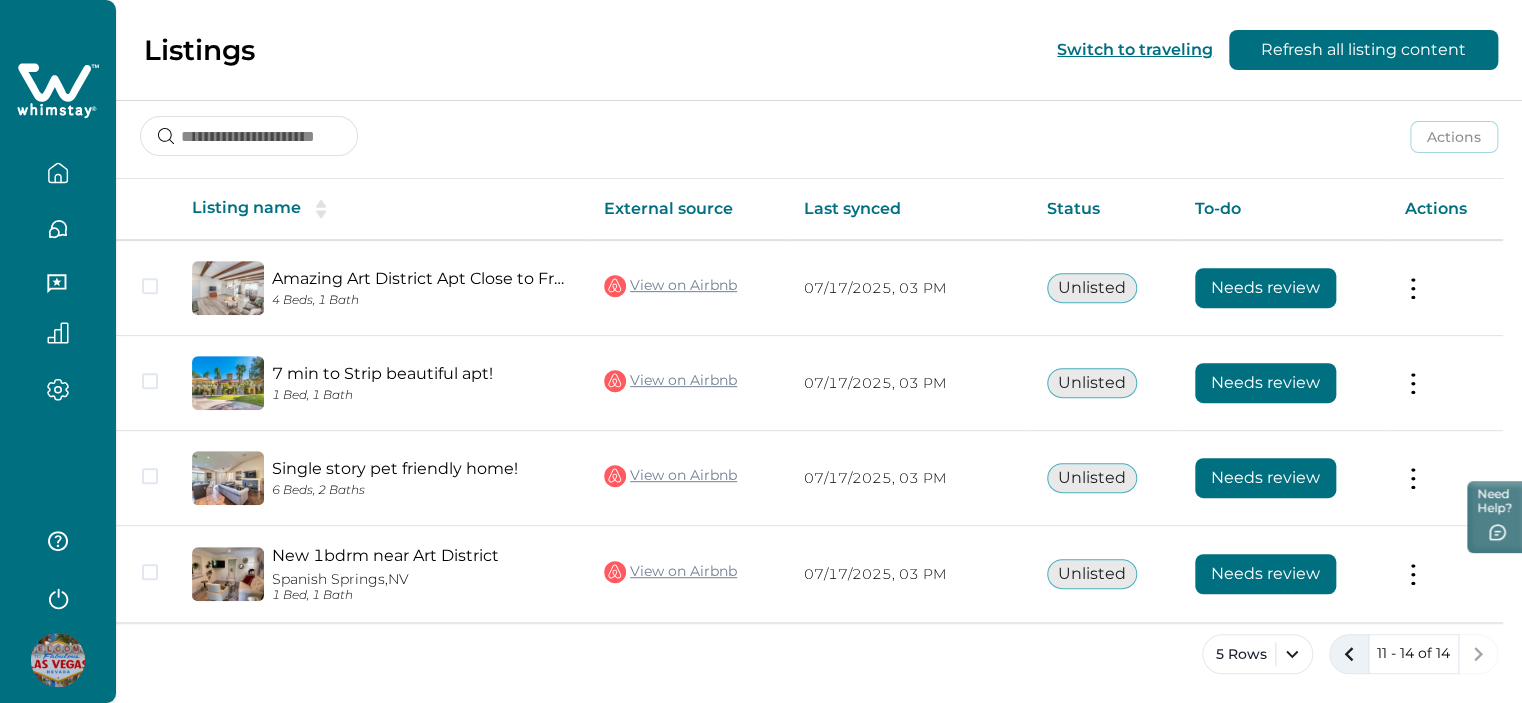 click 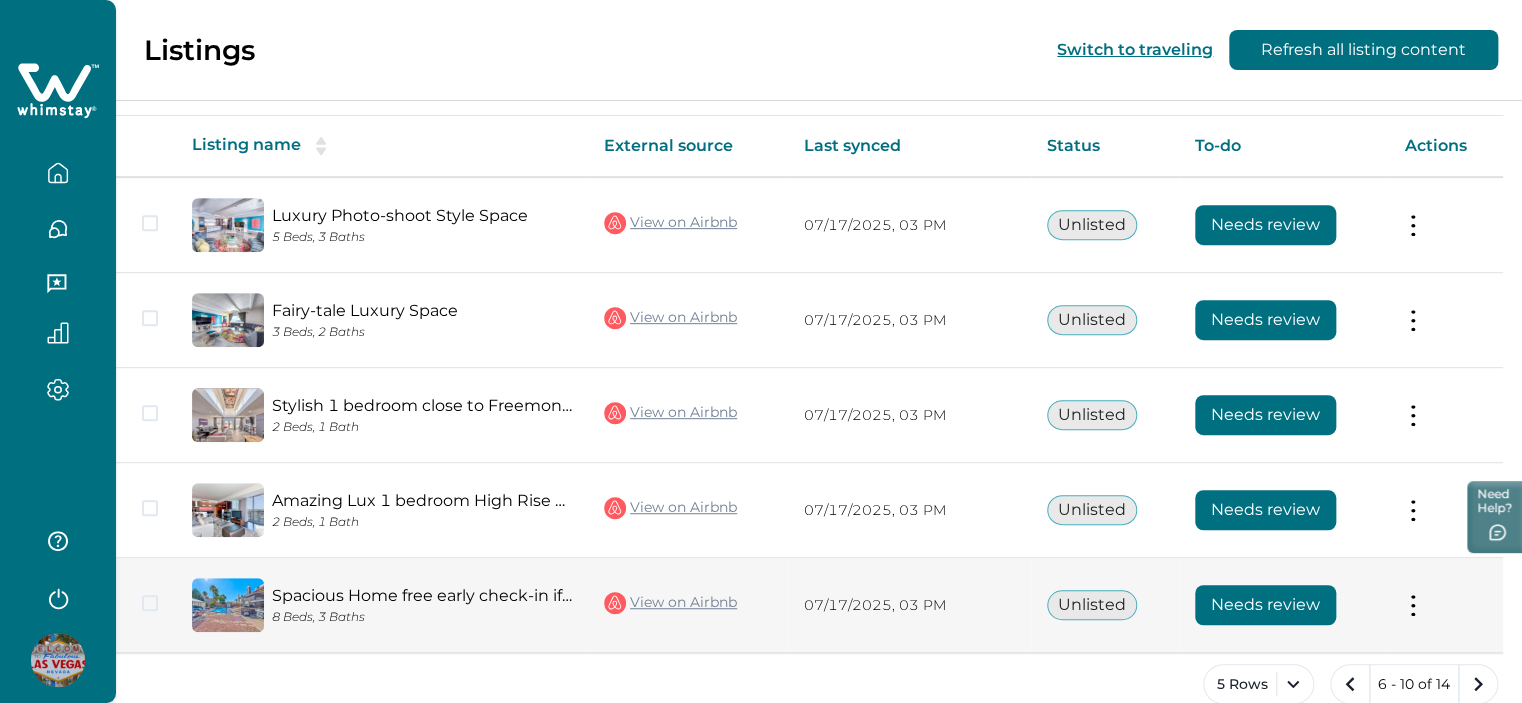 scroll, scrollTop: 346, scrollLeft: 0, axis: vertical 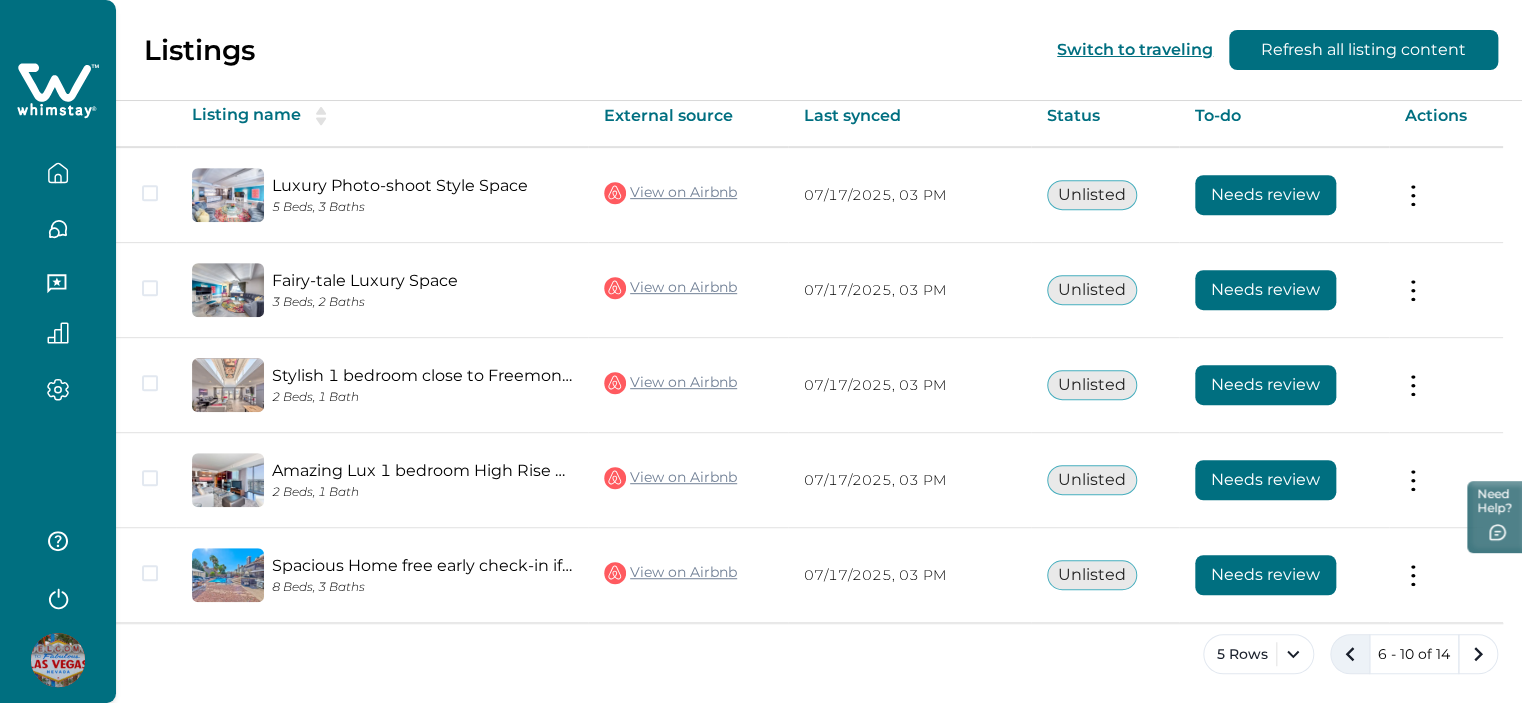 click 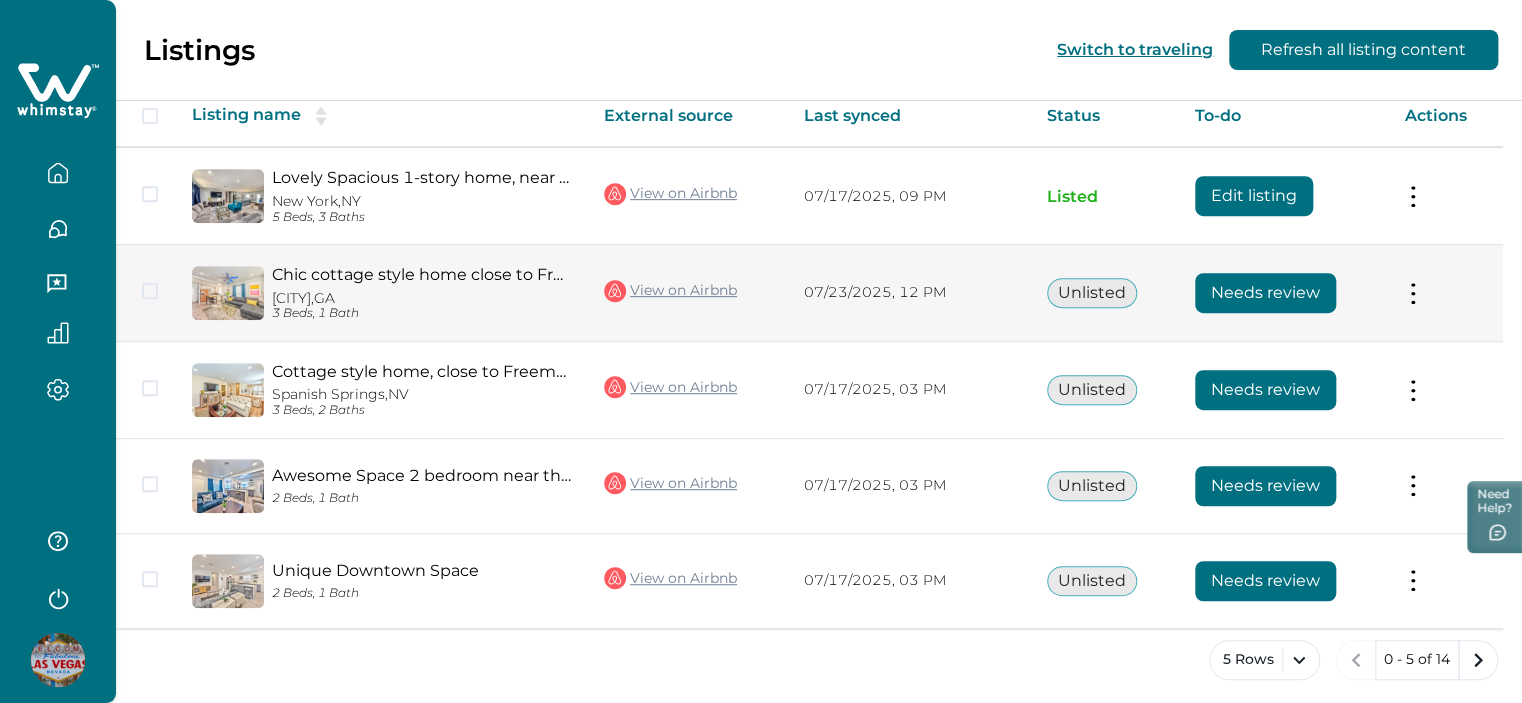 click on "Actions View listing on Whimstay" at bounding box center [1446, 293] 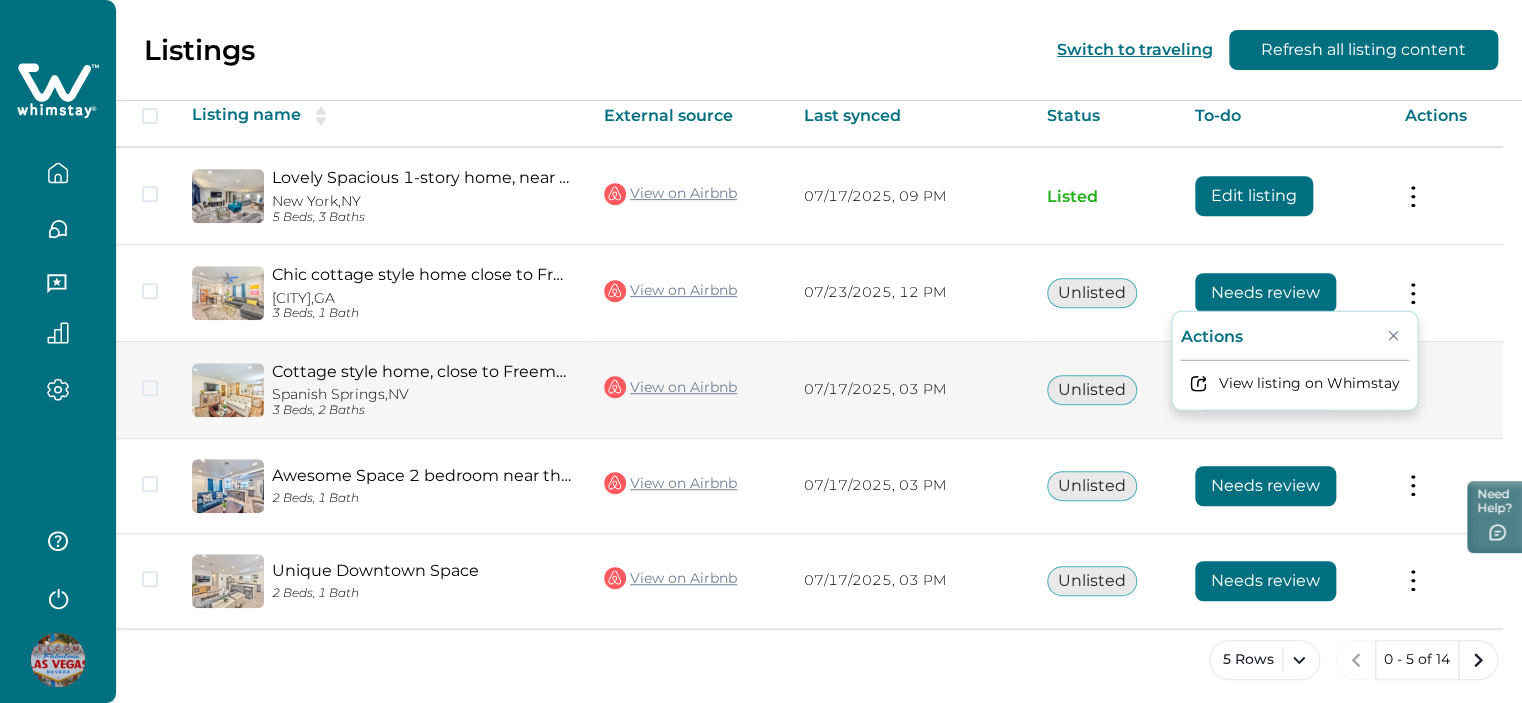 click on "Needs review" at bounding box center (1284, 390) 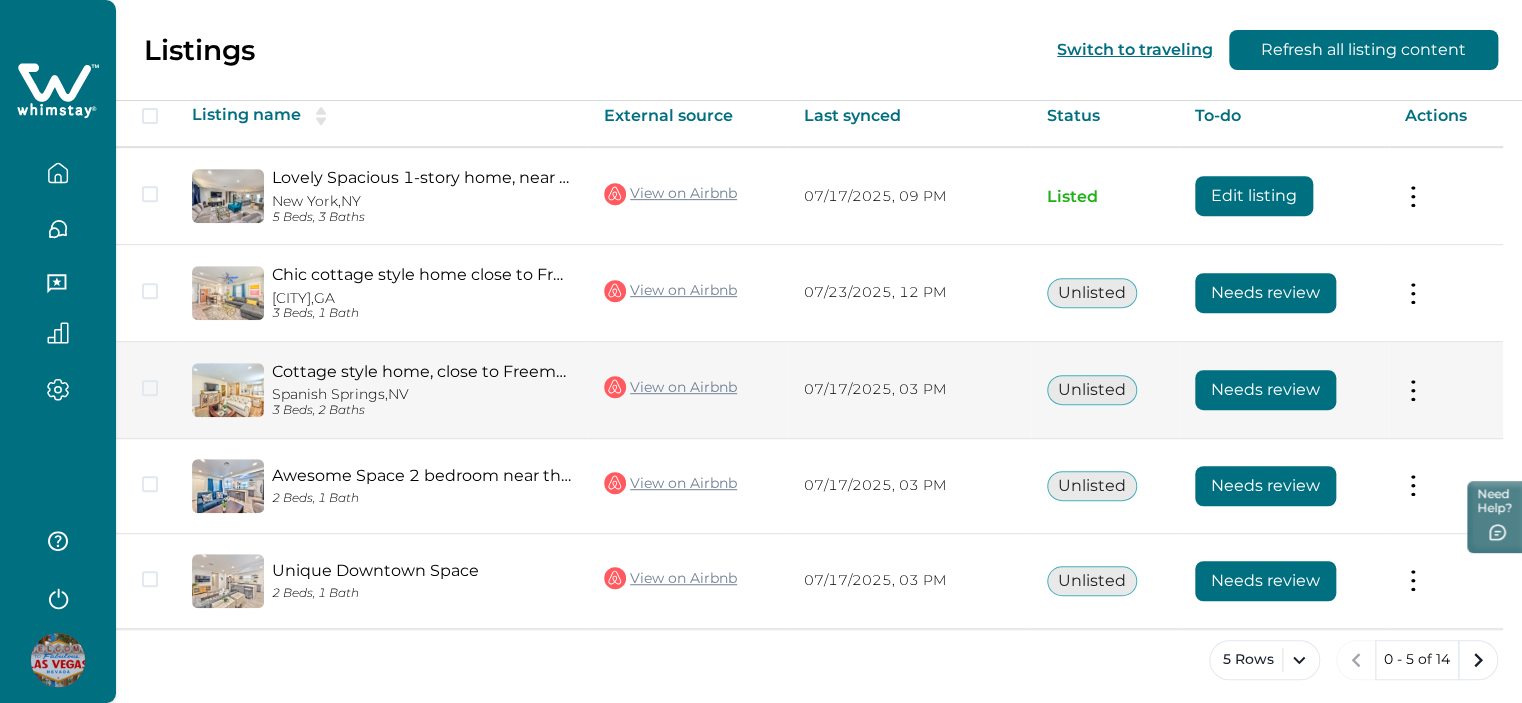 click at bounding box center (1413, 389) 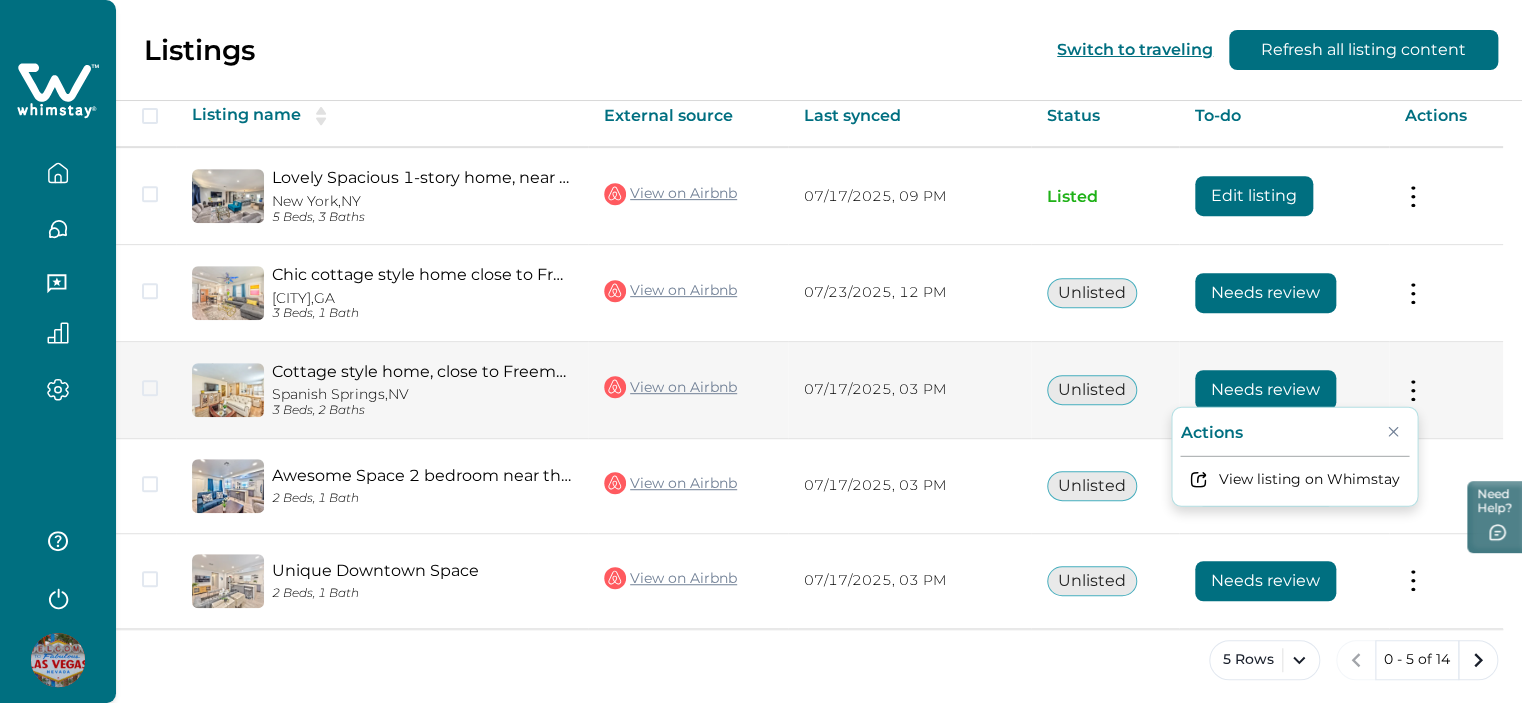click on "Needs review" at bounding box center (1284, 390) 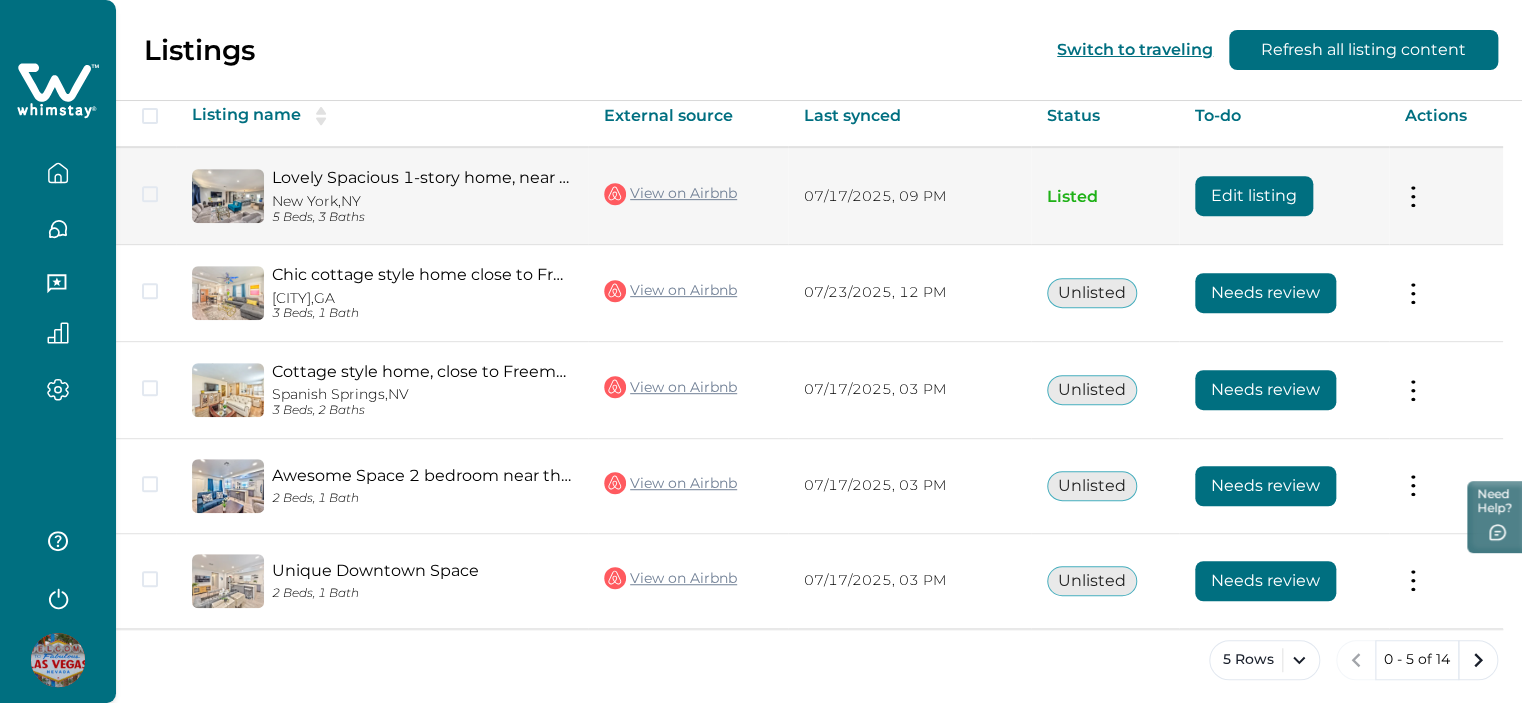 click at bounding box center (1413, 196) 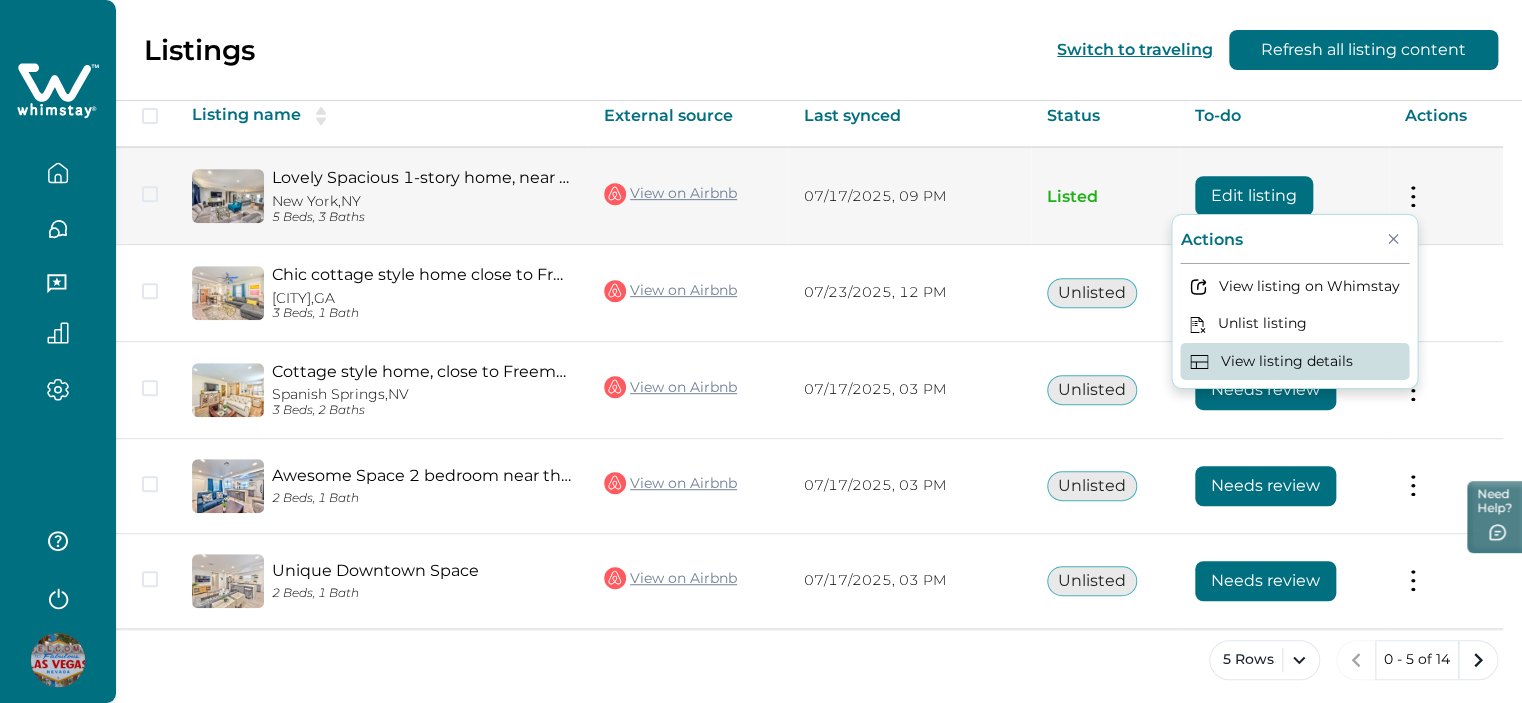 click on "View listing details" at bounding box center [1294, 360] 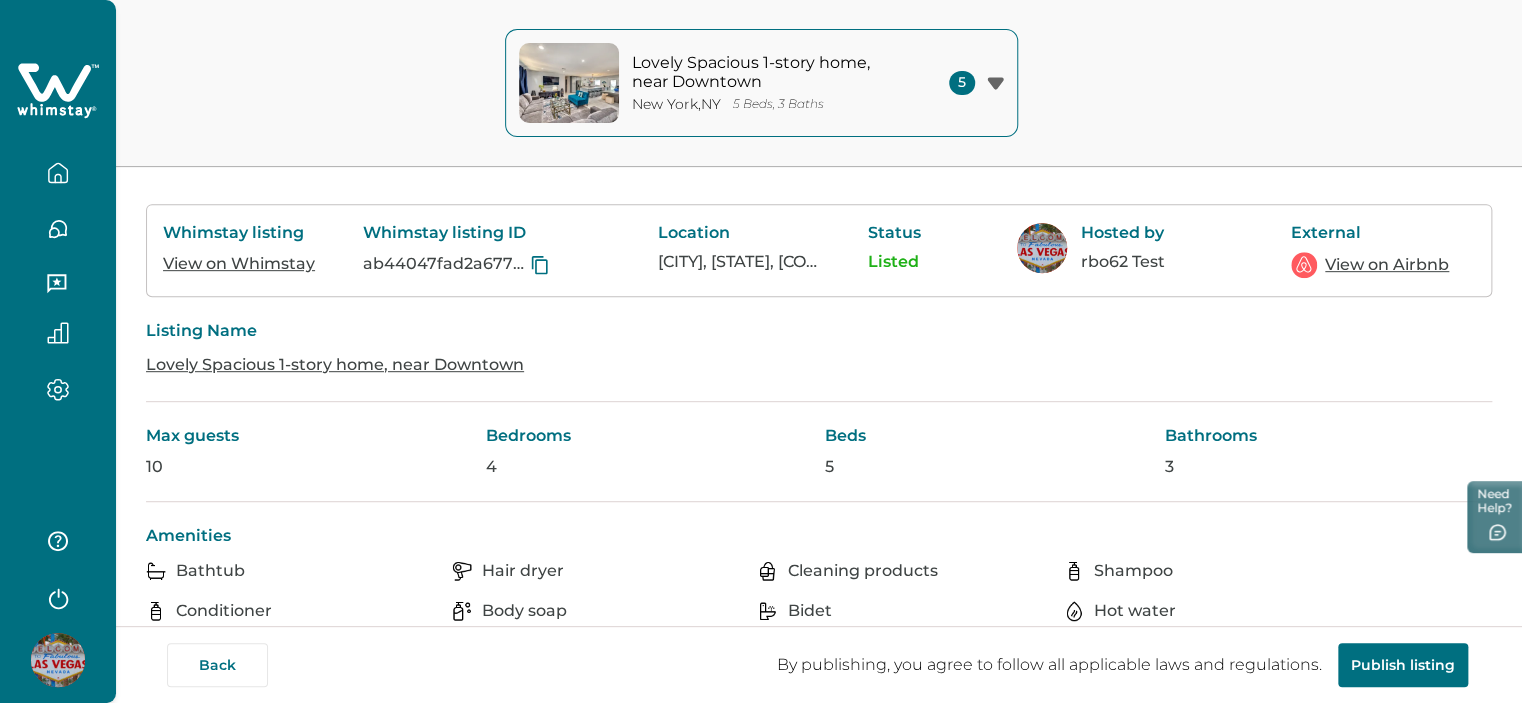 scroll, scrollTop: 0, scrollLeft: 0, axis: both 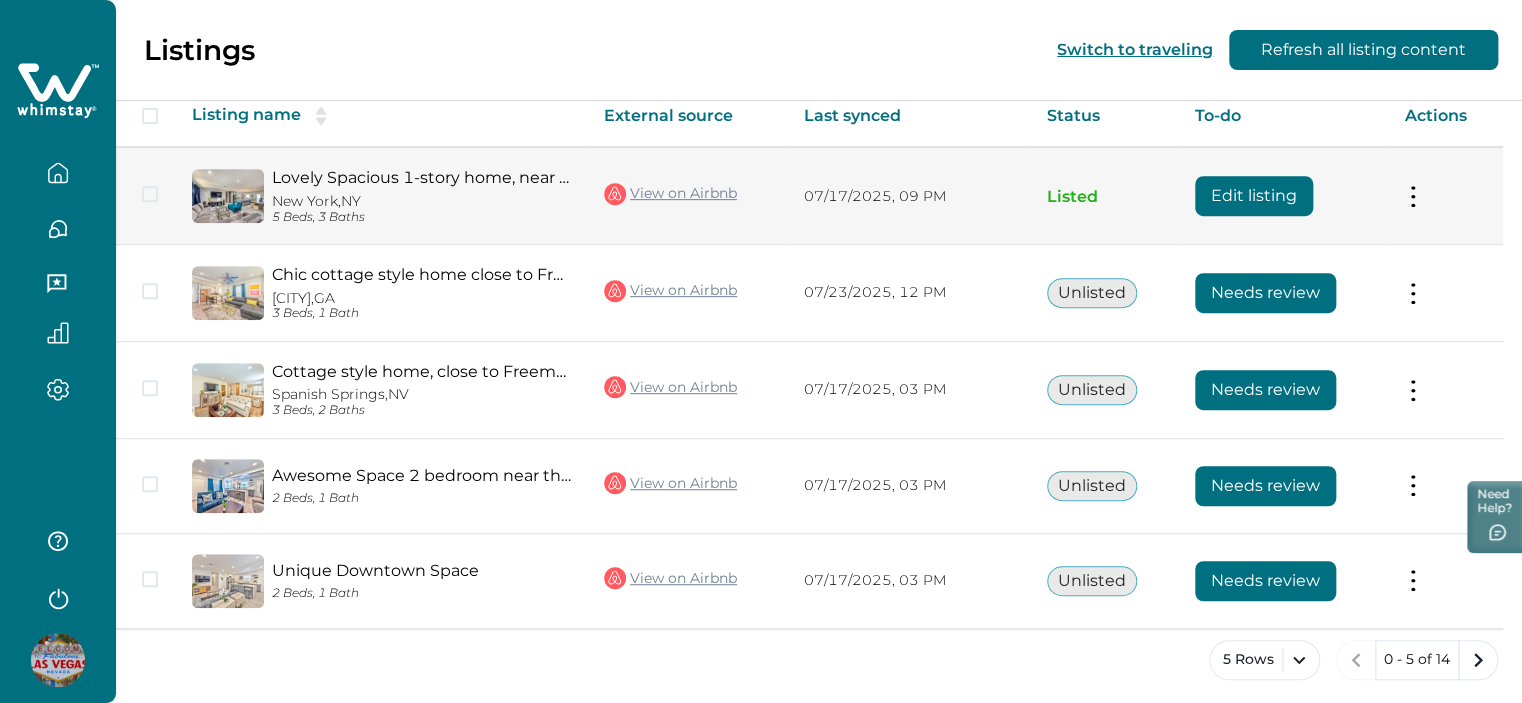 click on "Actions View listing on Whimstay Unlist listing View listing details" at bounding box center (1446, 195) 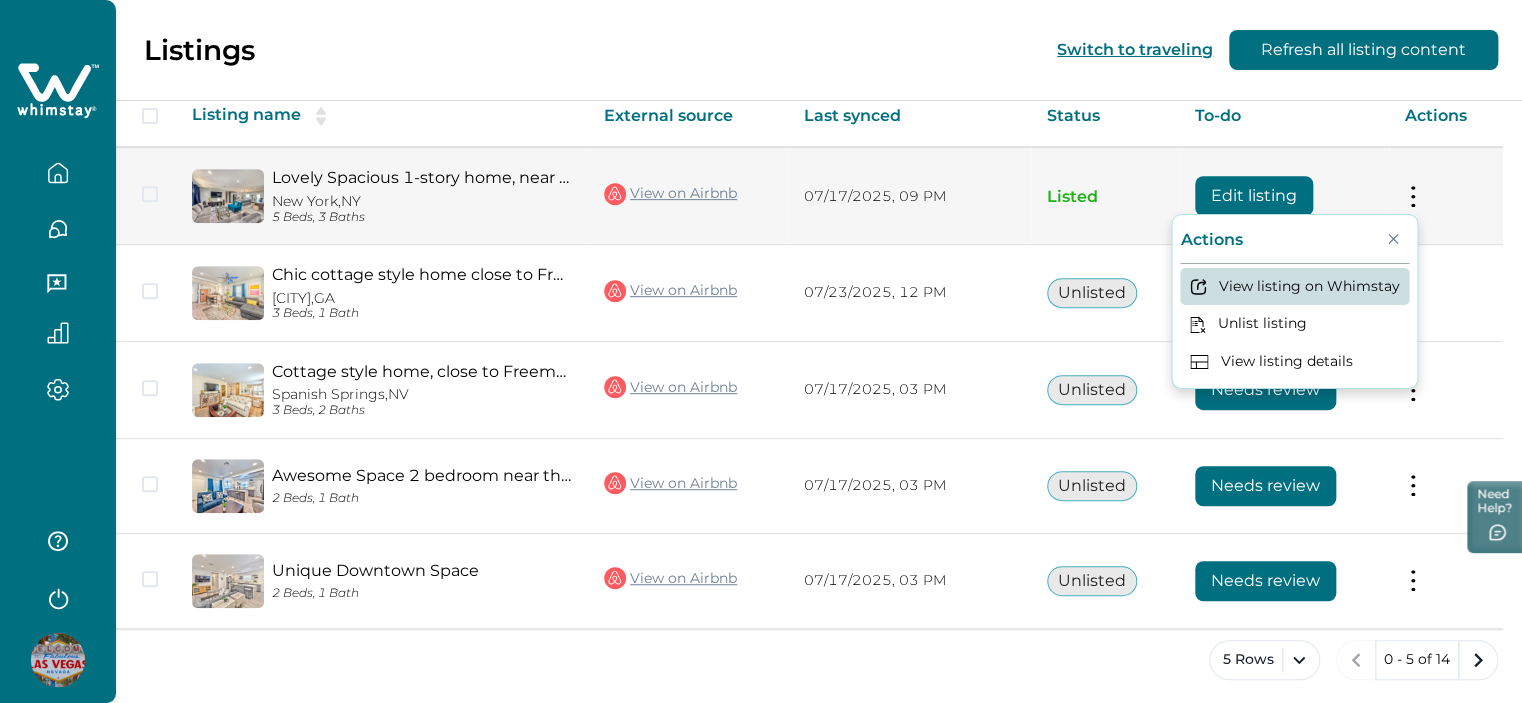 click on "View listing on Whimstay" at bounding box center [1294, 286] 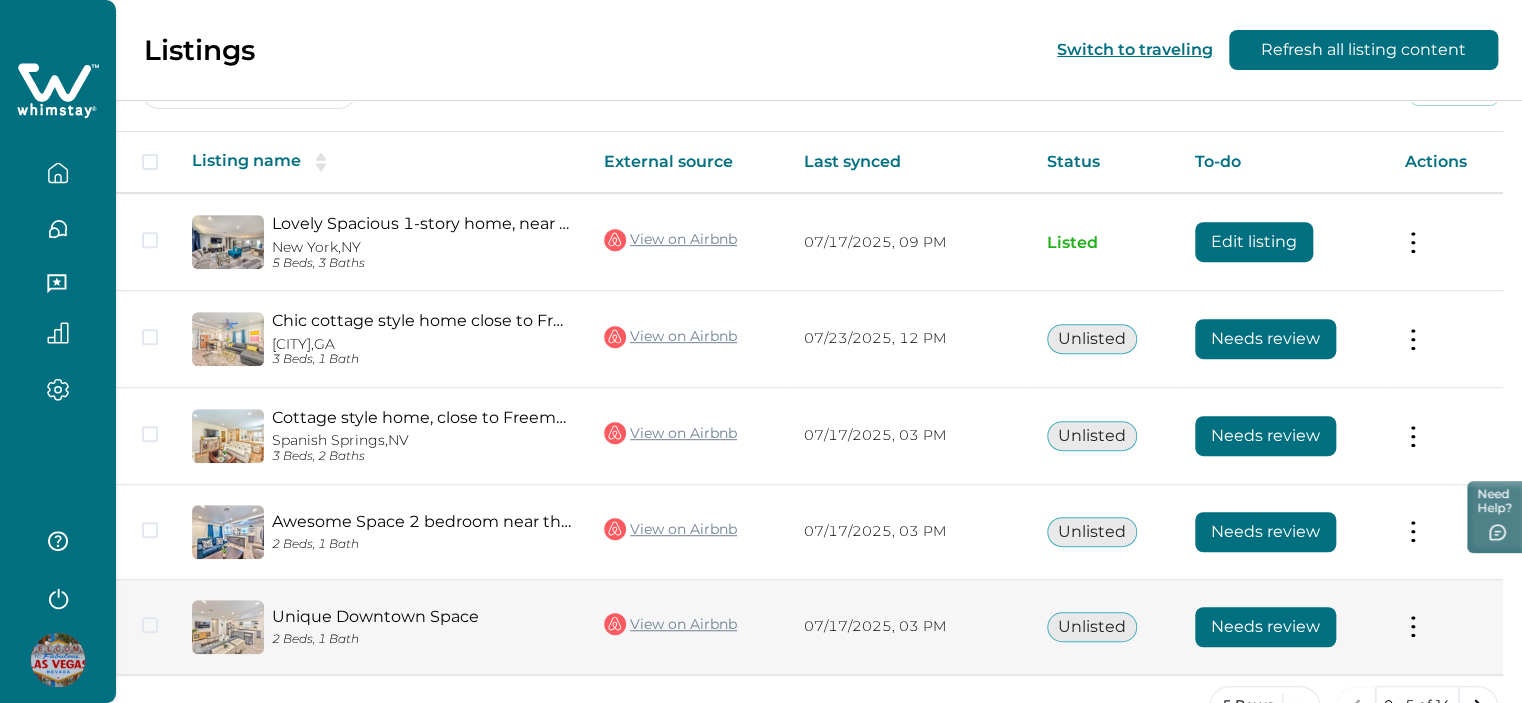 scroll, scrollTop: 352, scrollLeft: 0, axis: vertical 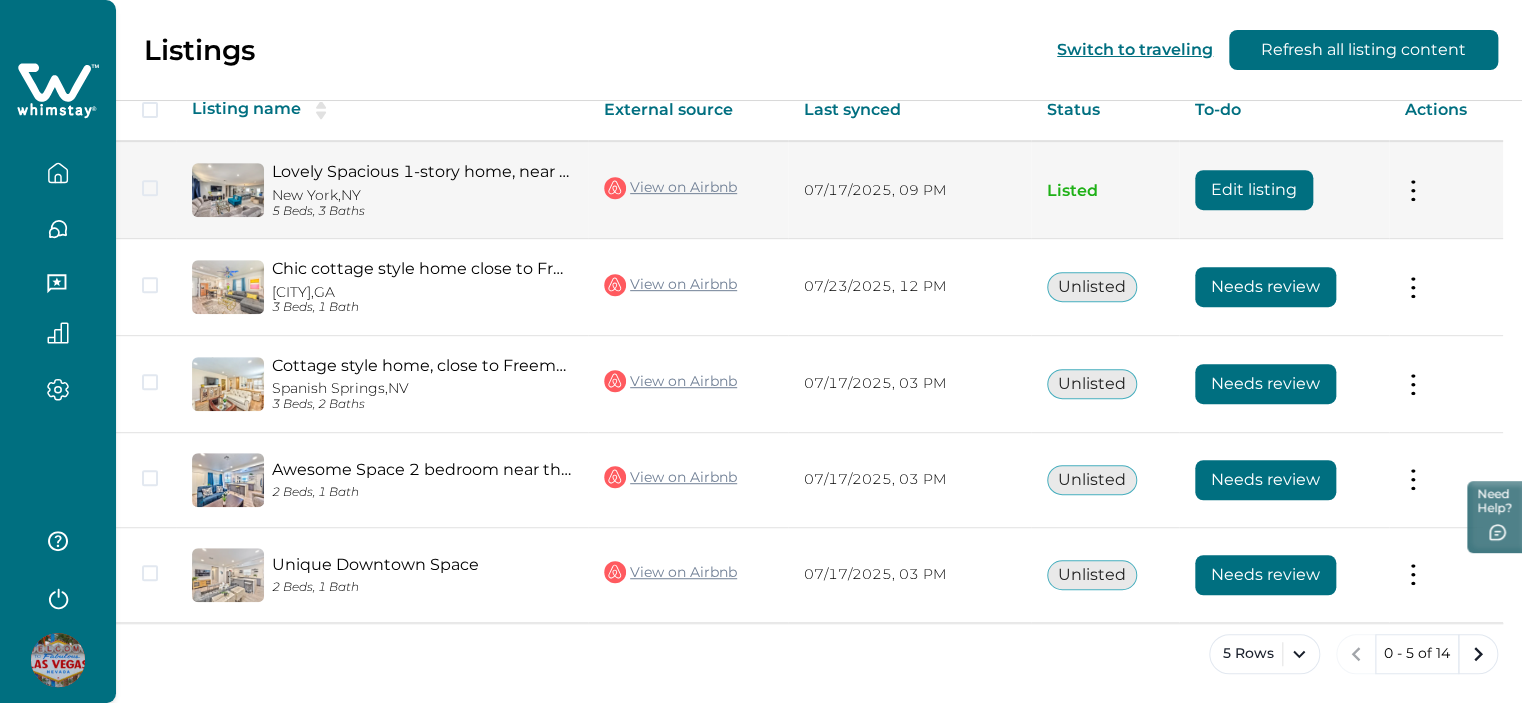 click on "Edit listing" at bounding box center (1254, 190) 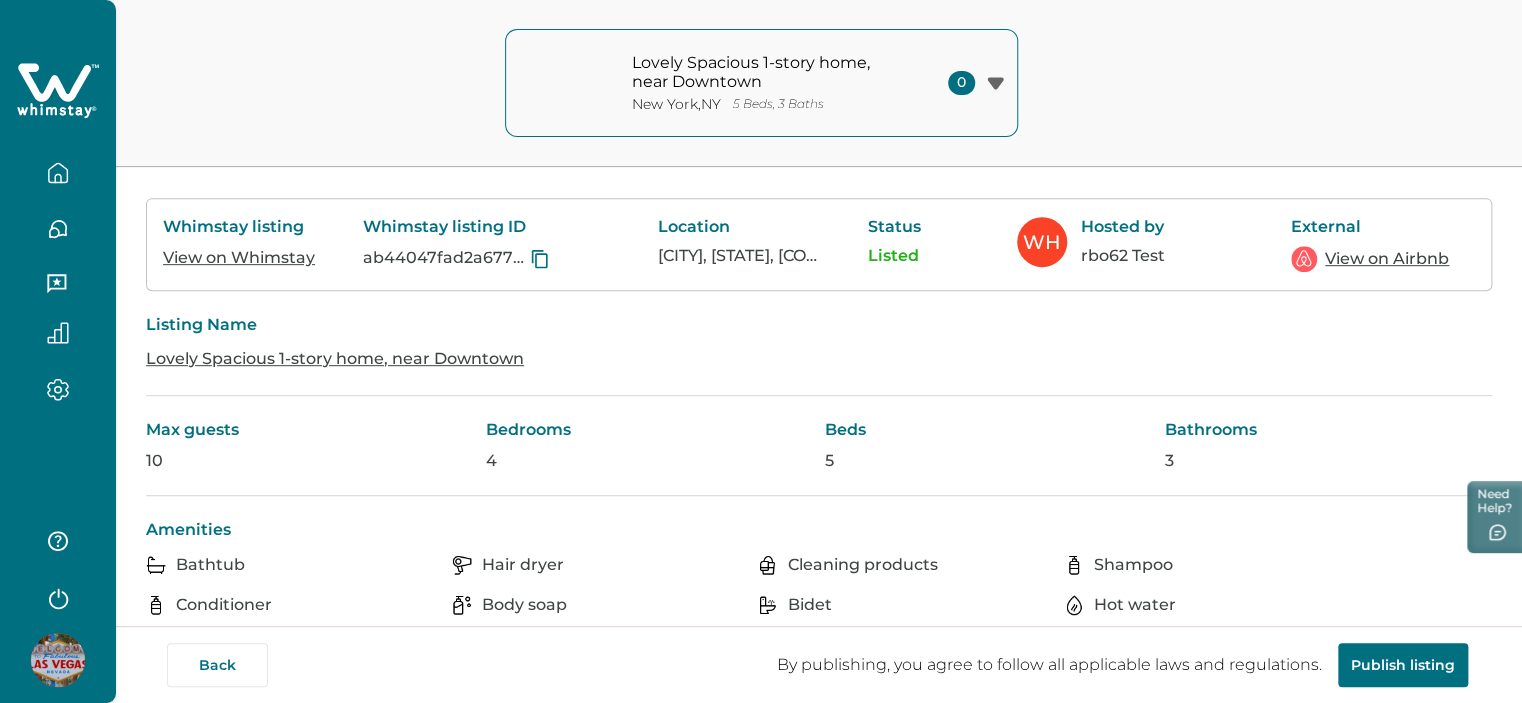 scroll, scrollTop: 0, scrollLeft: 0, axis: both 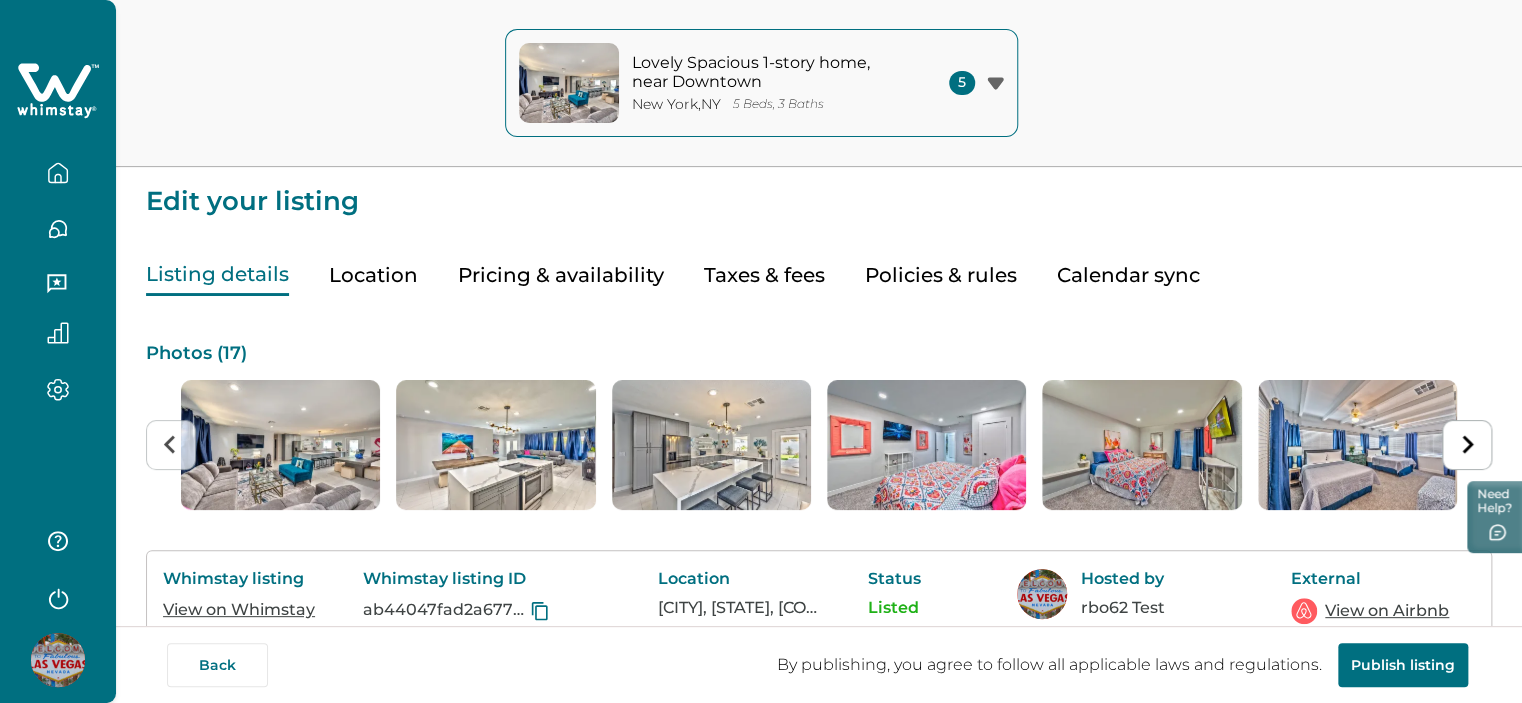 click on "Taxes & fees" at bounding box center (764, 275) 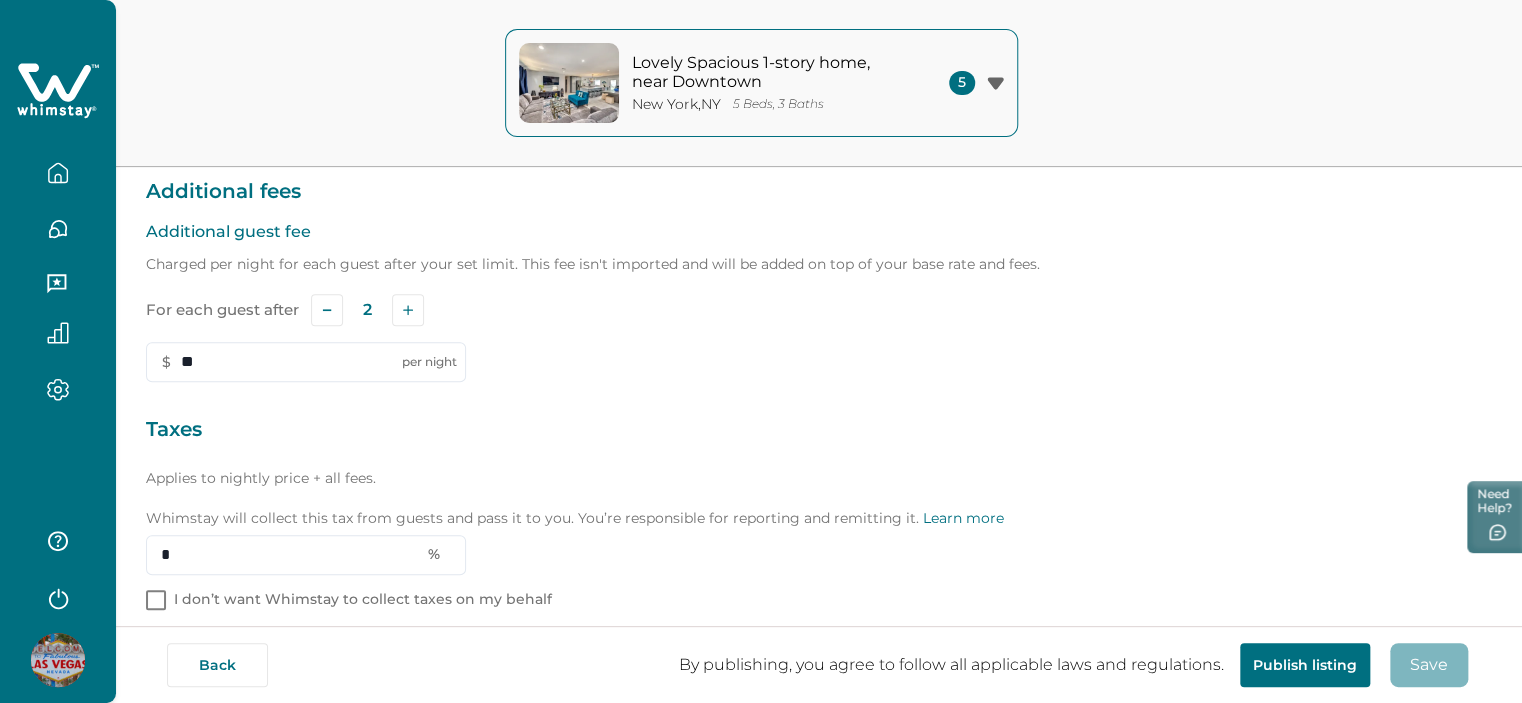 scroll, scrollTop: 621, scrollLeft: 0, axis: vertical 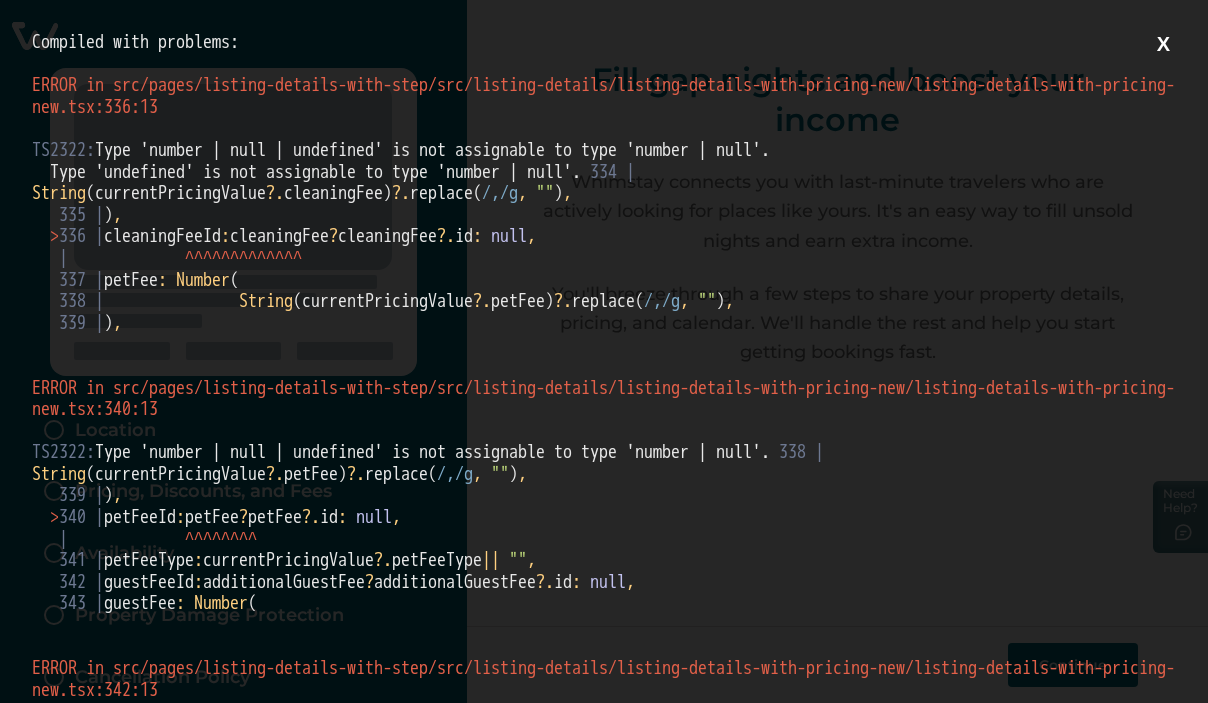 click on "X" at bounding box center (1163, 44) 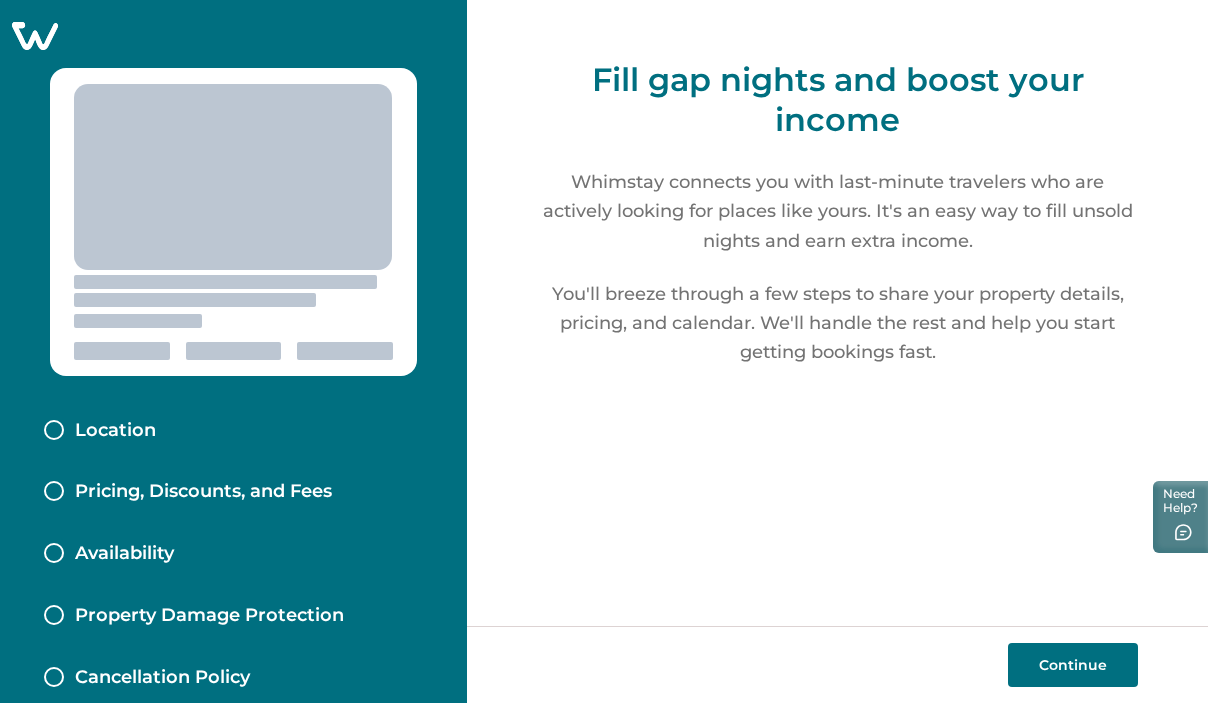 click on "Continue" at bounding box center (1073, 665) 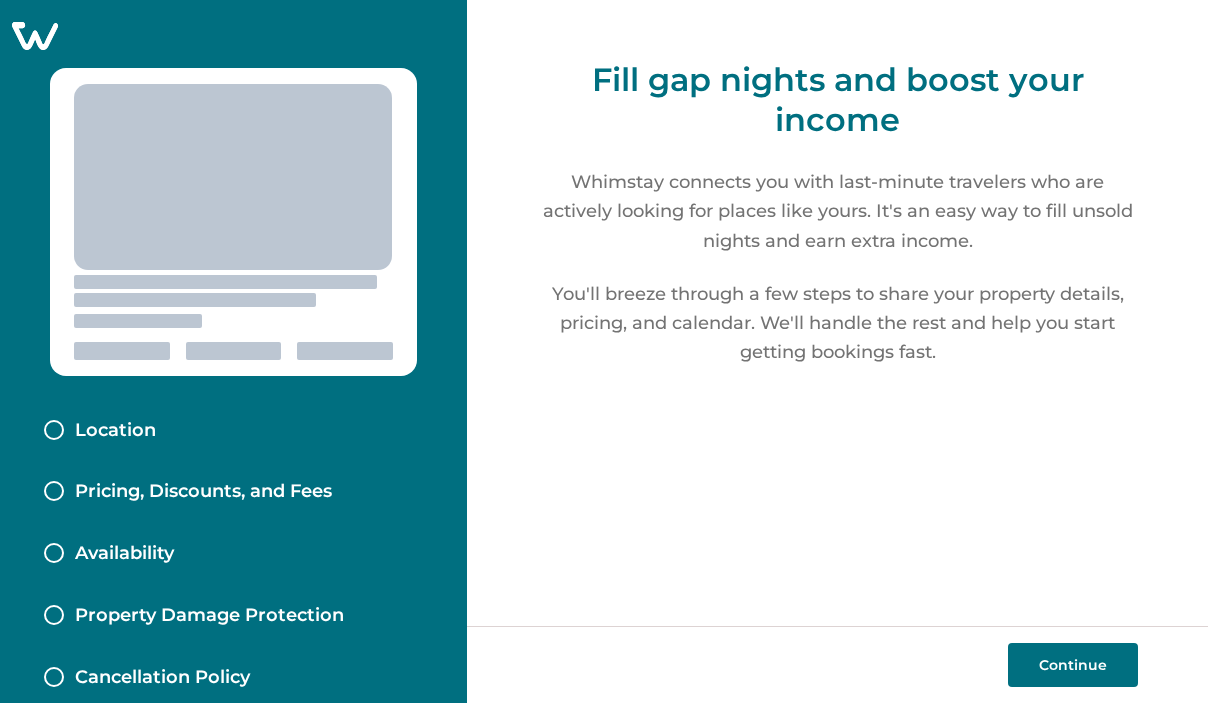 scroll, scrollTop: 0, scrollLeft: 0, axis: both 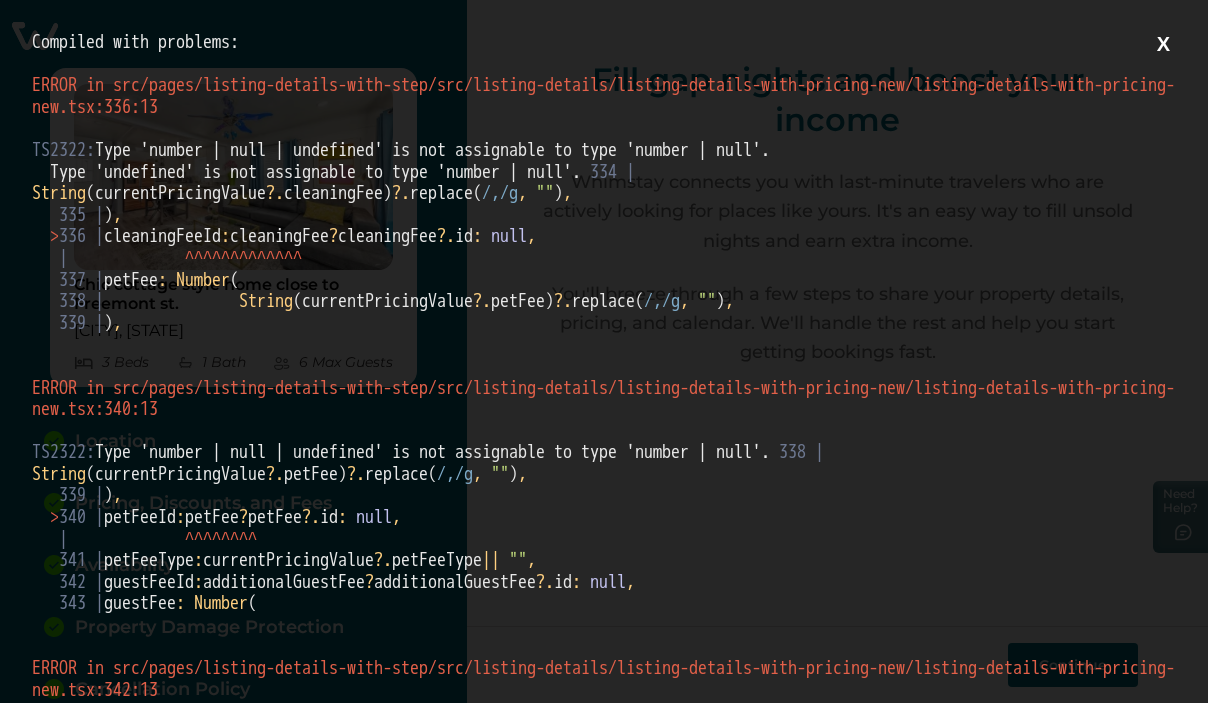 click on "X" at bounding box center (1163, 44) 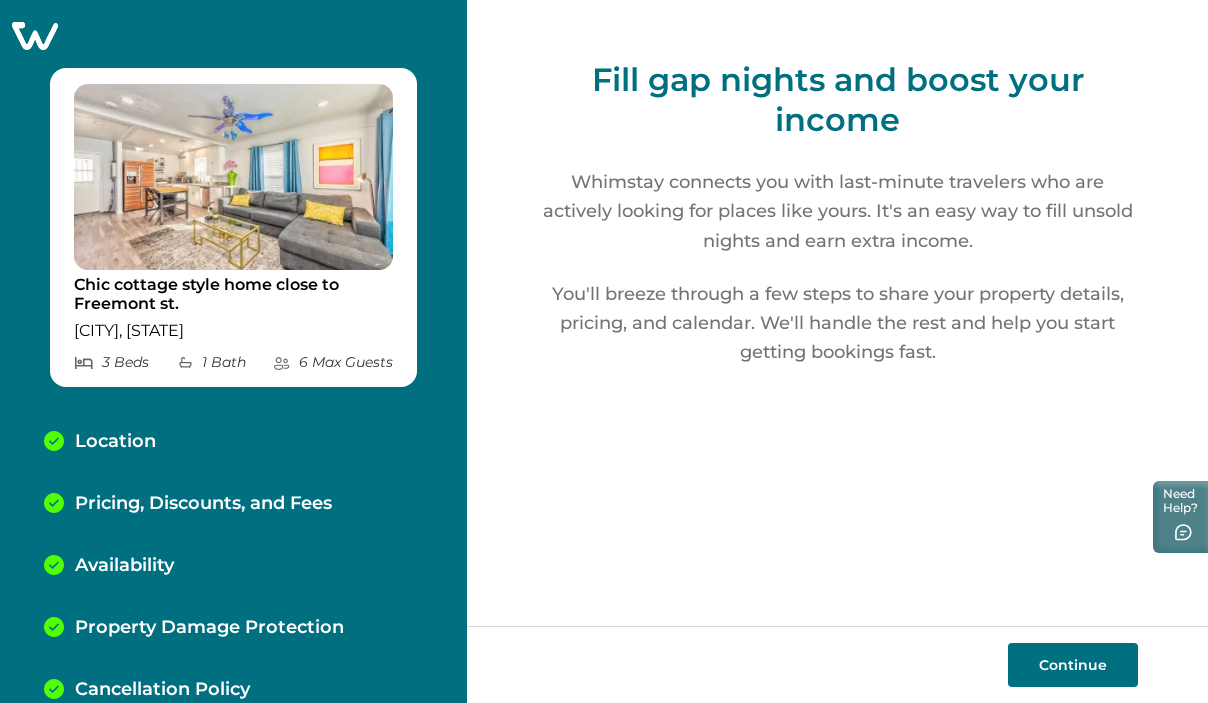click on "Continue" at bounding box center (1073, 665) 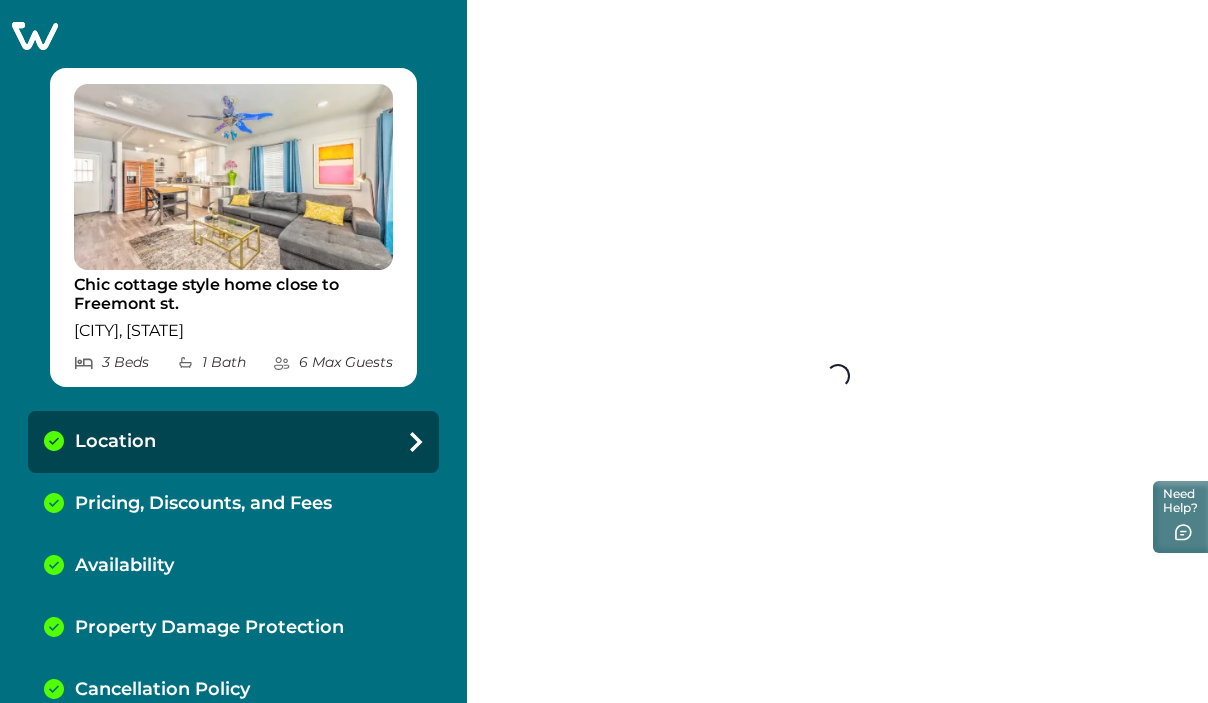 select on "**" 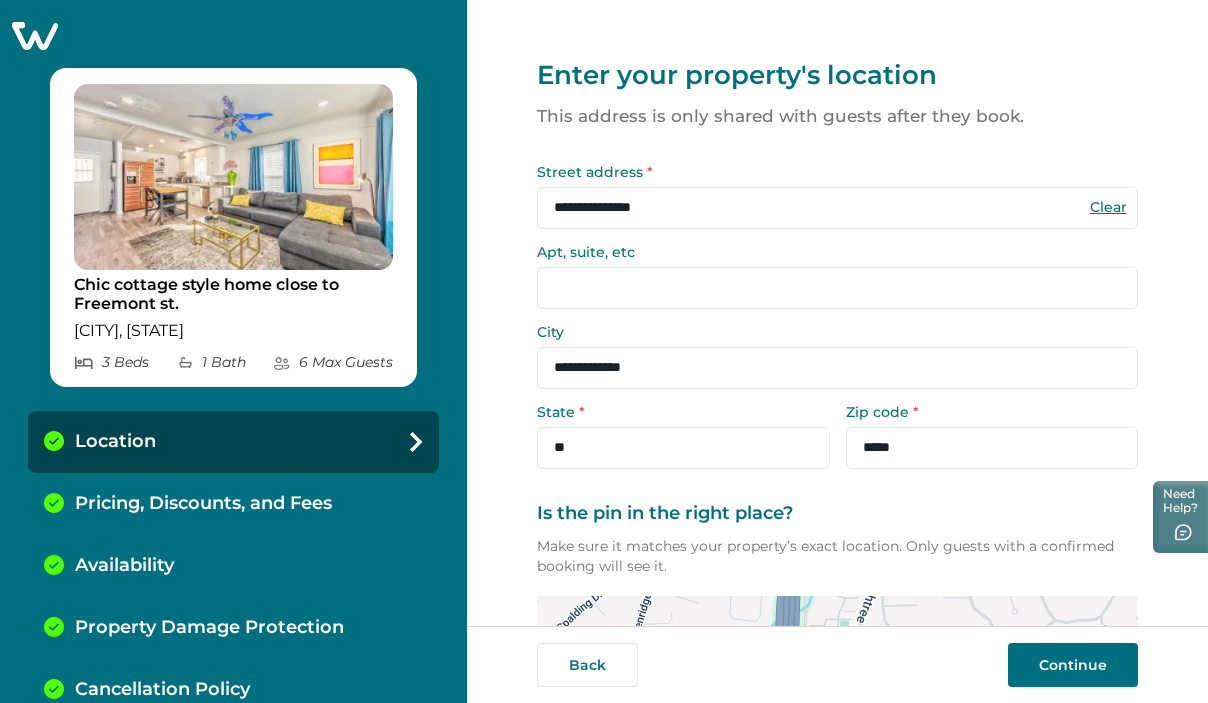 click on "Continue" at bounding box center (1073, 665) 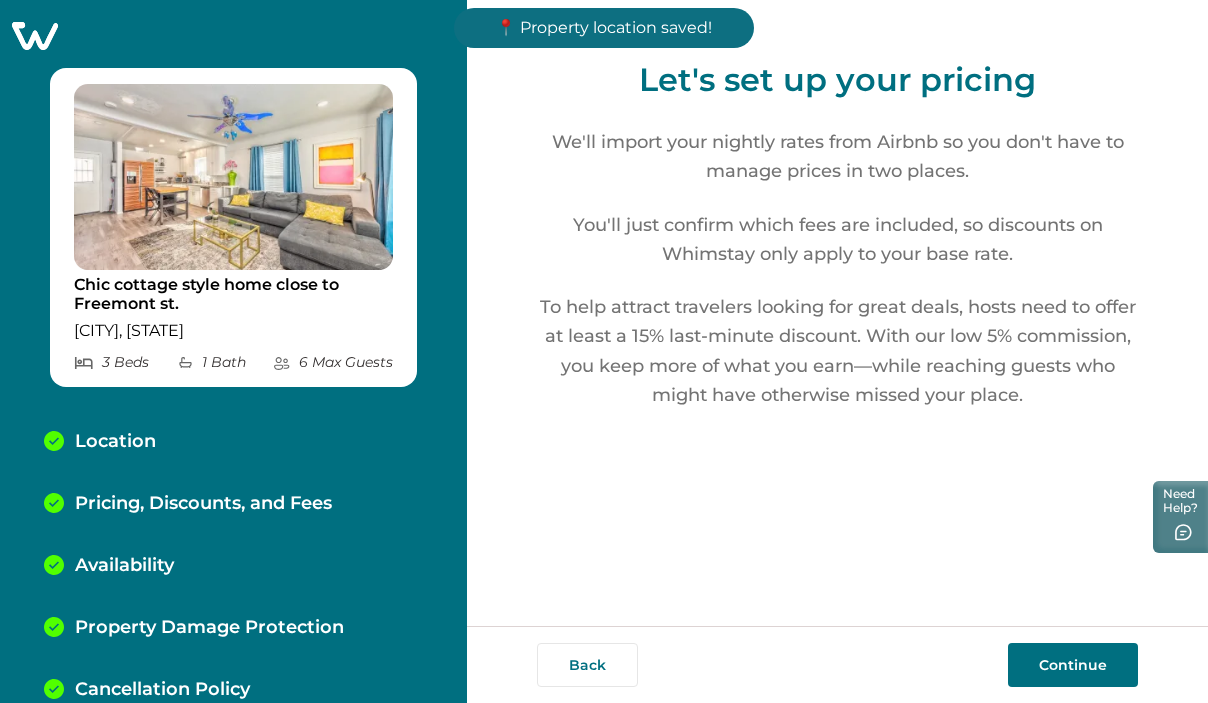 click on "Continue" at bounding box center (1073, 665) 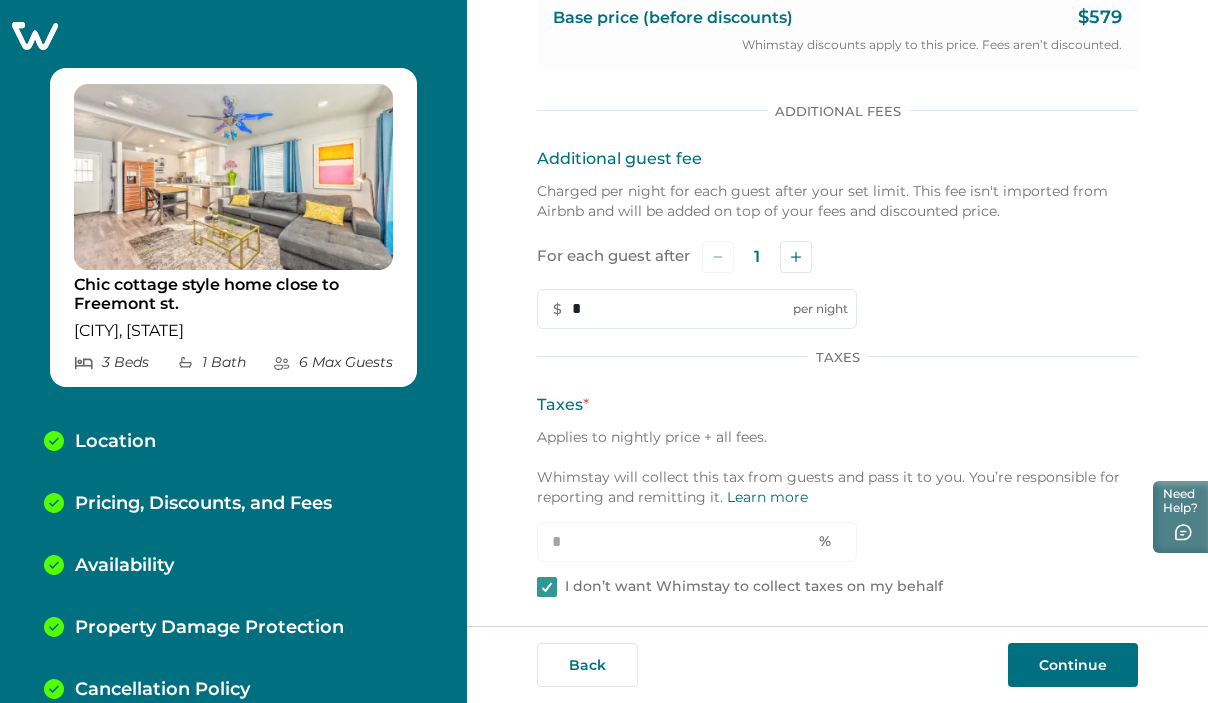 scroll, scrollTop: 1017, scrollLeft: 0, axis: vertical 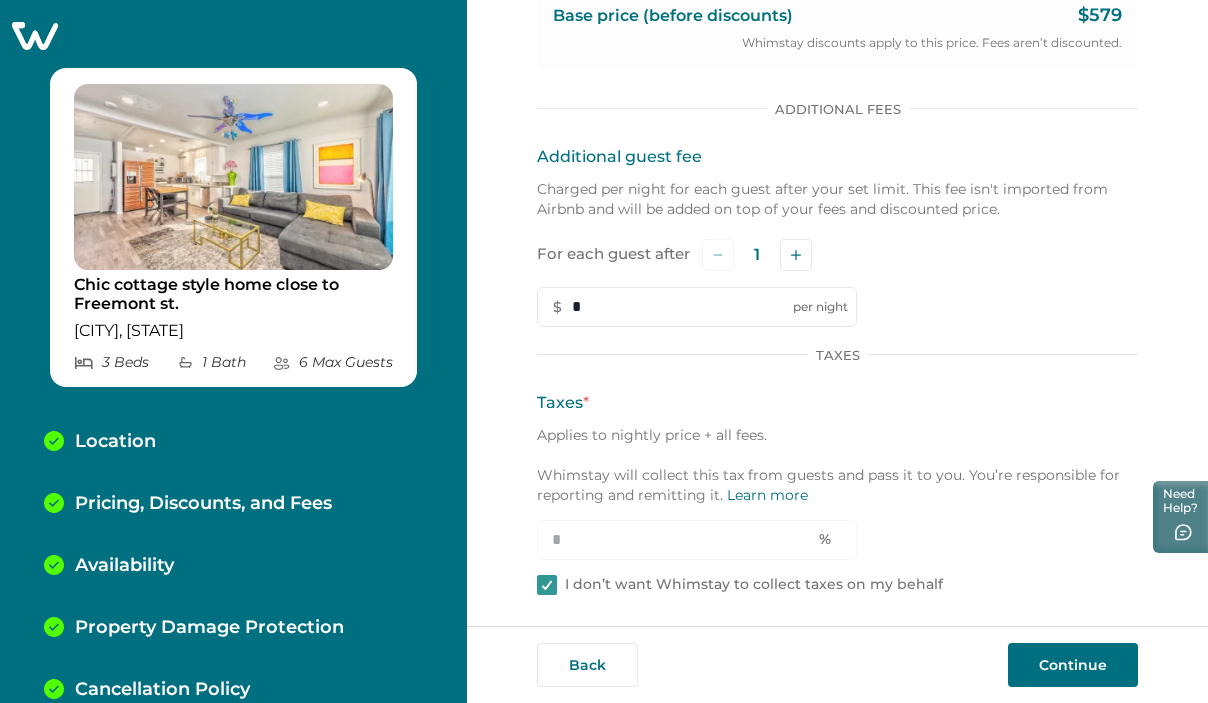 click on "Additional Fees Additional guest fee Charged per night for each guest after your set limit. This fee isn't imported from Airbnb and will be added on top of your fees and discounted price. For each guest after 1 $ * per night Taxes Taxes * Applies to nightly price + all fees.  Whimstay will collect this tax from guests and pass it to you. You’re responsible for reporting and remitting it.   Learn more * %   I don’t want Whimstay to collect taxes on my behalf" at bounding box center (837, 350) 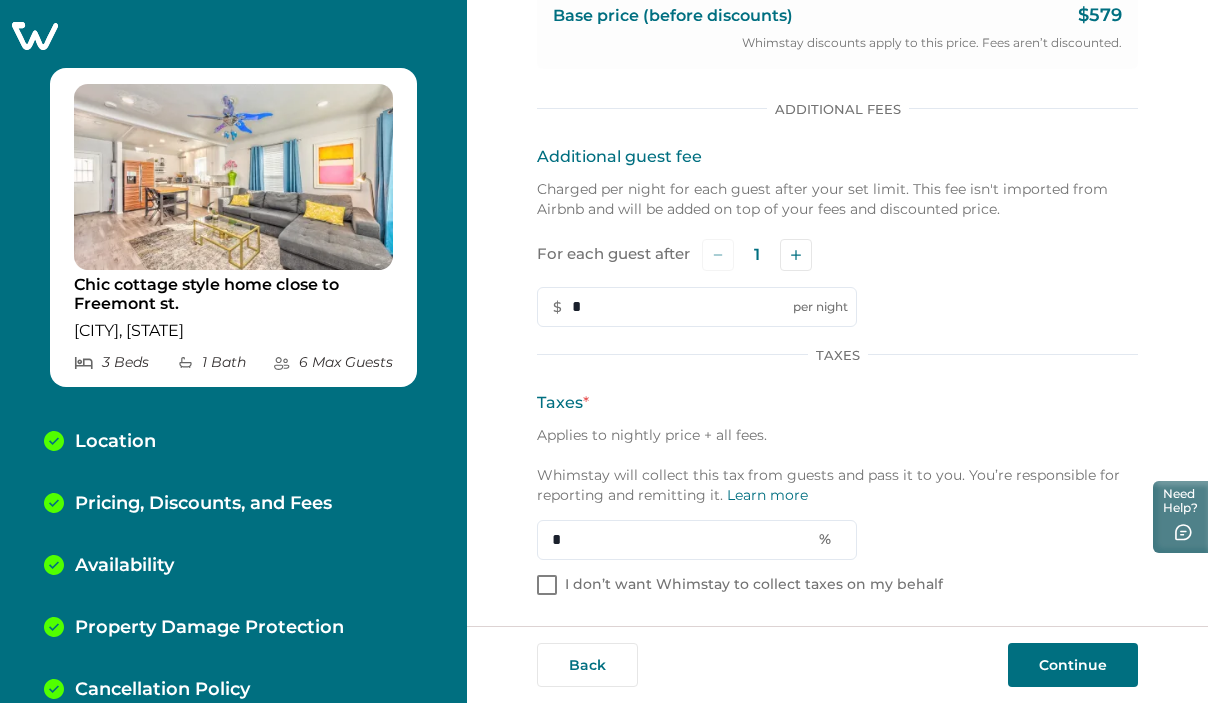 click on "Continue" at bounding box center [1073, 665] 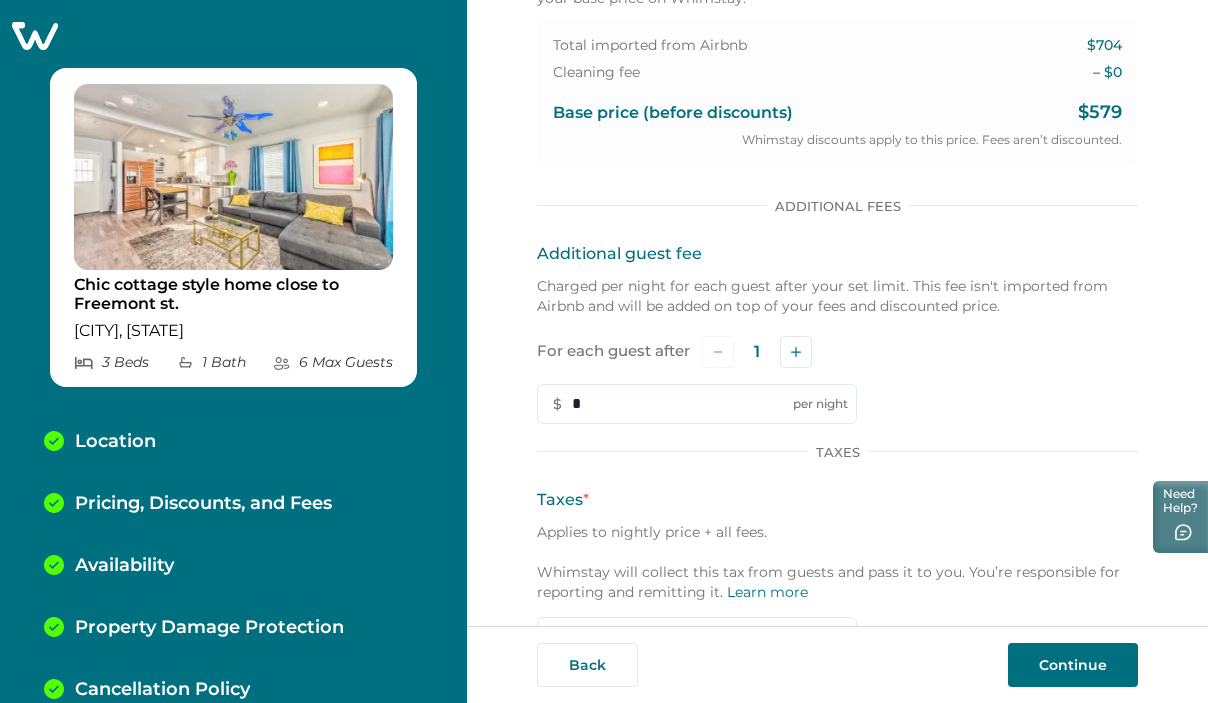 scroll, scrollTop: 1017, scrollLeft: 0, axis: vertical 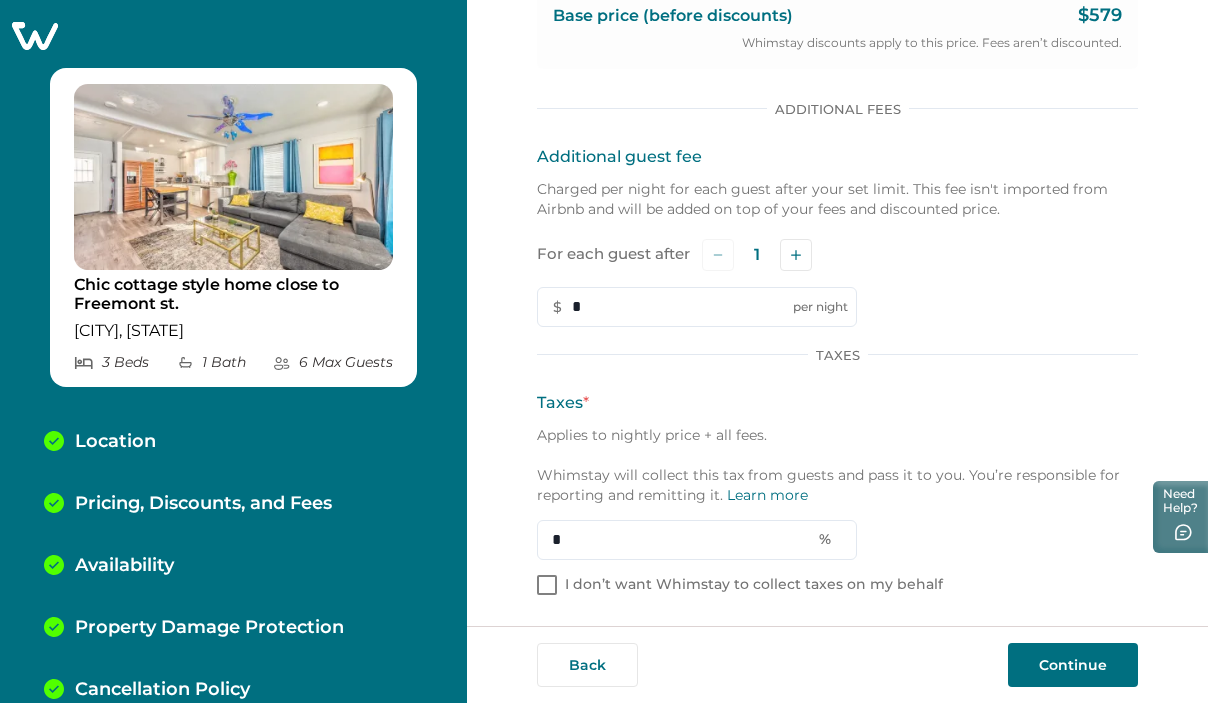 click on "Continue" at bounding box center (1073, 665) 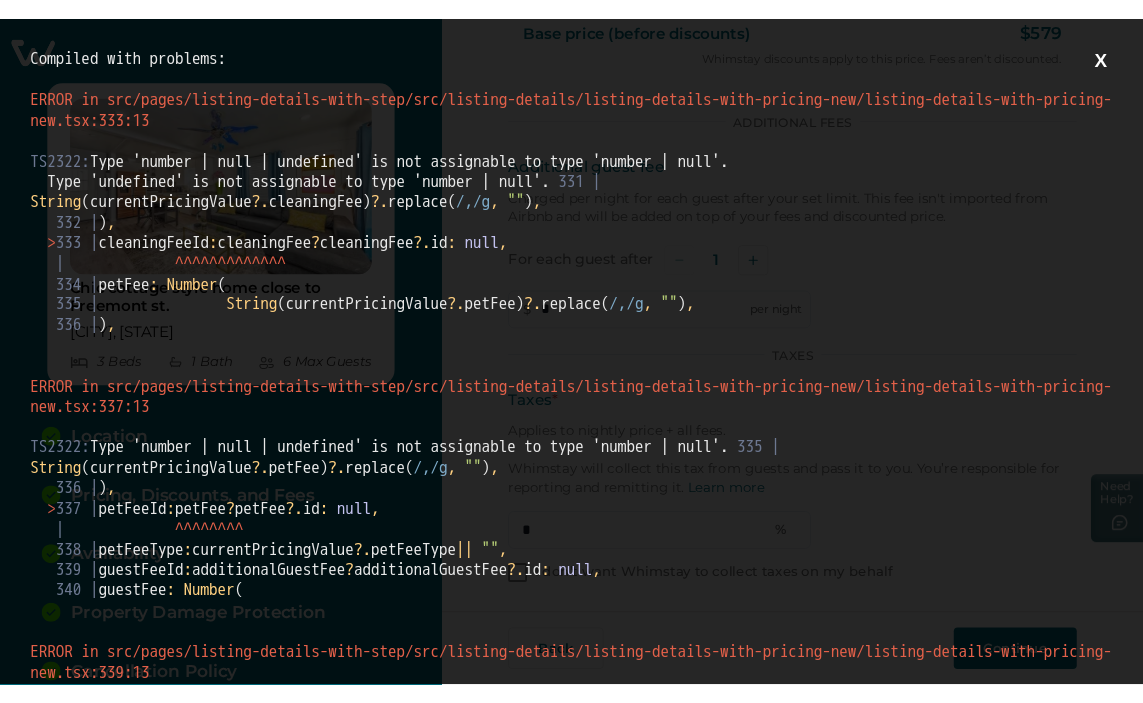 scroll, scrollTop: 0, scrollLeft: 0, axis: both 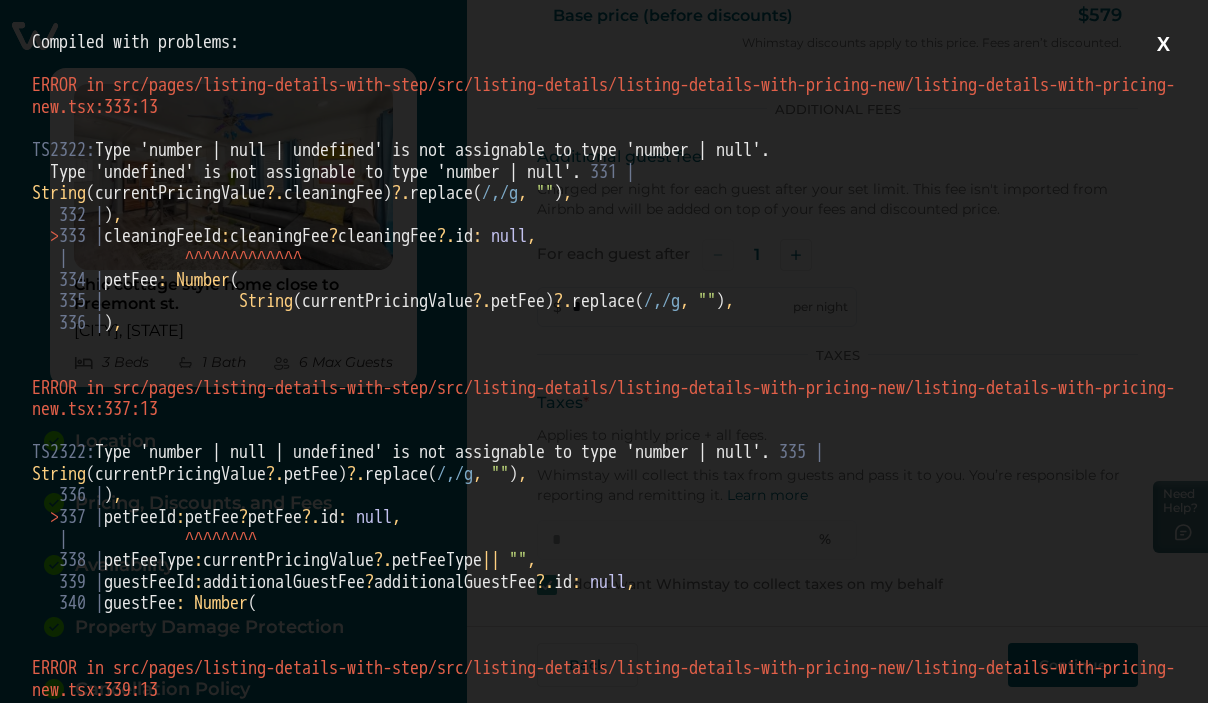 click on "X" at bounding box center (1163, 44) 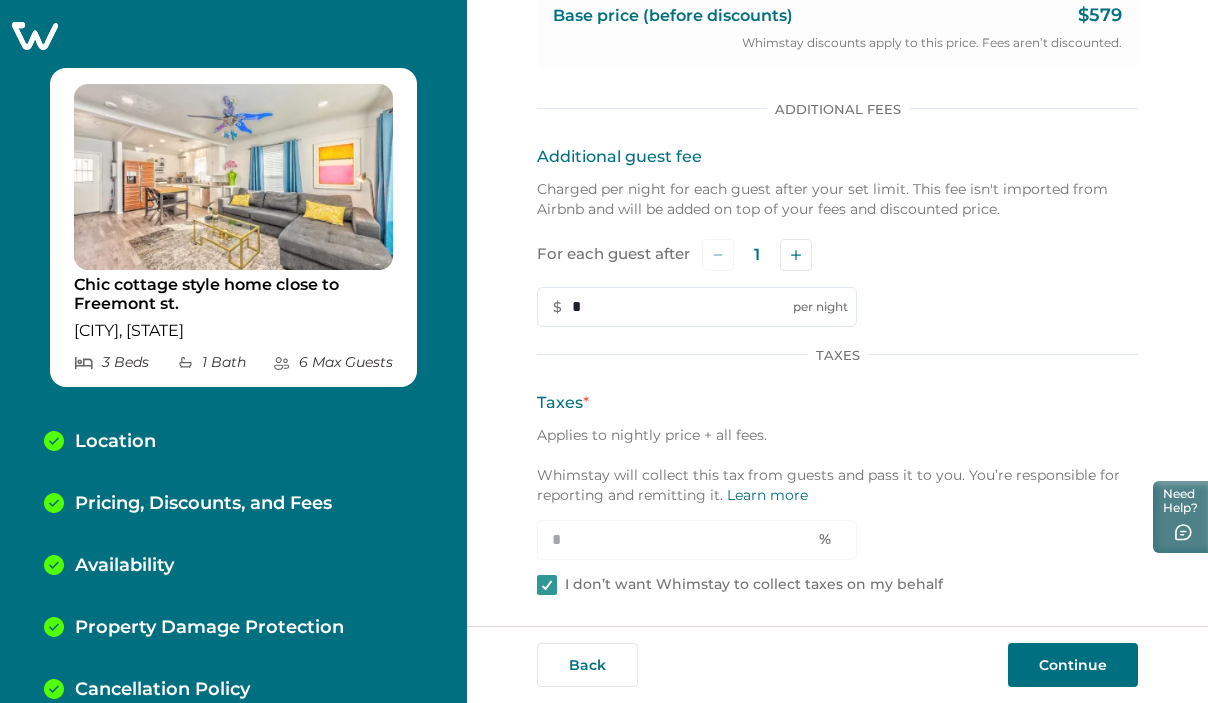 click on "I don’t want Whimstay to collect taxes on my behalf" at bounding box center [754, 585] 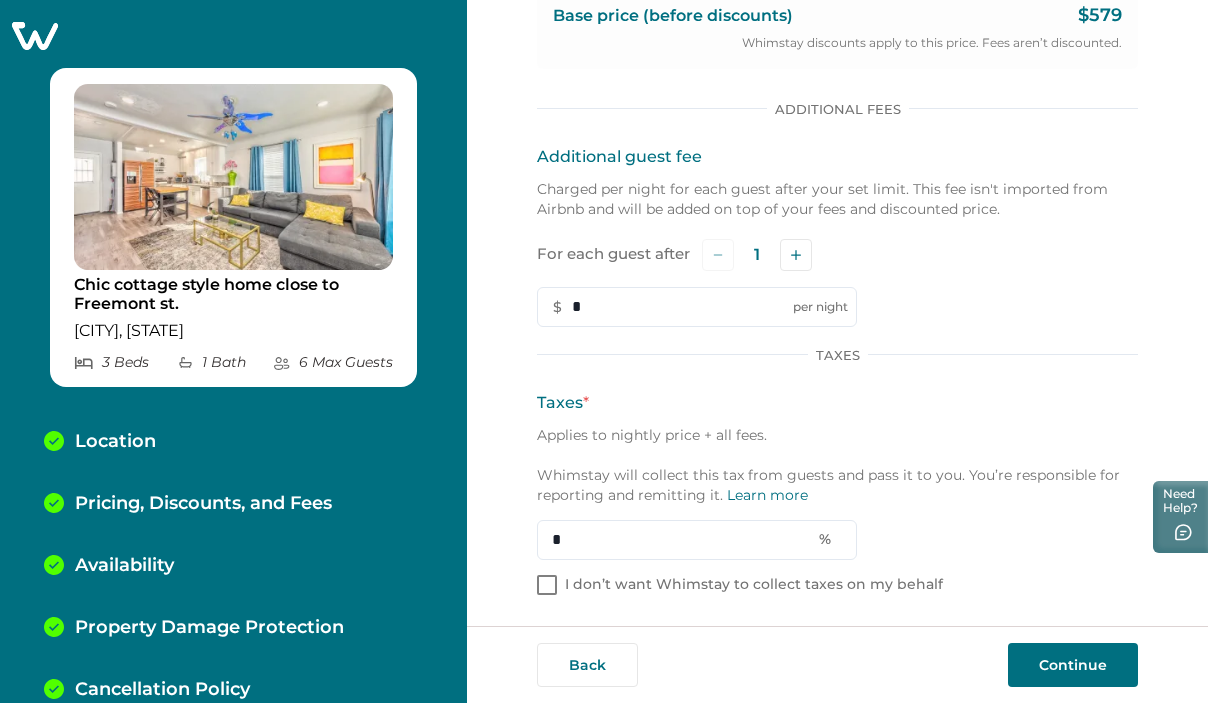 click on "Continue" at bounding box center (1073, 665) 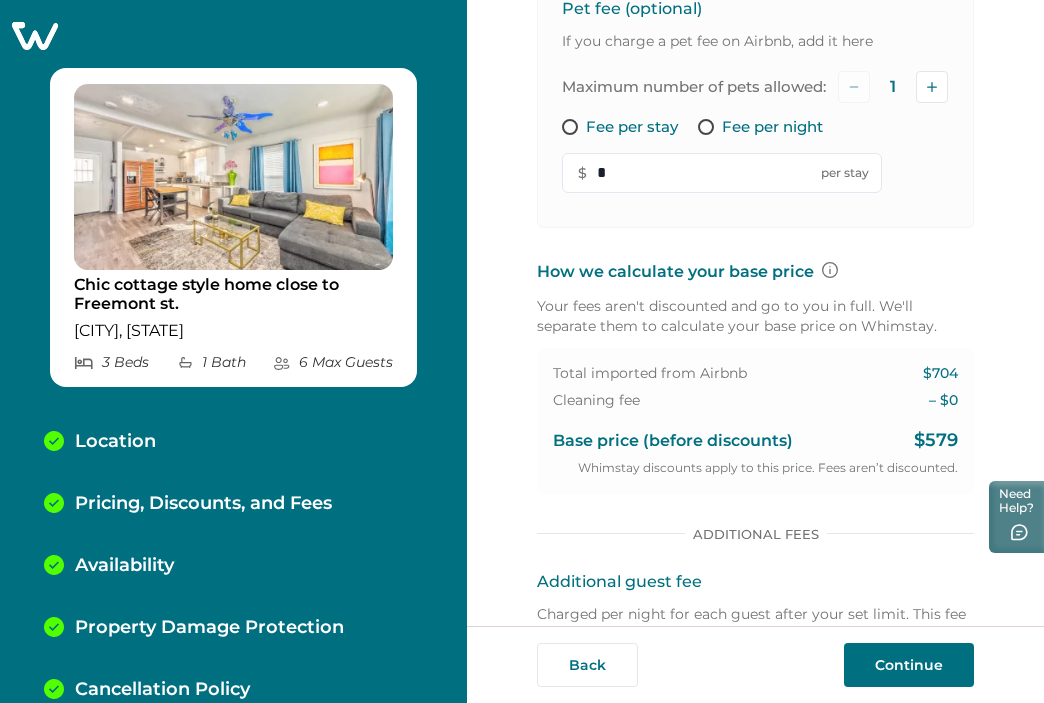 scroll, scrollTop: 436, scrollLeft: 0, axis: vertical 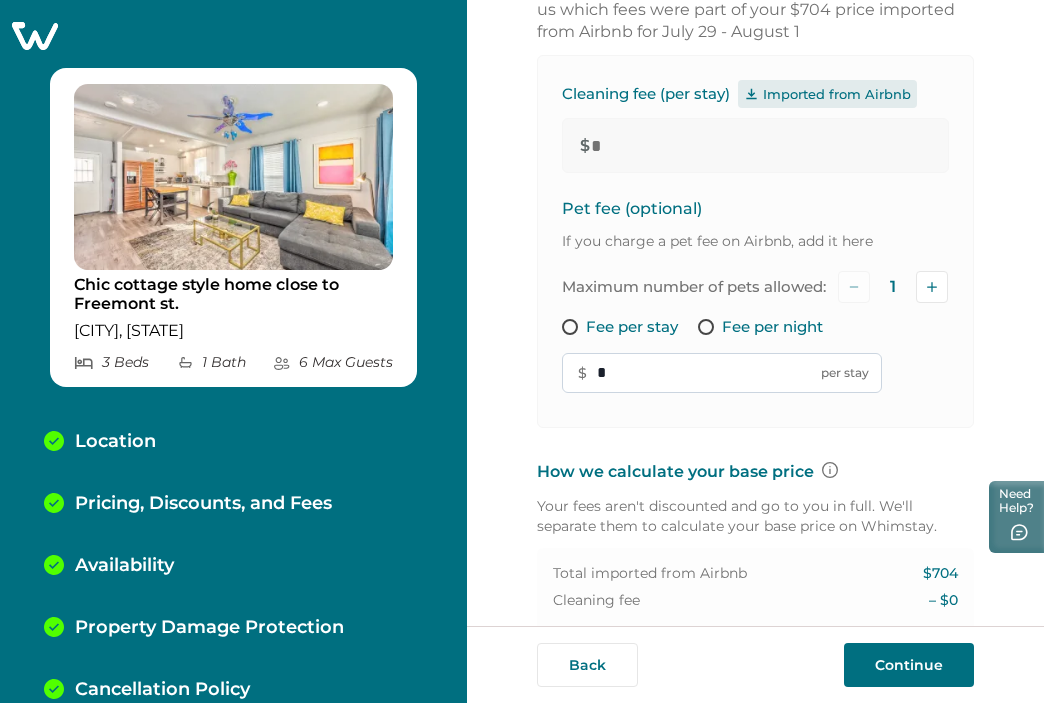 drag, startPoint x: 616, startPoint y: 429, endPoint x: 573, endPoint y: 427, distance: 43.046486 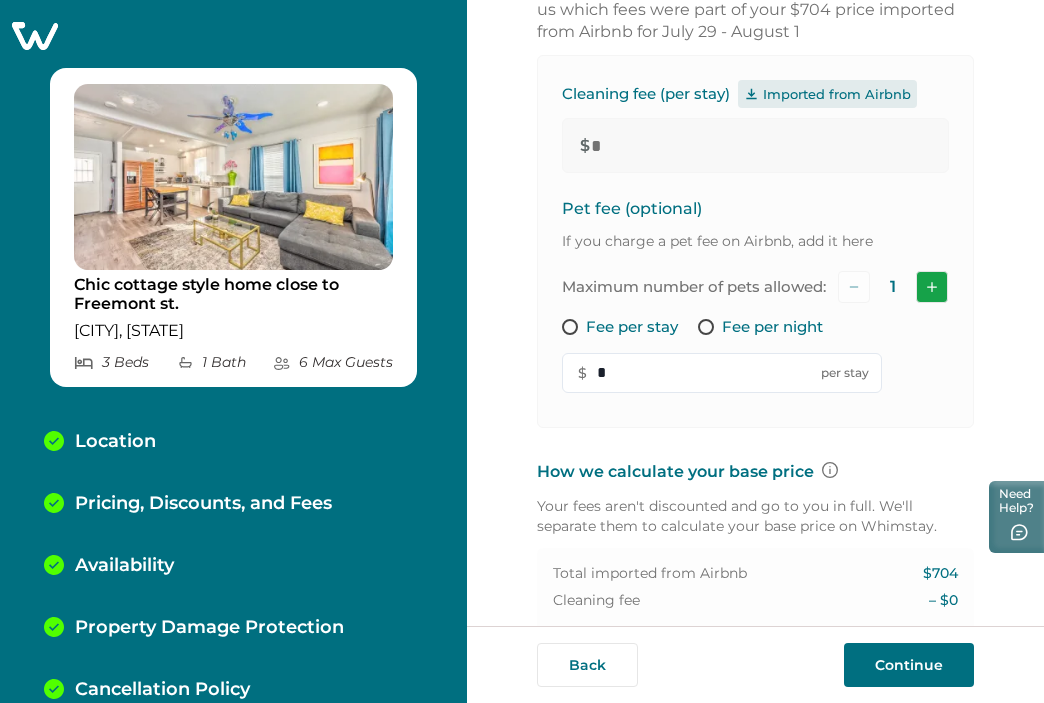 click at bounding box center (932, 287) 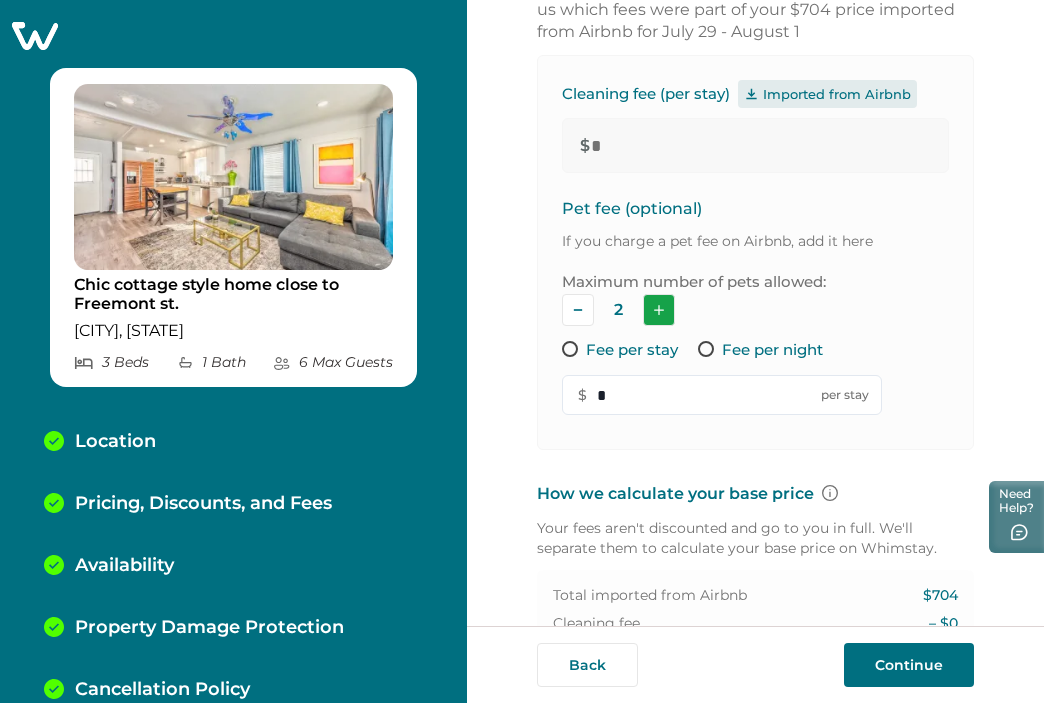 click at bounding box center (659, 310) 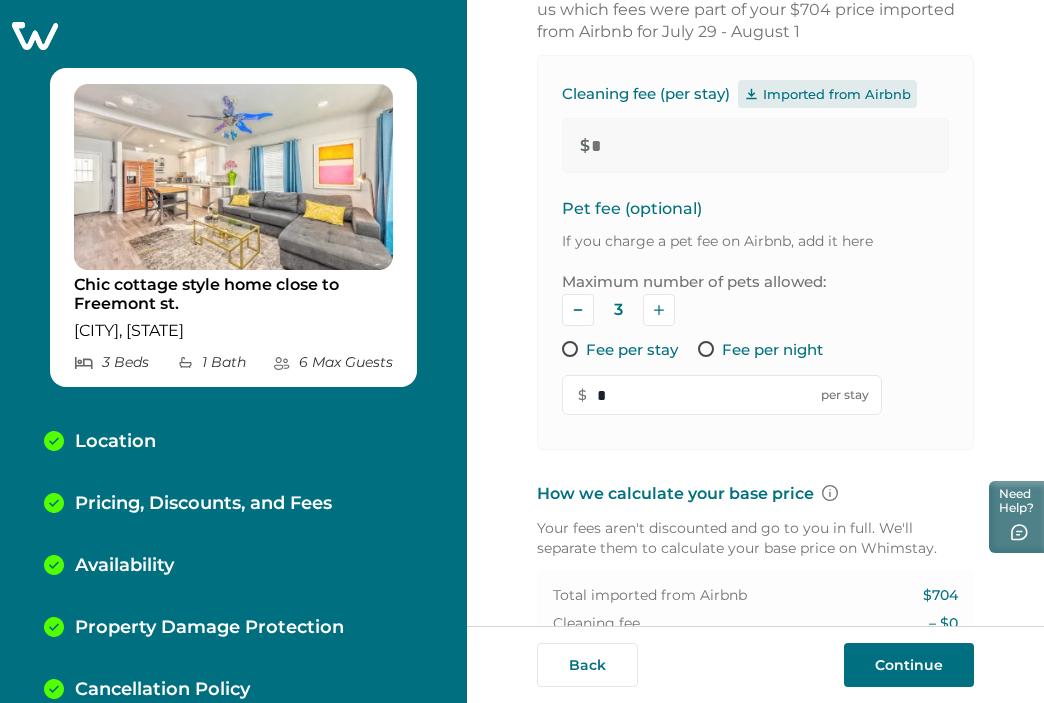 click on "Fee per stay" at bounding box center [632, 350] 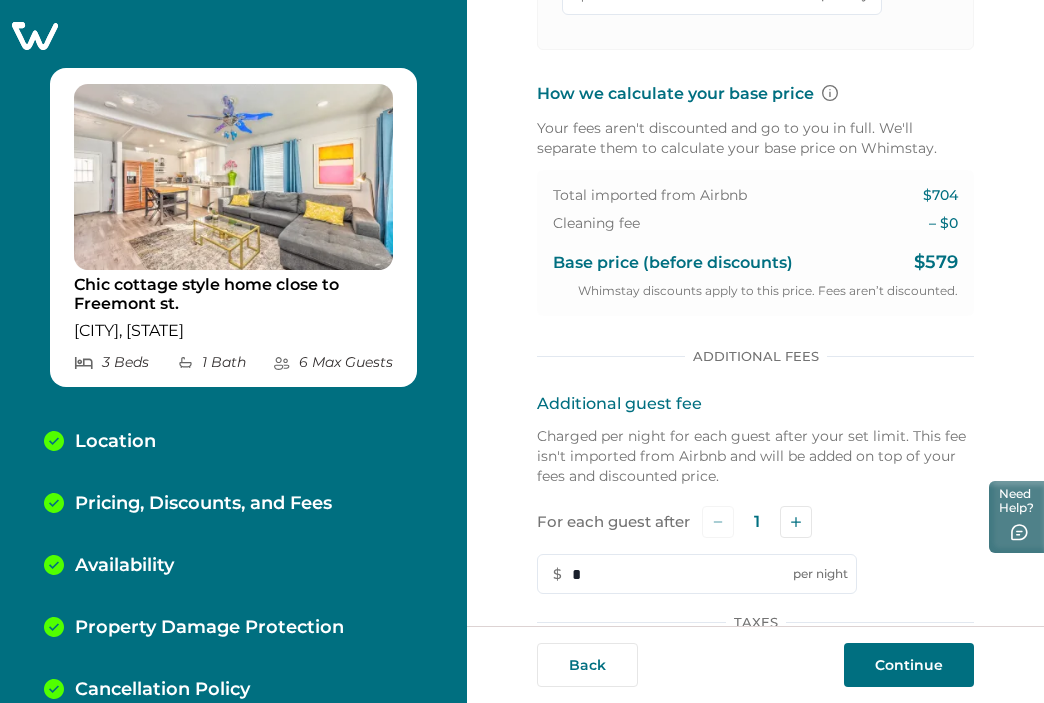 scroll, scrollTop: 936, scrollLeft: 0, axis: vertical 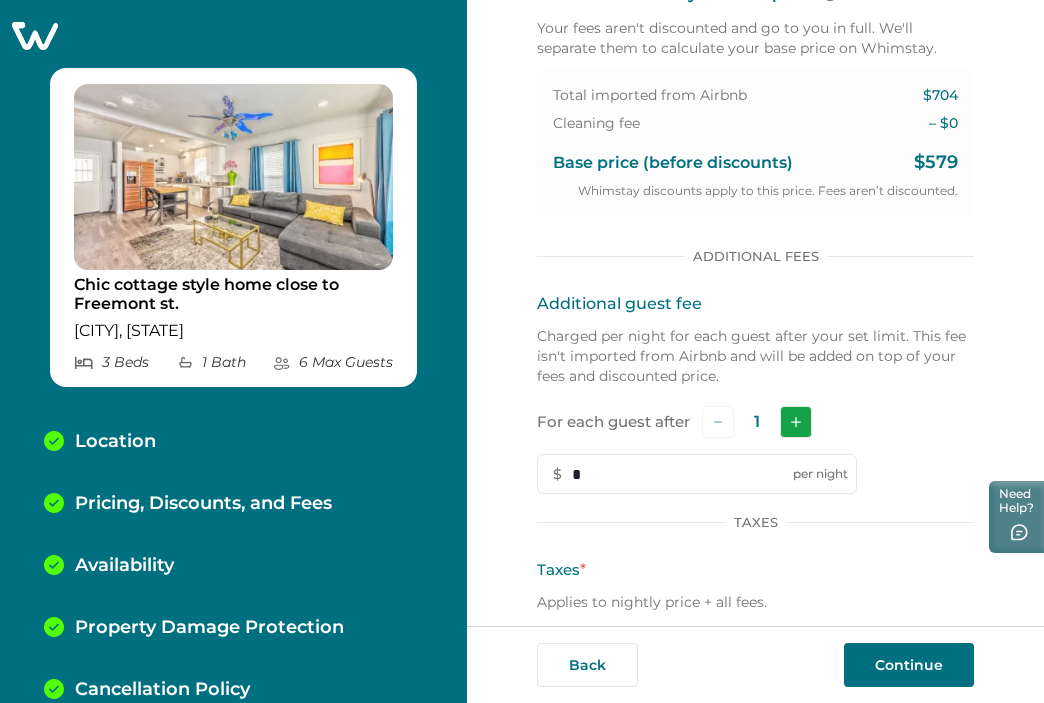 type on "**" 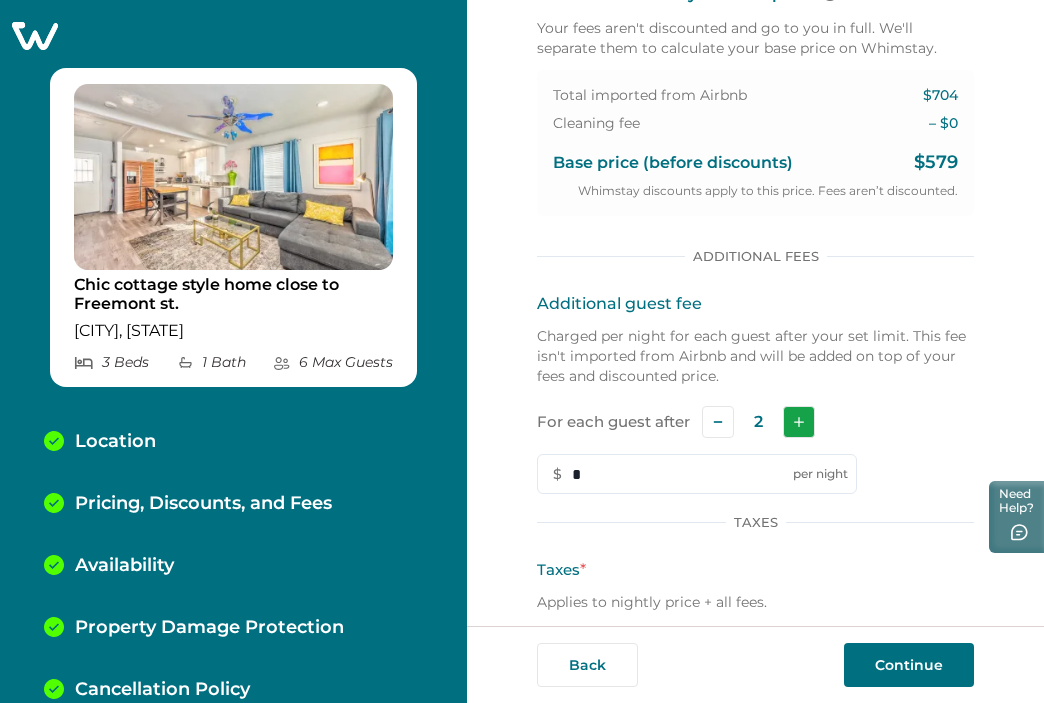 click at bounding box center (799, 422) 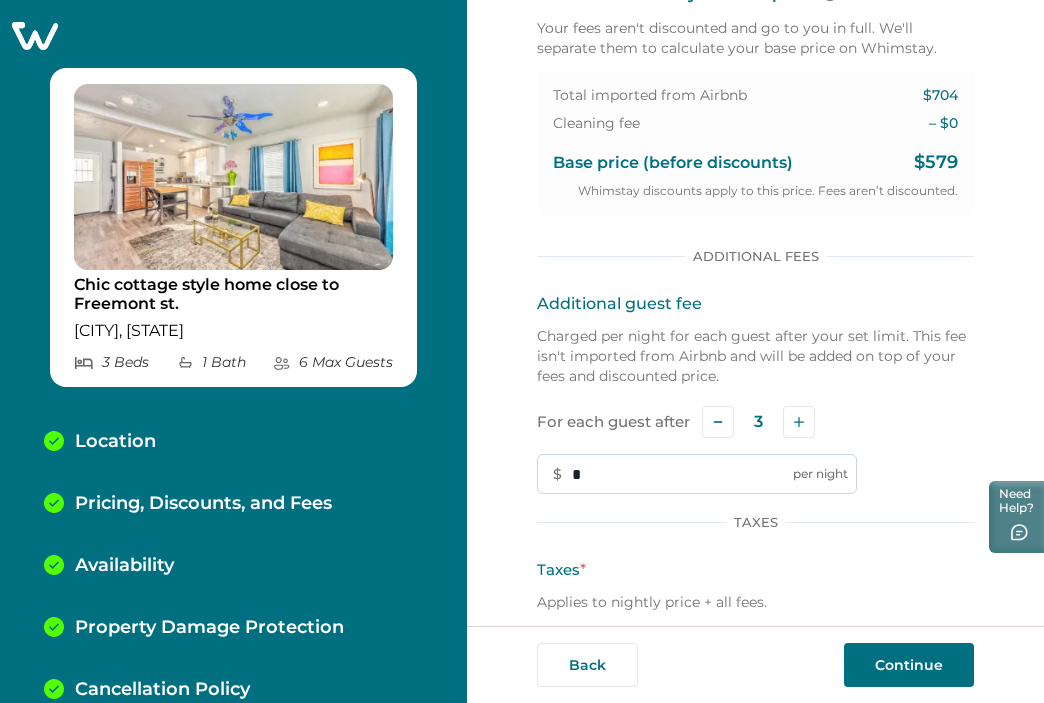drag, startPoint x: 589, startPoint y: 515, endPoint x: 568, endPoint y: 515, distance: 21 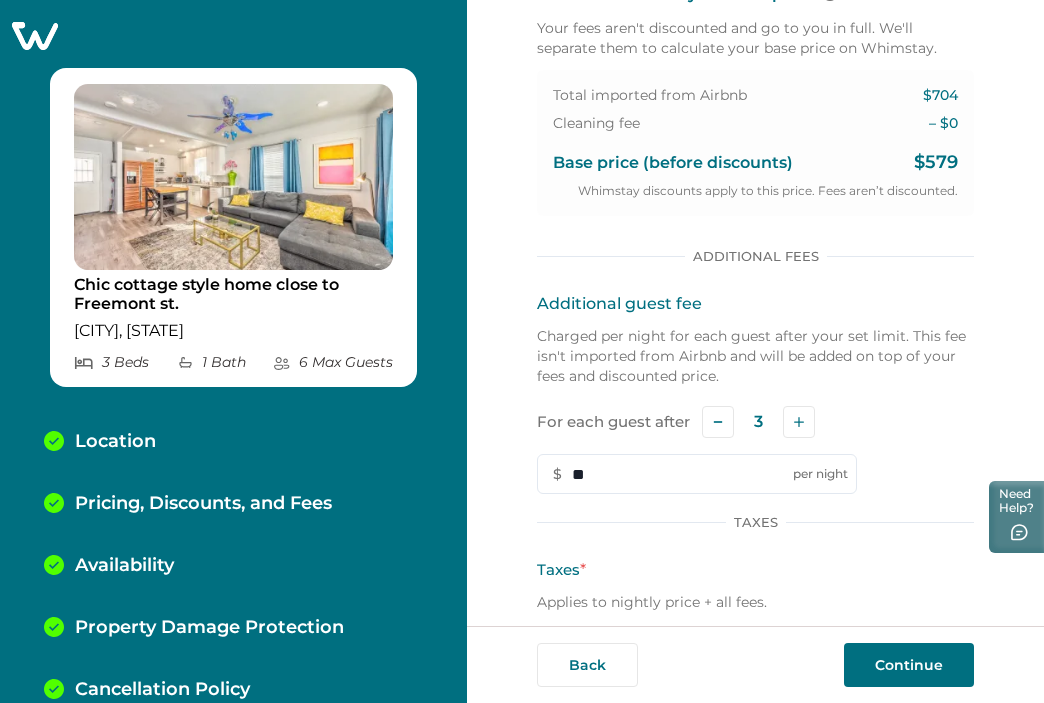 scroll, scrollTop: 1136, scrollLeft: 0, axis: vertical 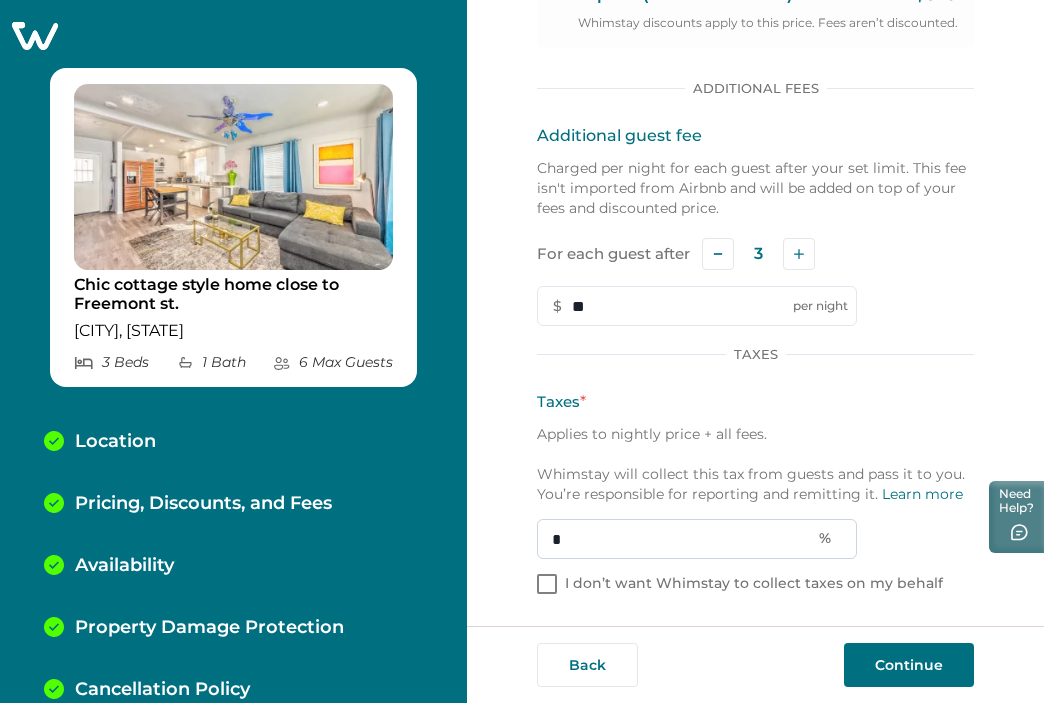 type on "**" 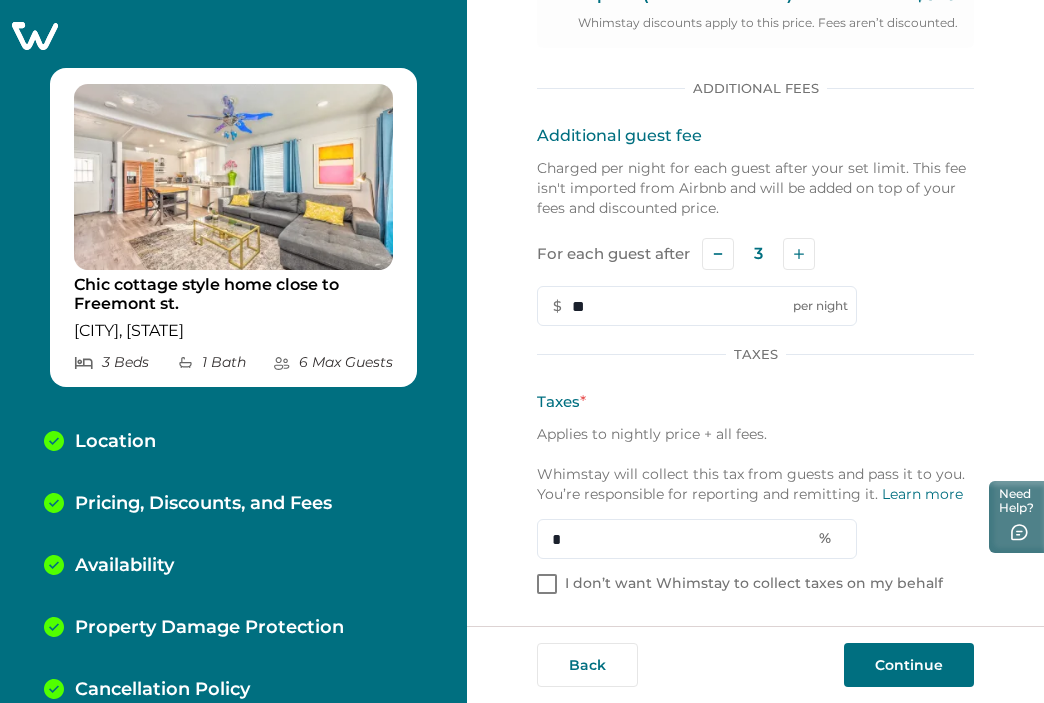 click on "Continue" at bounding box center (909, 665) 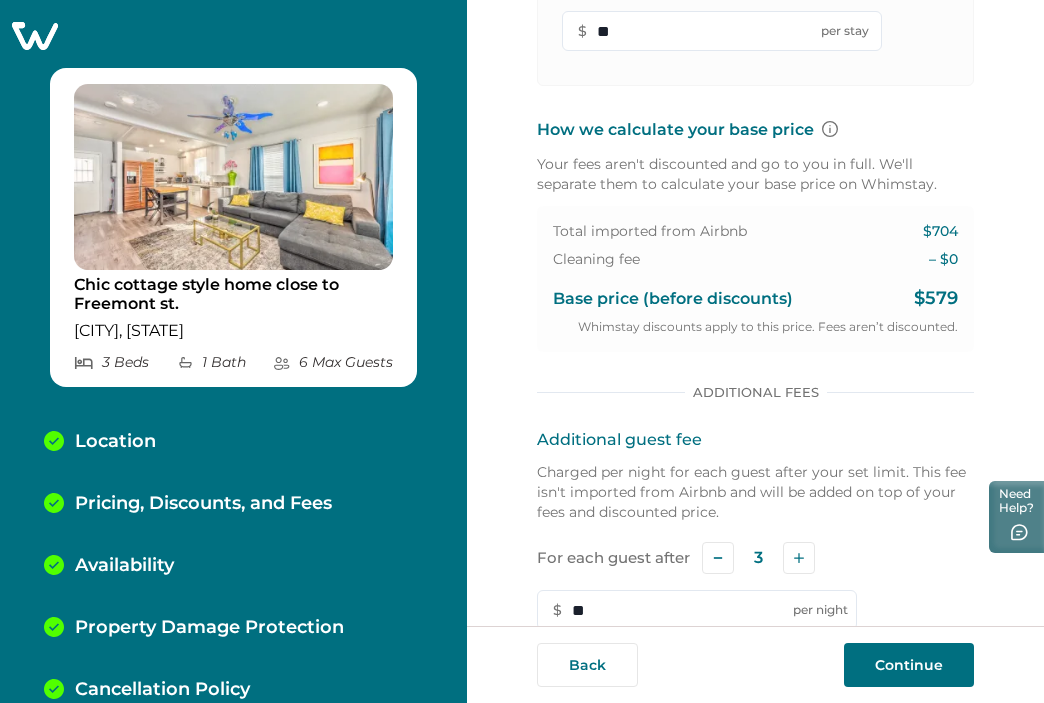 scroll, scrollTop: 600, scrollLeft: 0, axis: vertical 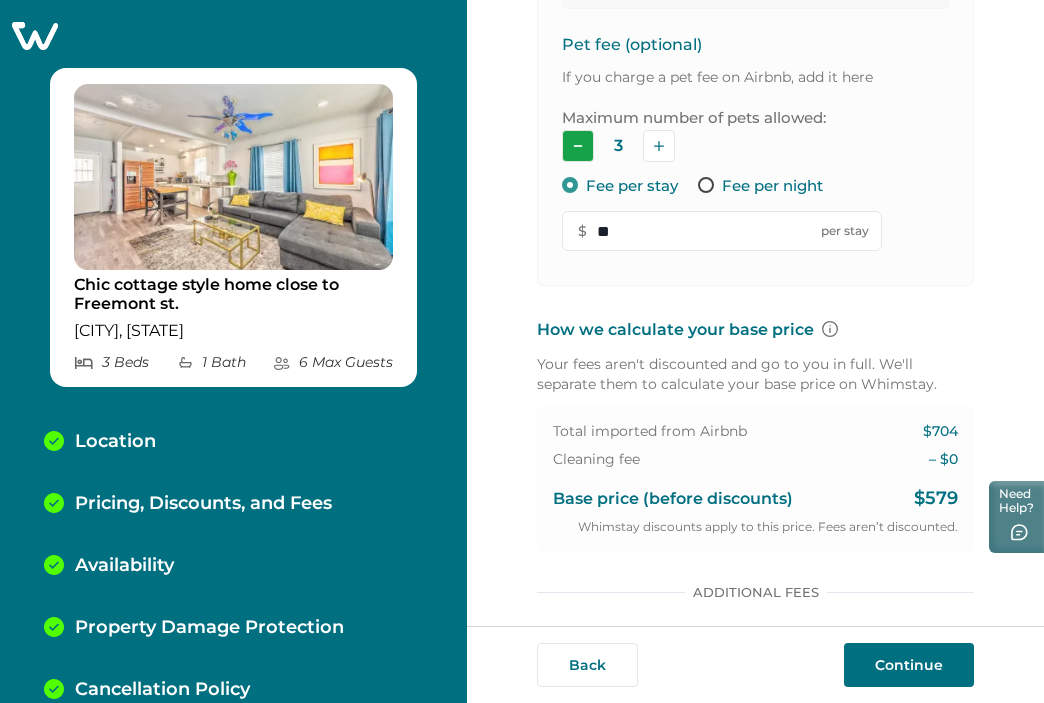 click at bounding box center [578, 146] 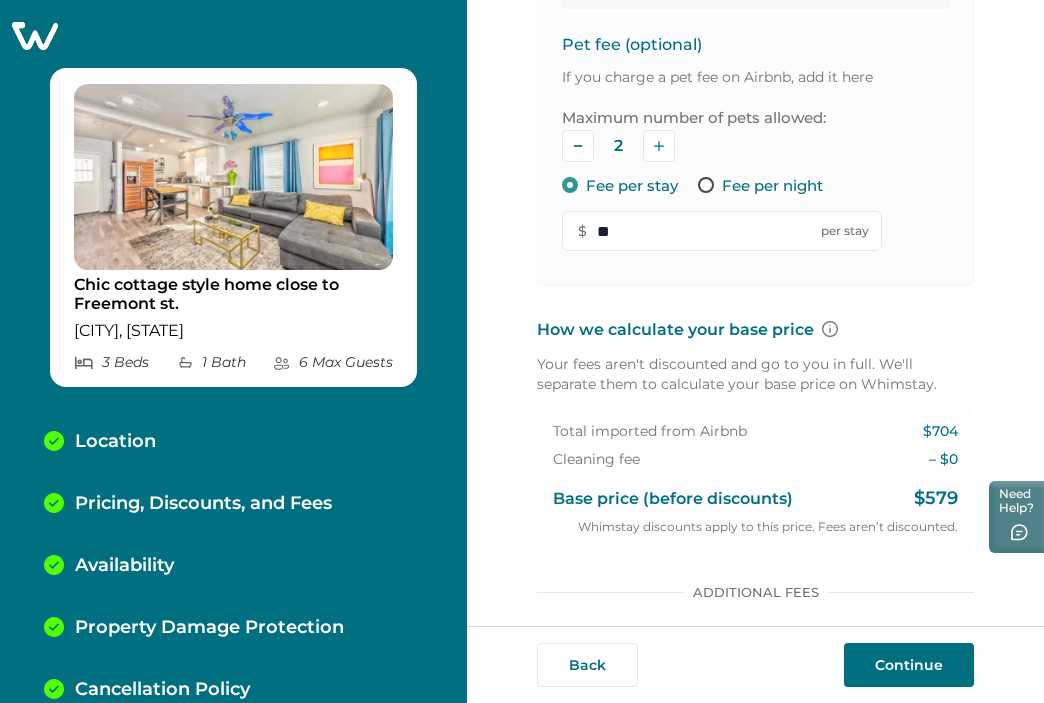 click on "Continue" at bounding box center (909, 665) 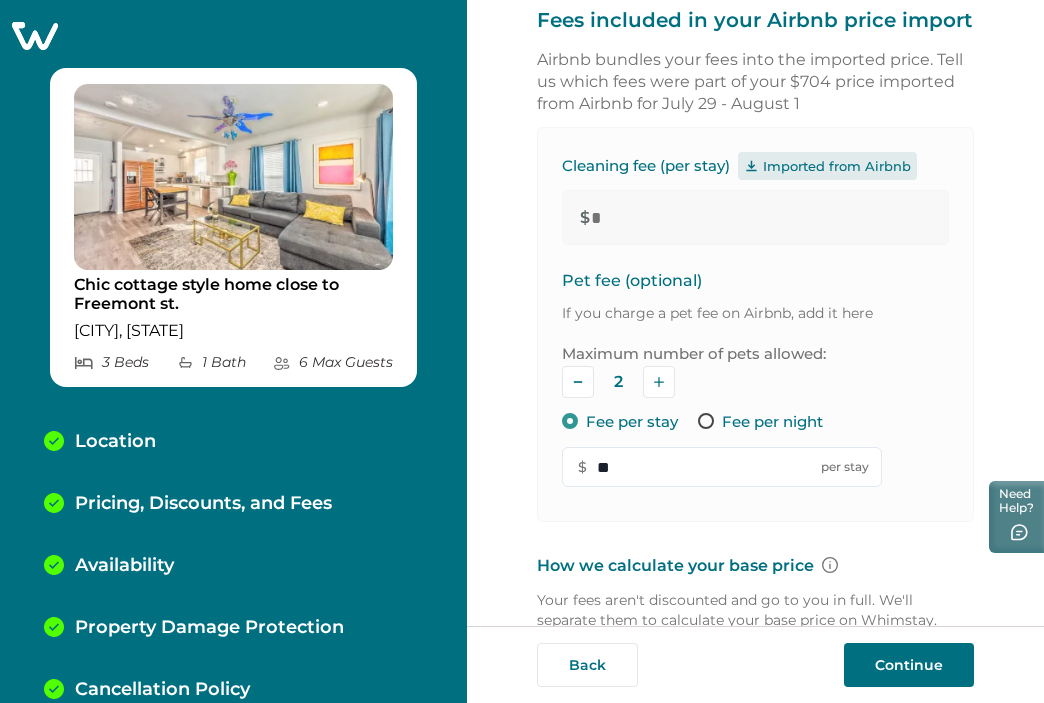 scroll, scrollTop: 236, scrollLeft: 0, axis: vertical 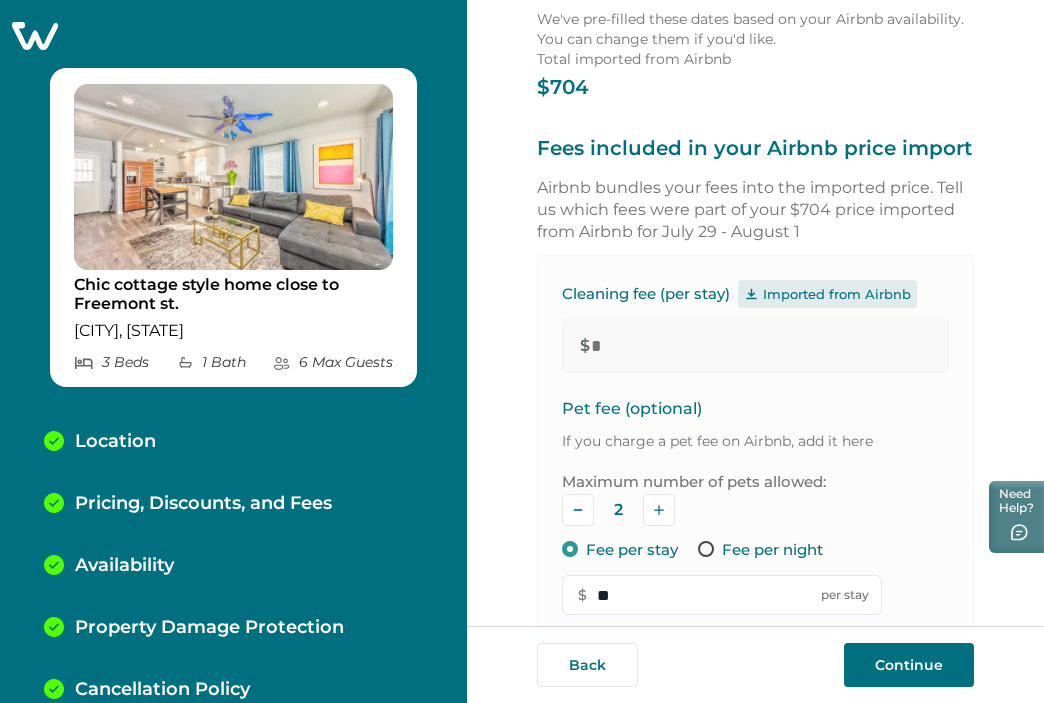 click on "Fee per night" at bounding box center (772, 550) 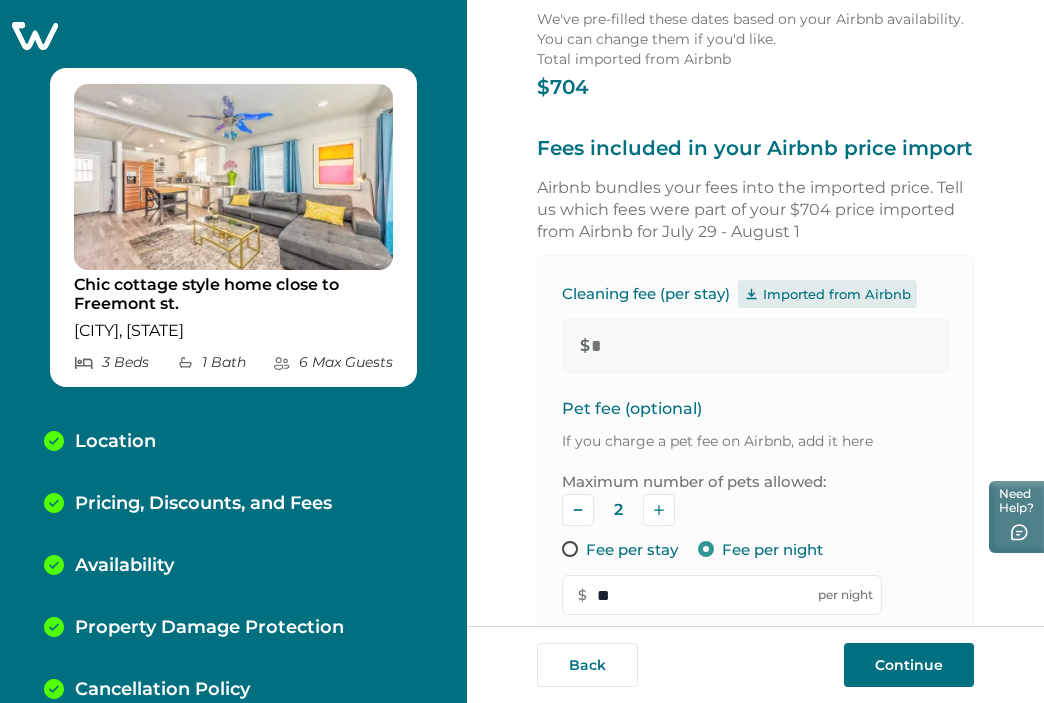 click on "Continue" at bounding box center [909, 665] 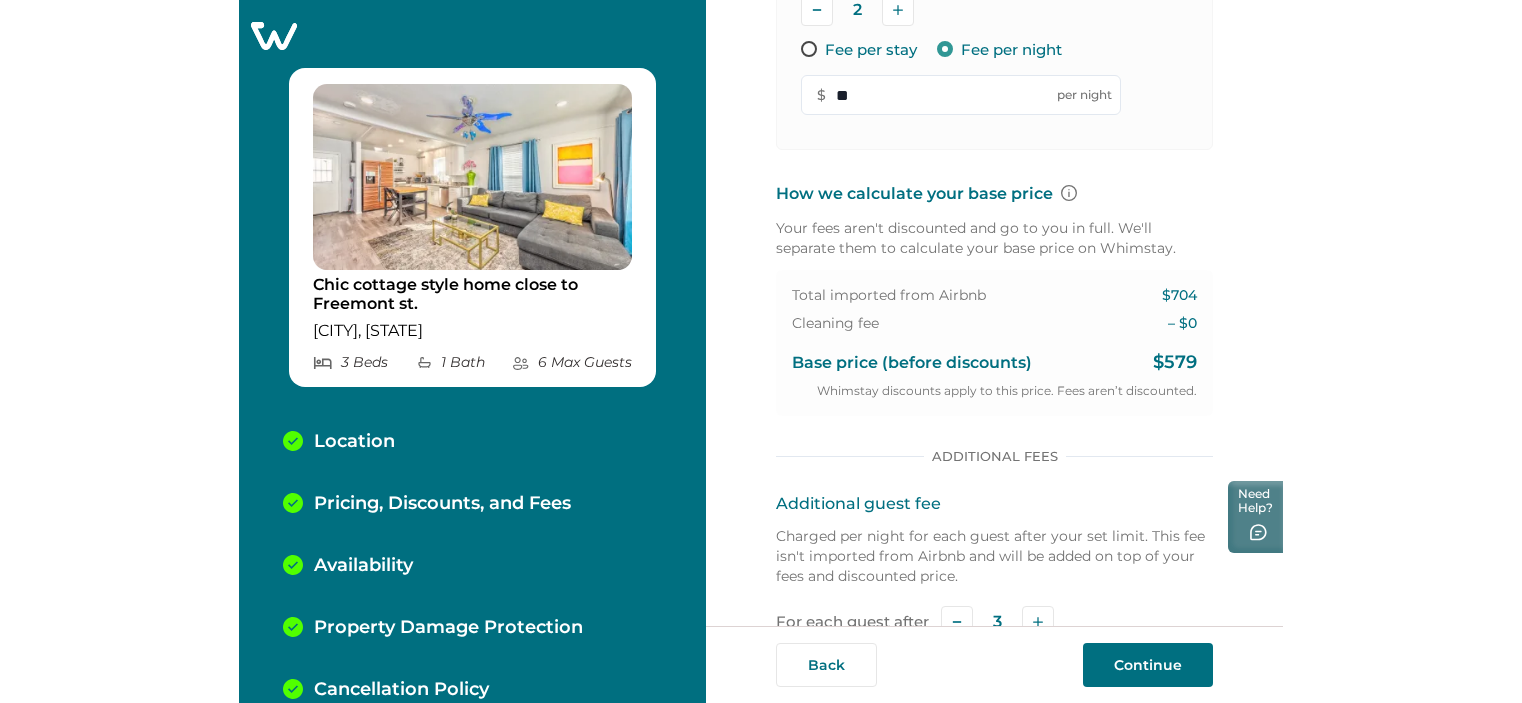 scroll, scrollTop: 1136, scrollLeft: 0, axis: vertical 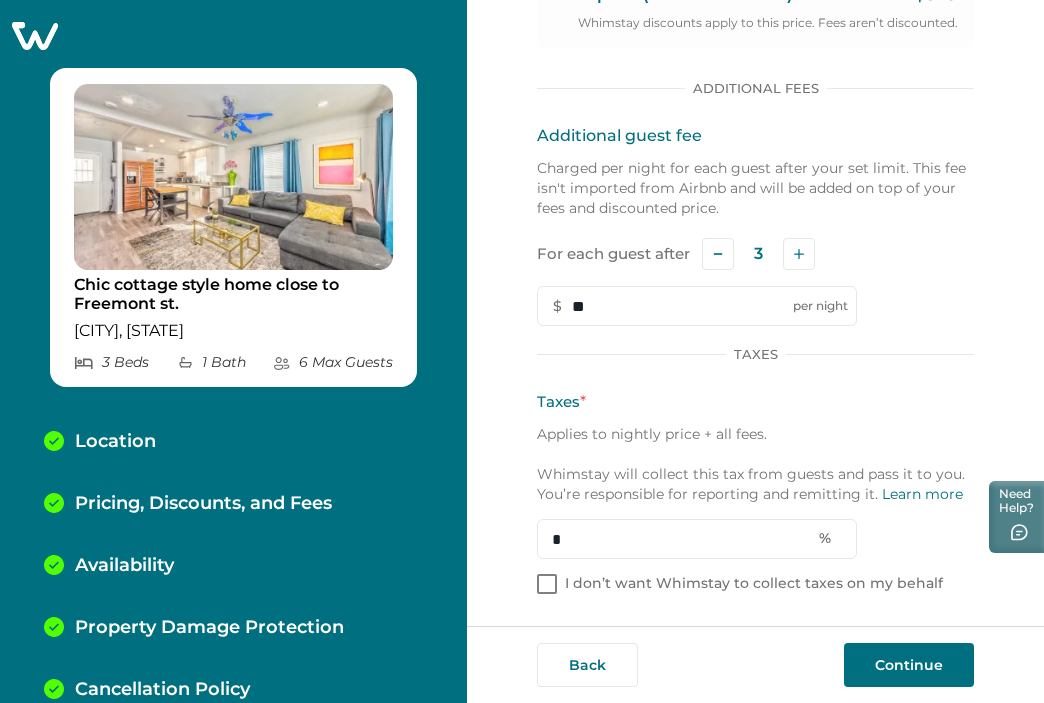 click on "Continue" at bounding box center [909, 665] 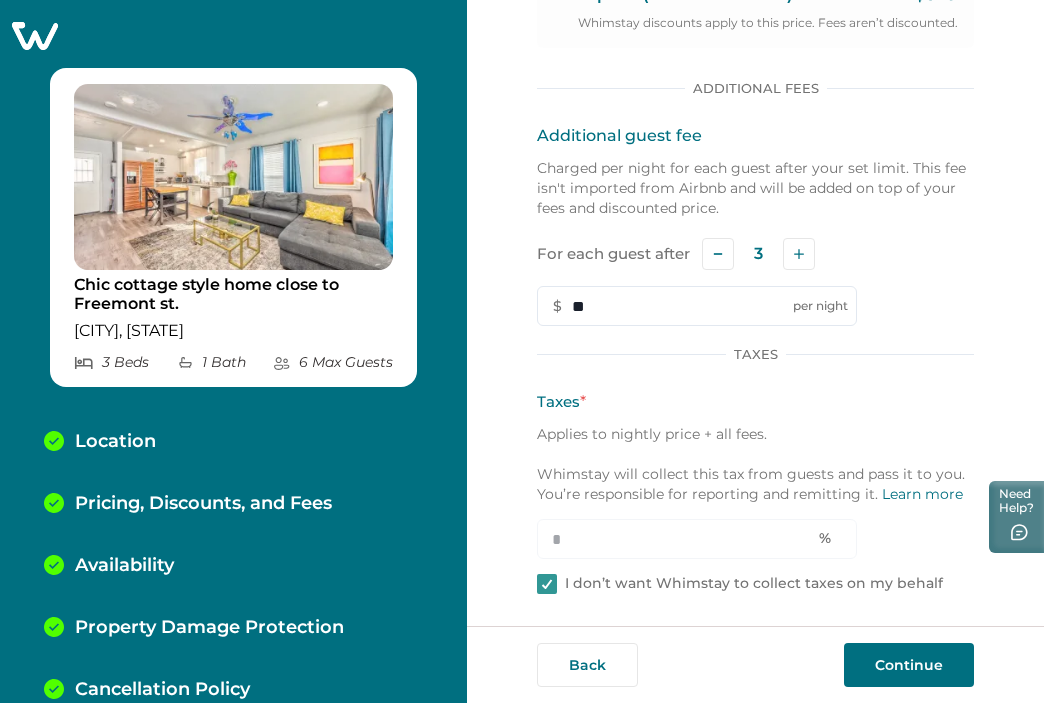 click on "Continue" at bounding box center (909, 665) 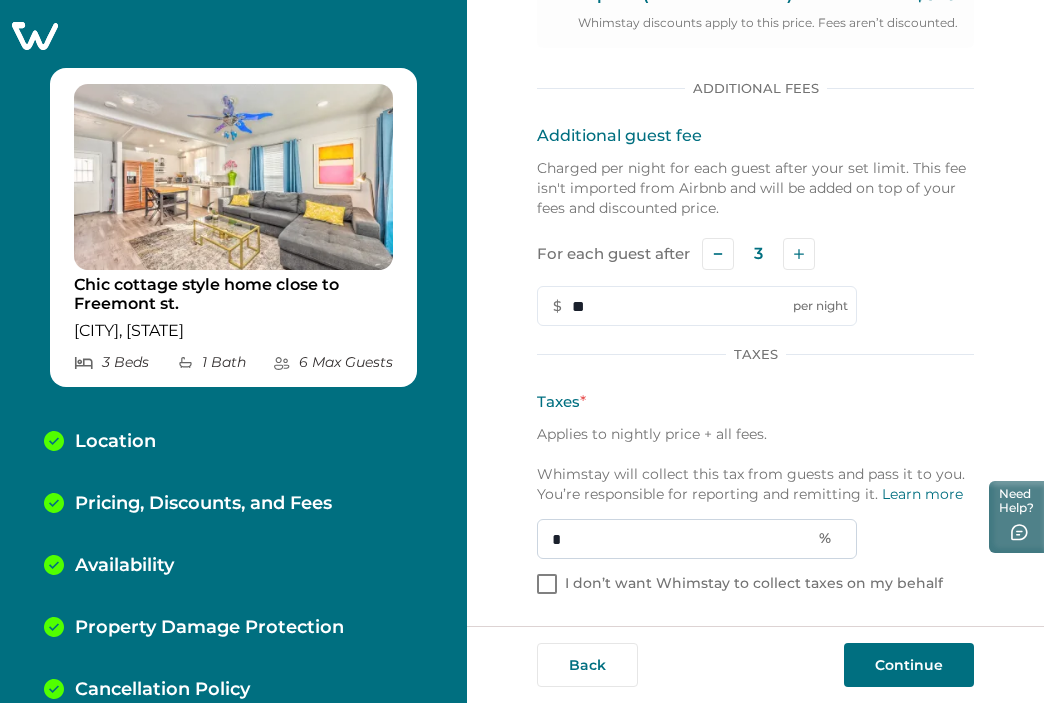 drag, startPoint x: 573, startPoint y: 540, endPoint x: 550, endPoint y: 536, distance: 23.345236 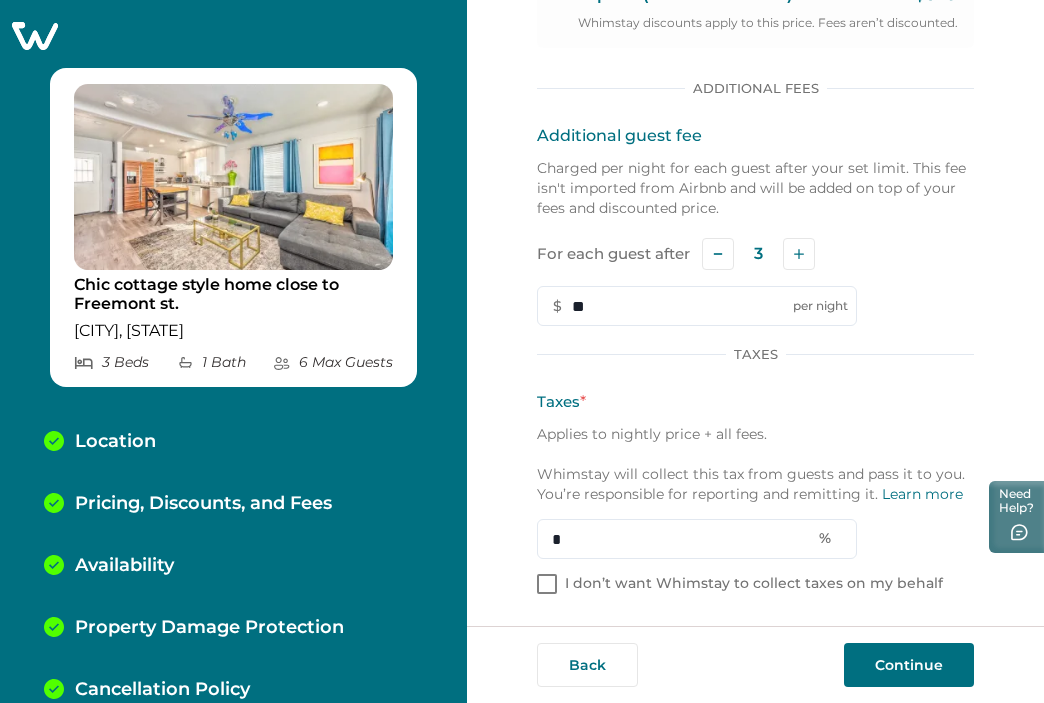 type on "*" 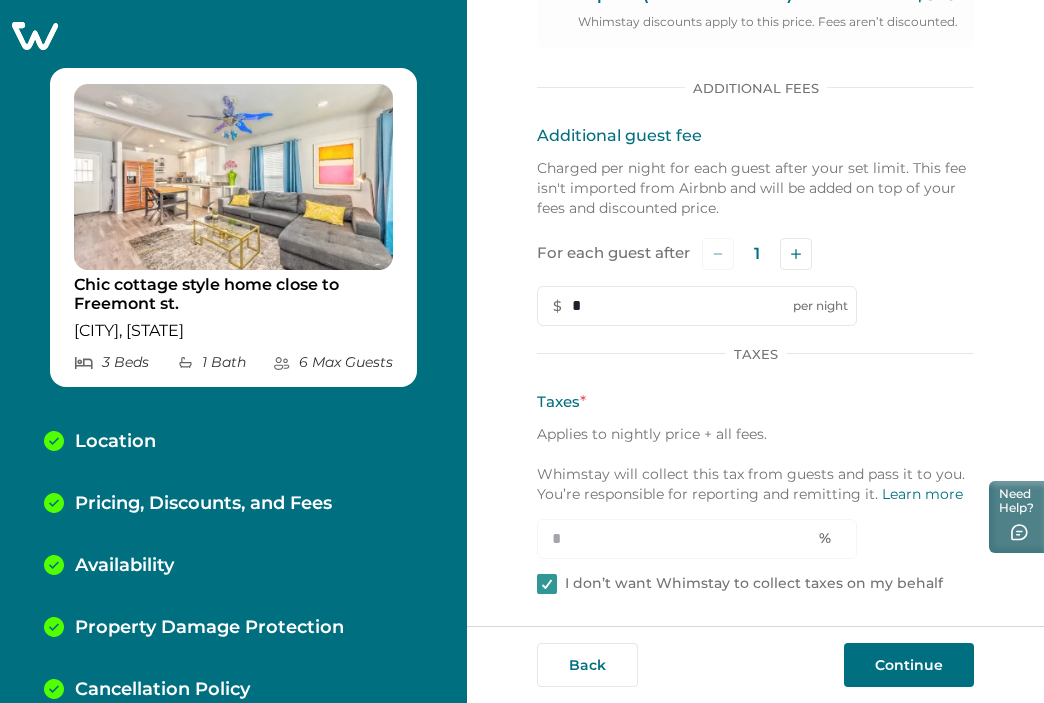 click 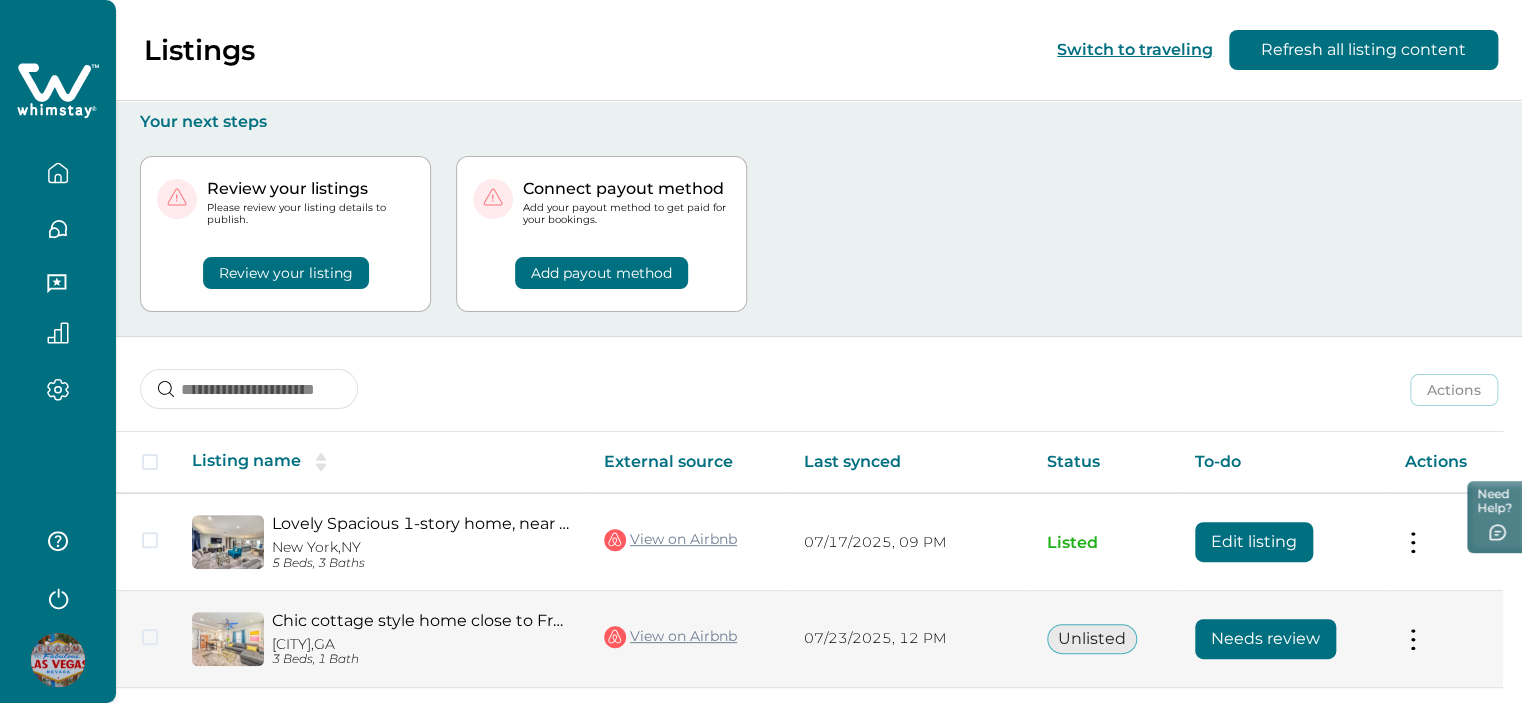click on "Needs review" at bounding box center (1265, 639) 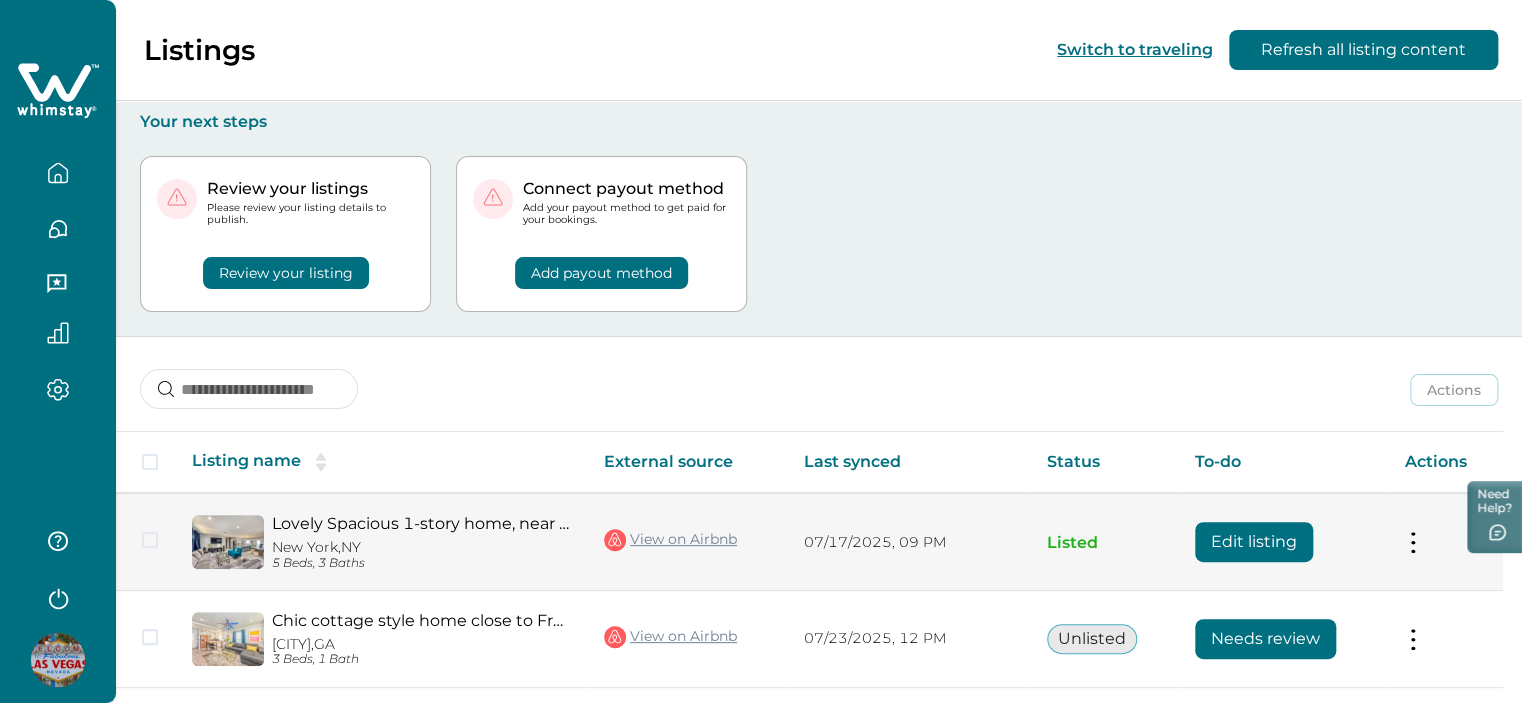 click on "Edit listing" at bounding box center (1254, 542) 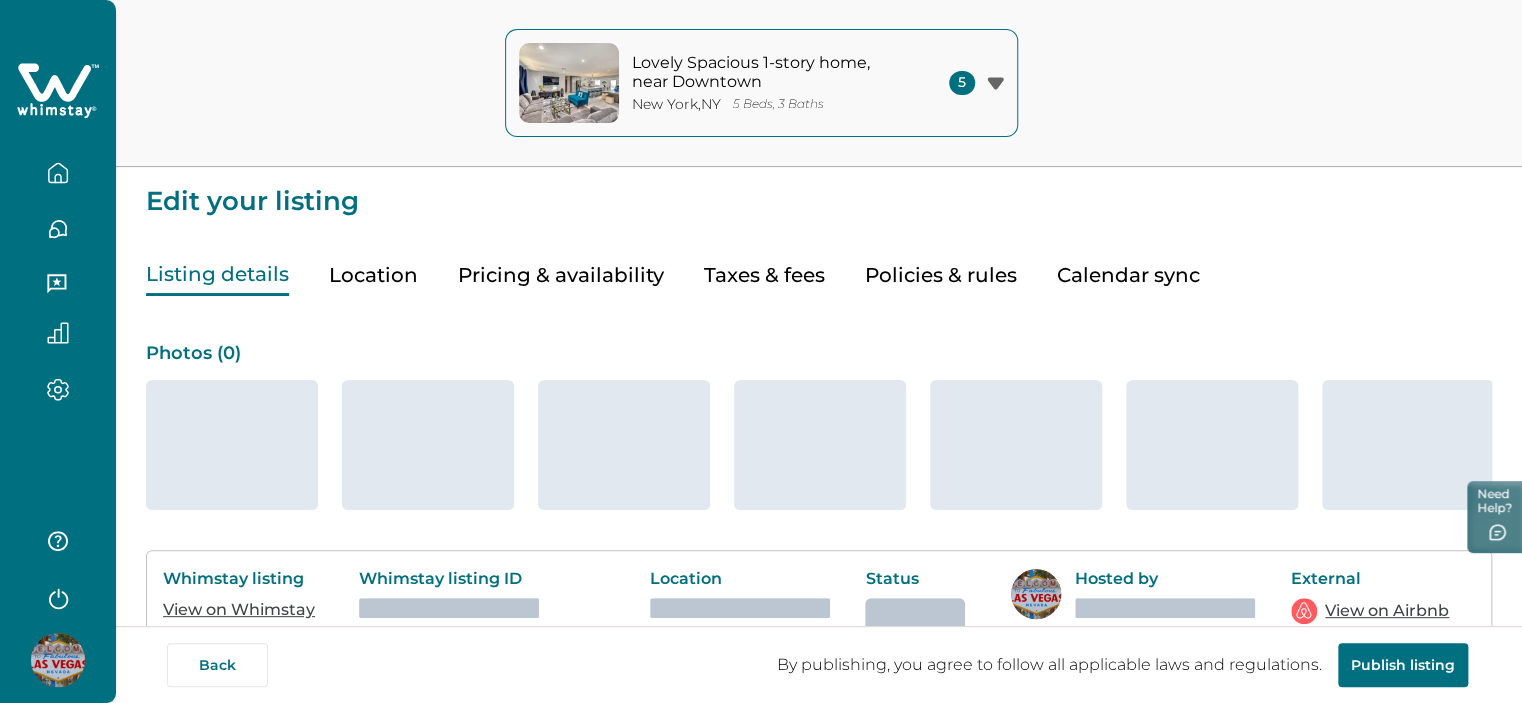 click on "Taxes & fees" at bounding box center (764, 275) 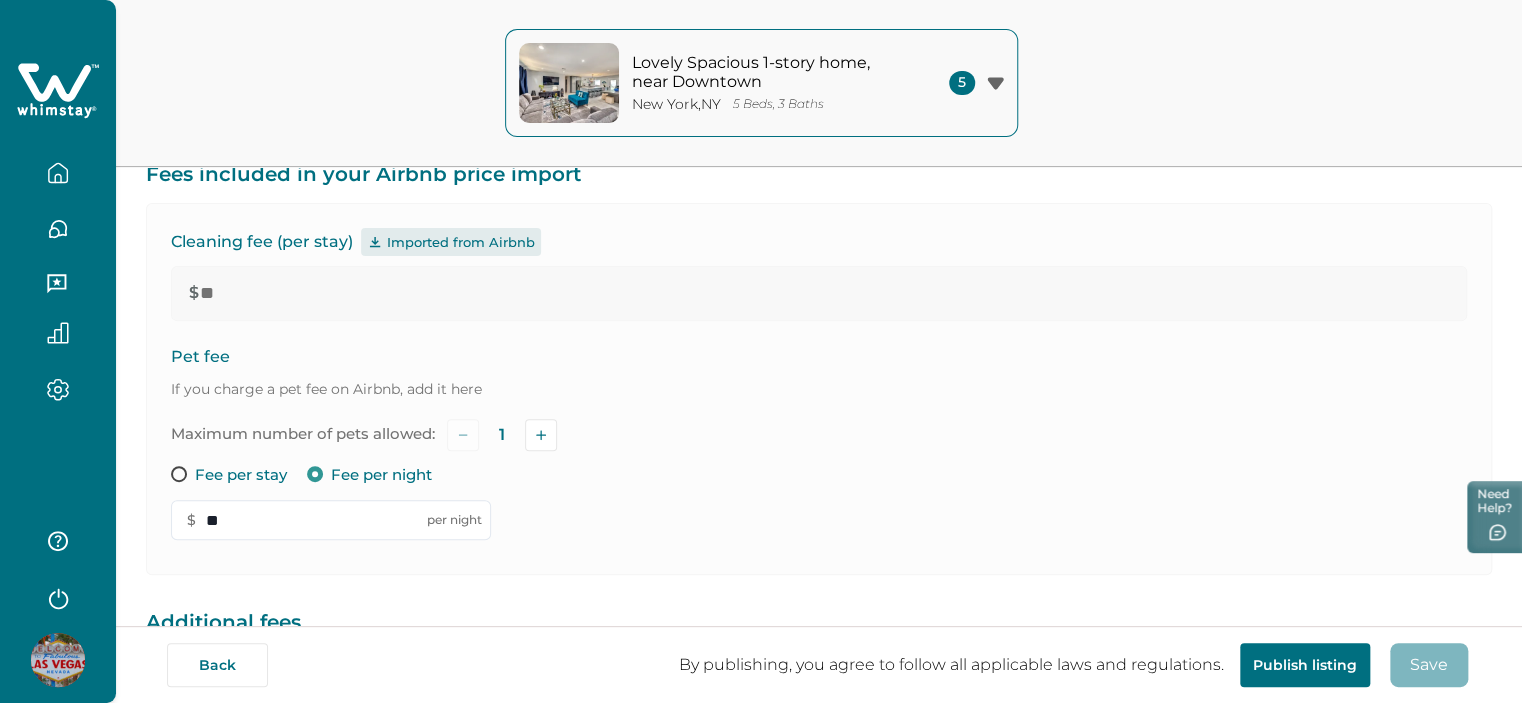 scroll, scrollTop: 0, scrollLeft: 0, axis: both 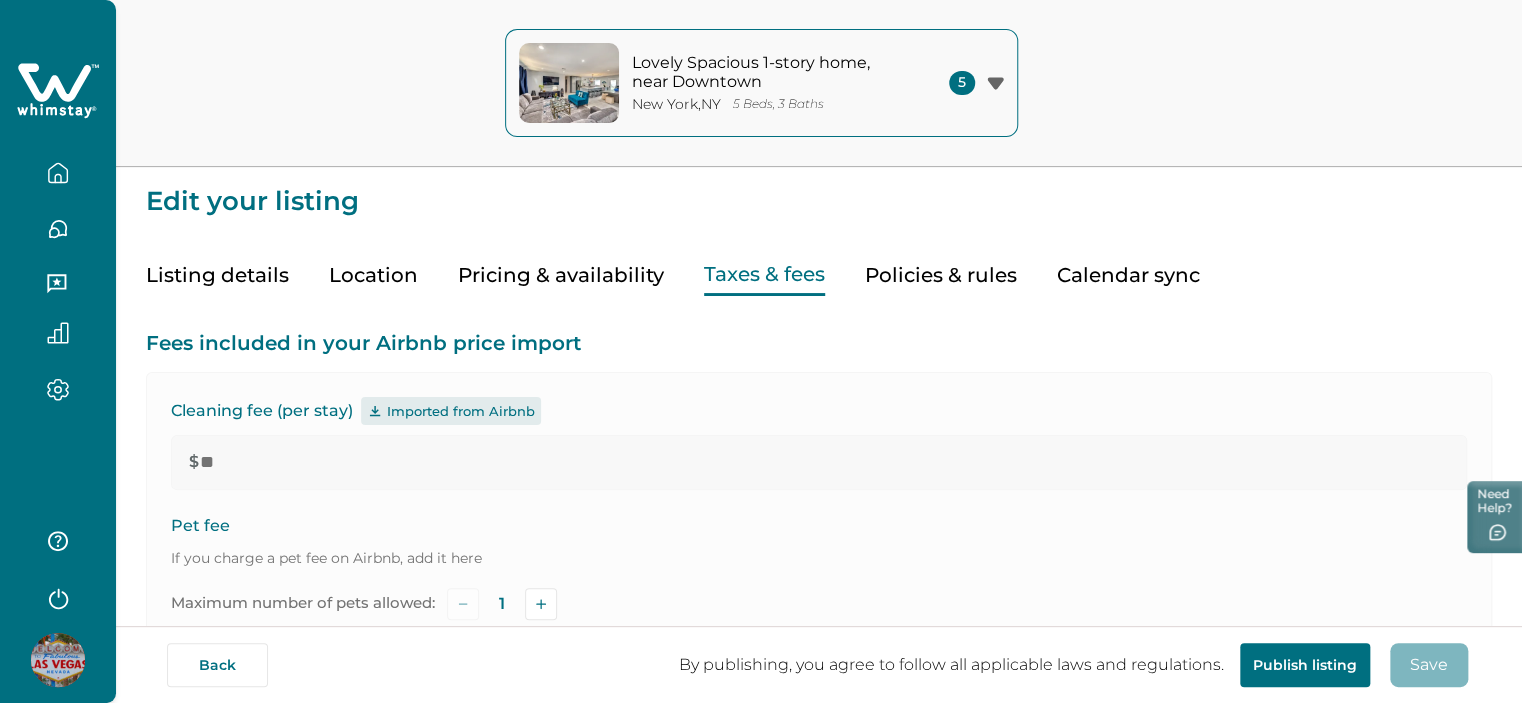 type 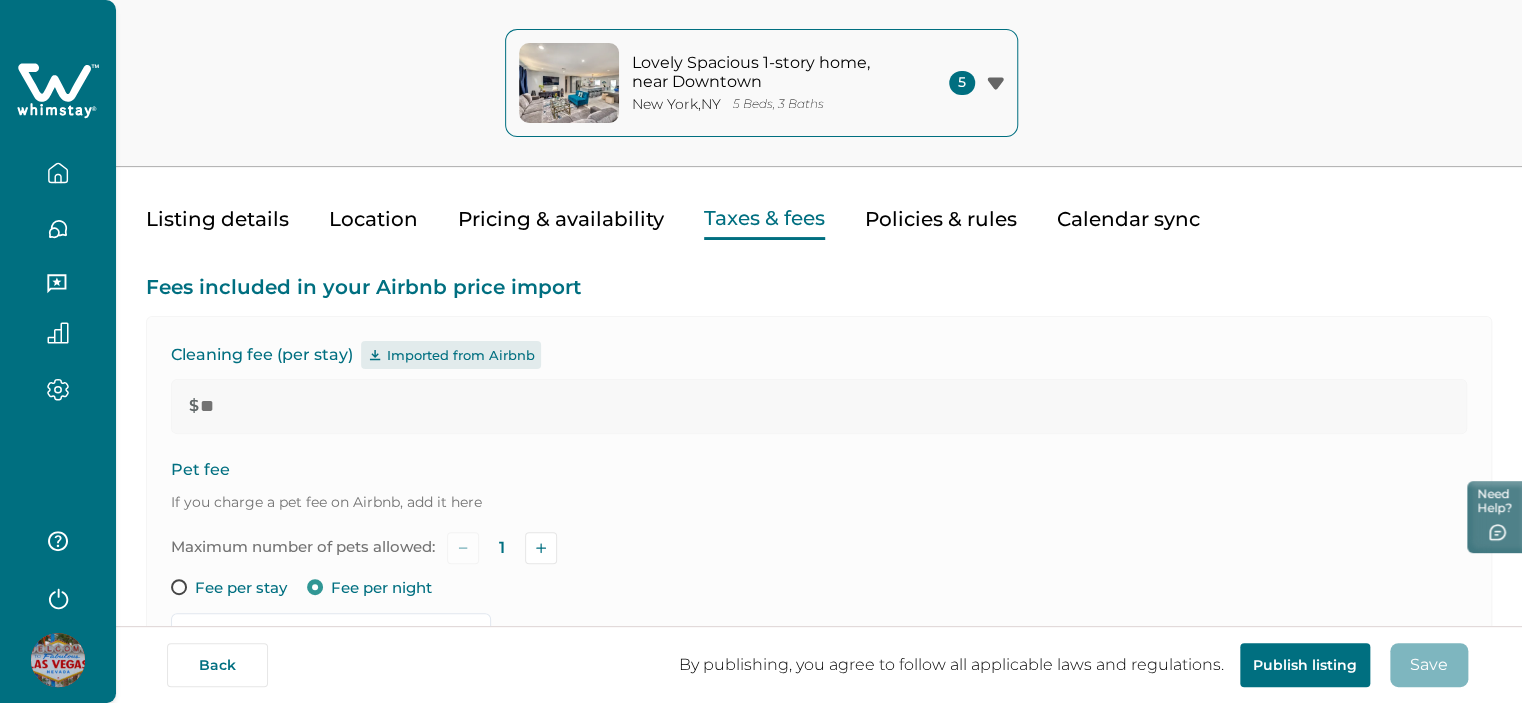 scroll, scrollTop: 0, scrollLeft: 0, axis: both 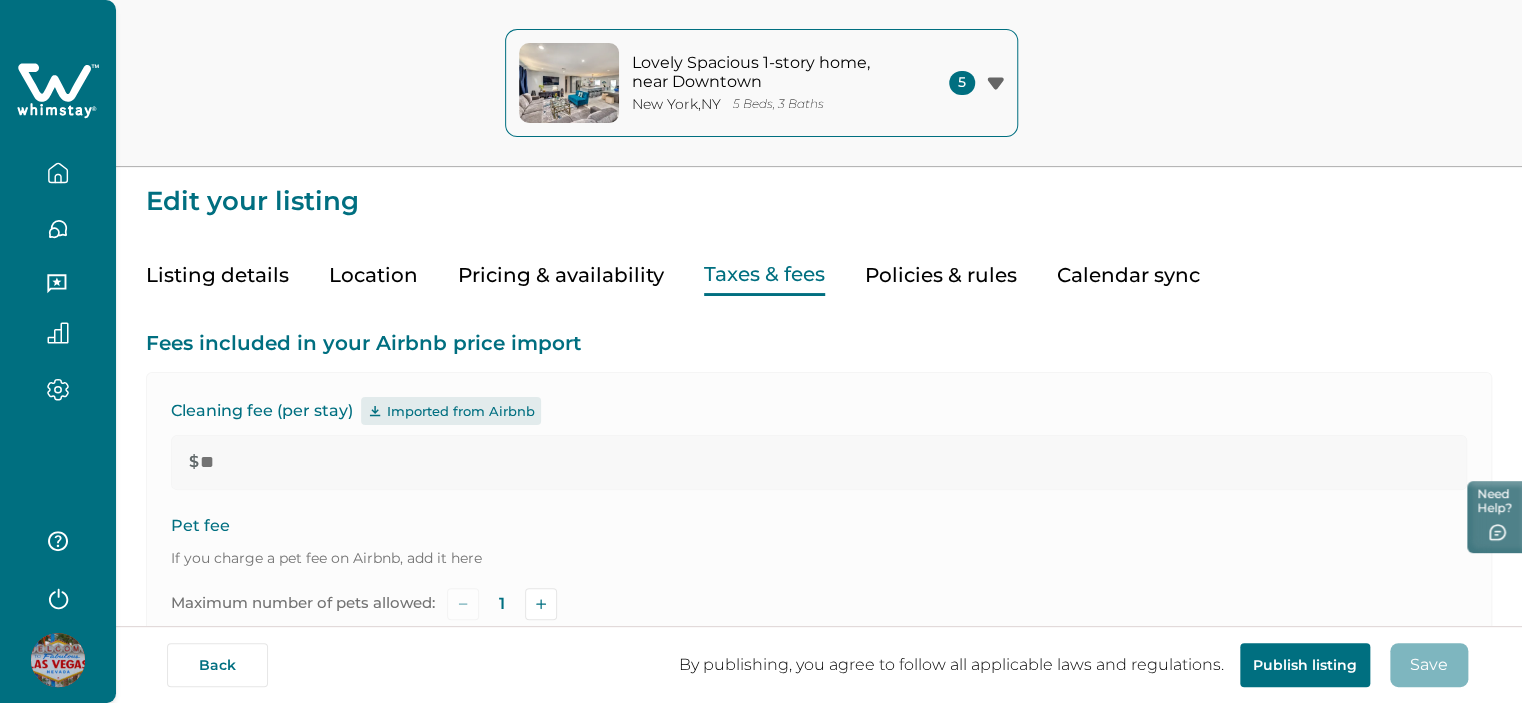 click on "Pricing & availability" at bounding box center [561, 275] 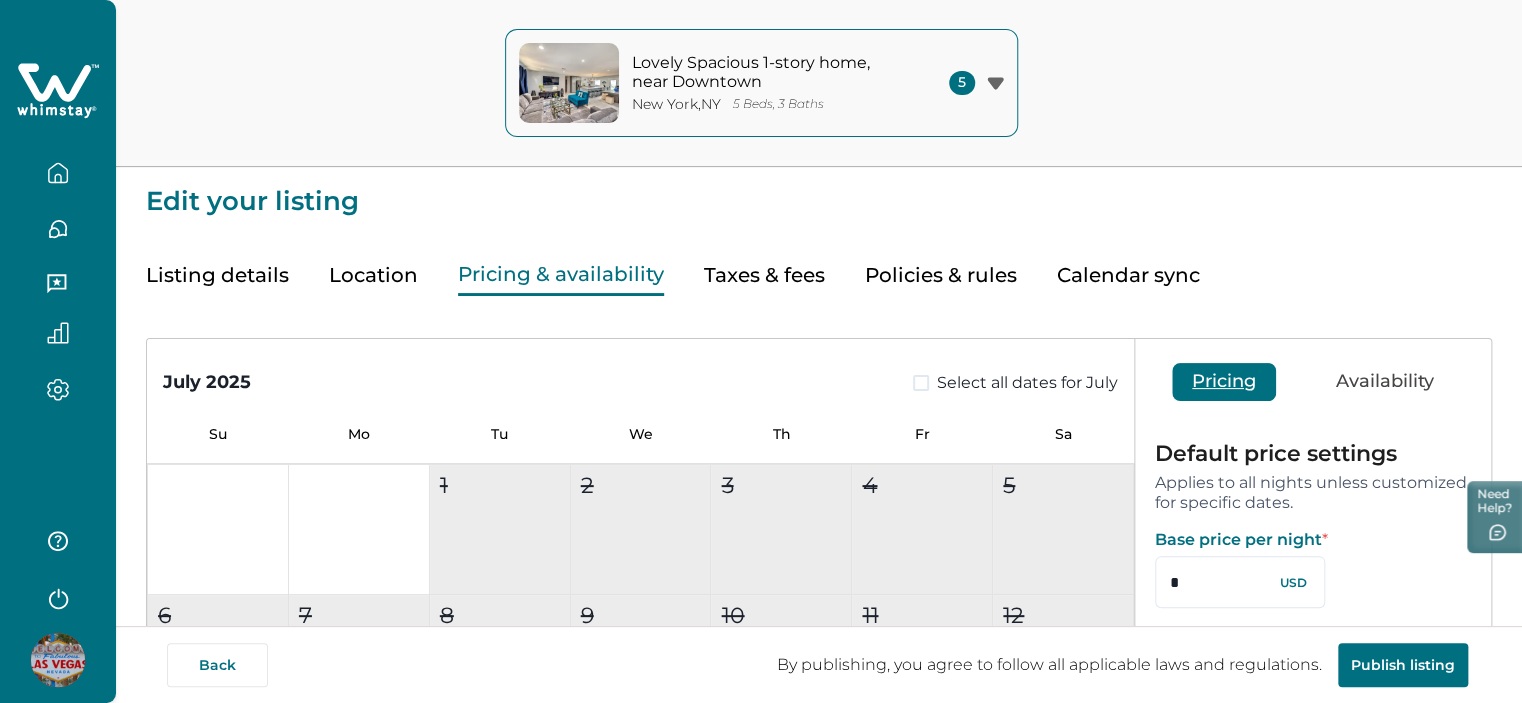 scroll, scrollTop: 200, scrollLeft: 0, axis: vertical 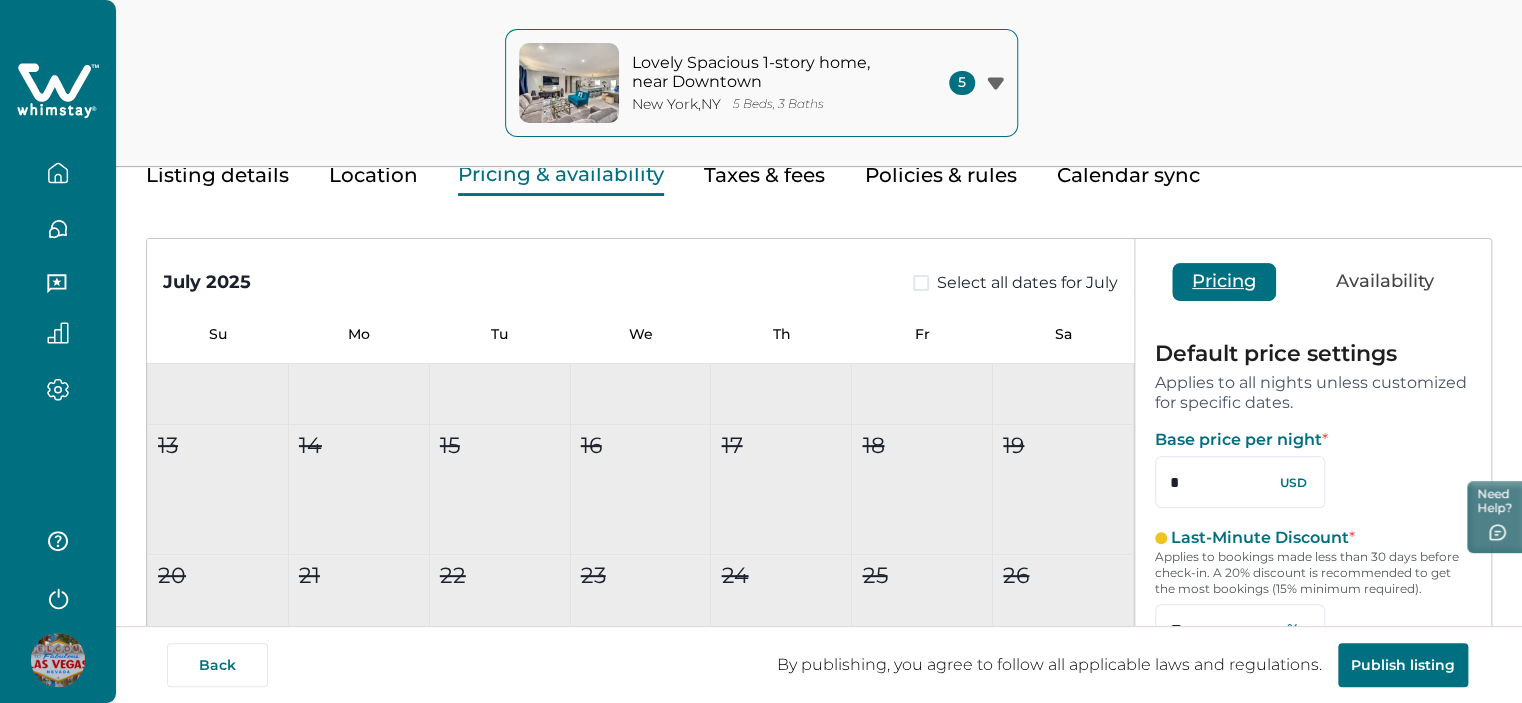 type 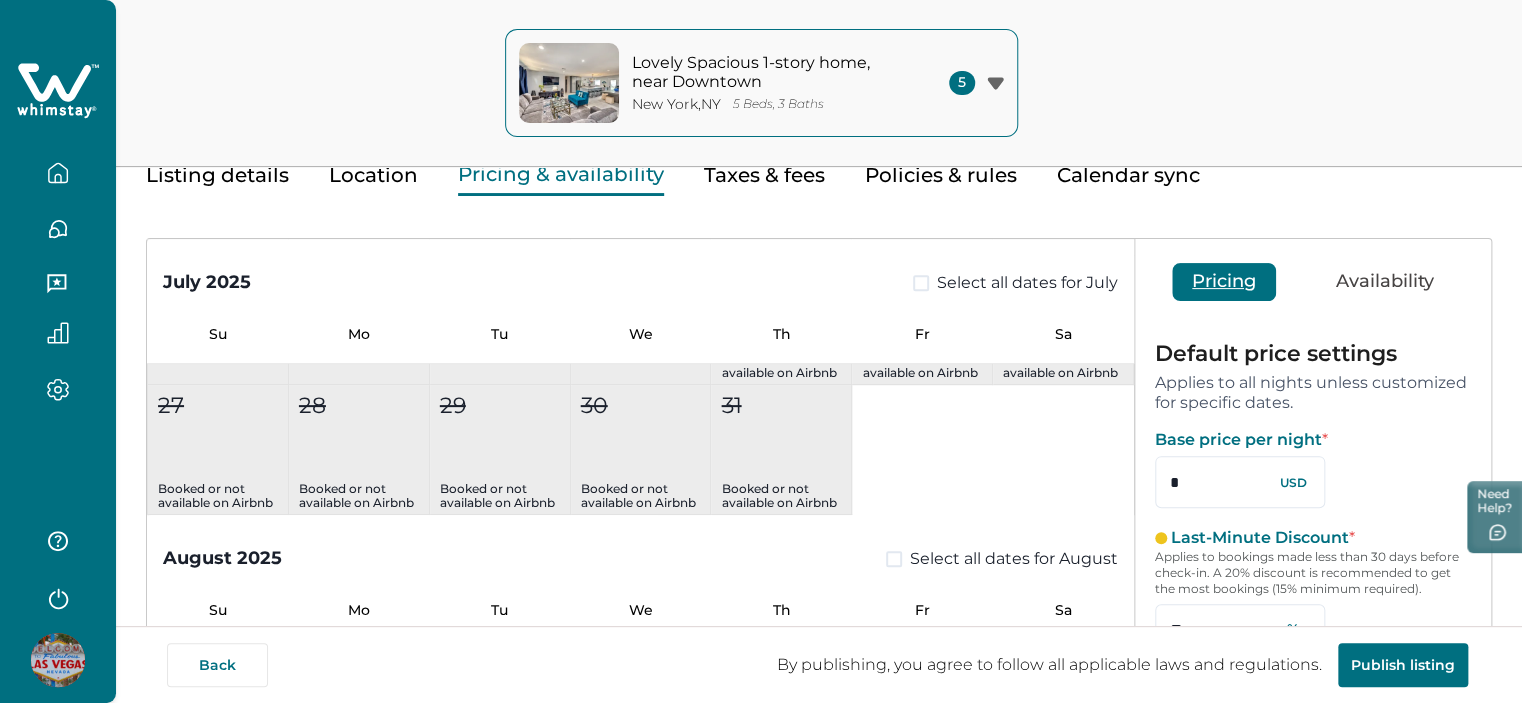 scroll, scrollTop: 800, scrollLeft: 0, axis: vertical 